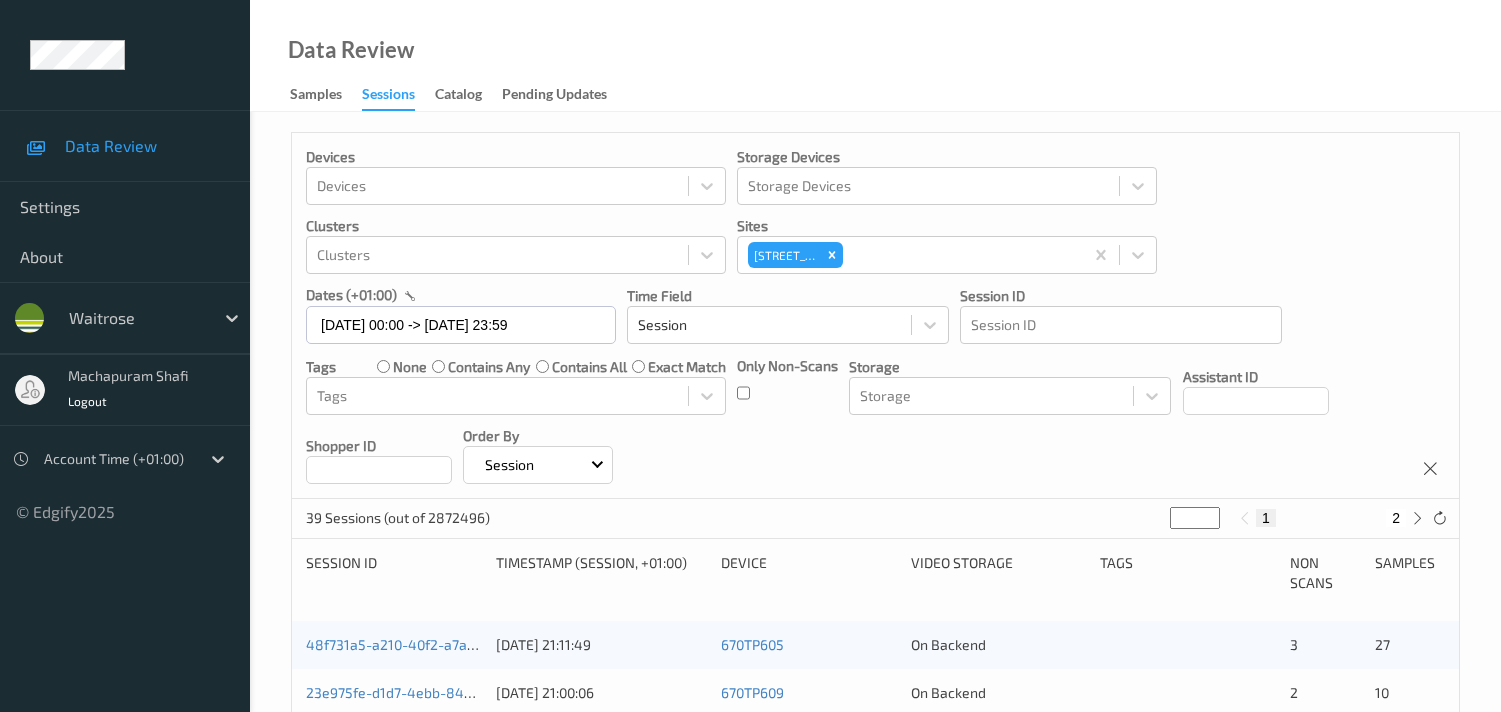 scroll, scrollTop: 951, scrollLeft: 0, axis: vertical 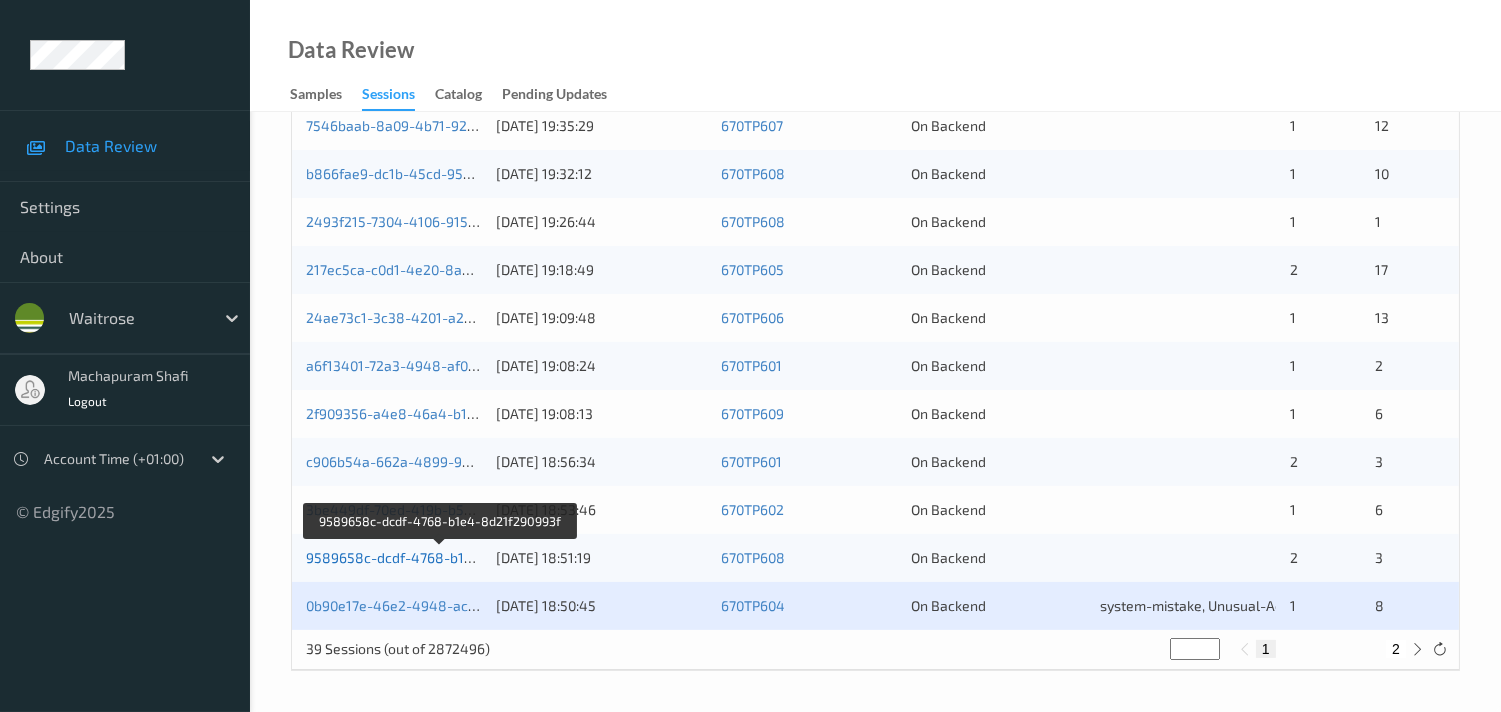 click on "9589658c-dcdf-4768-b1e4-8d21f290993f" at bounding box center [441, 557] 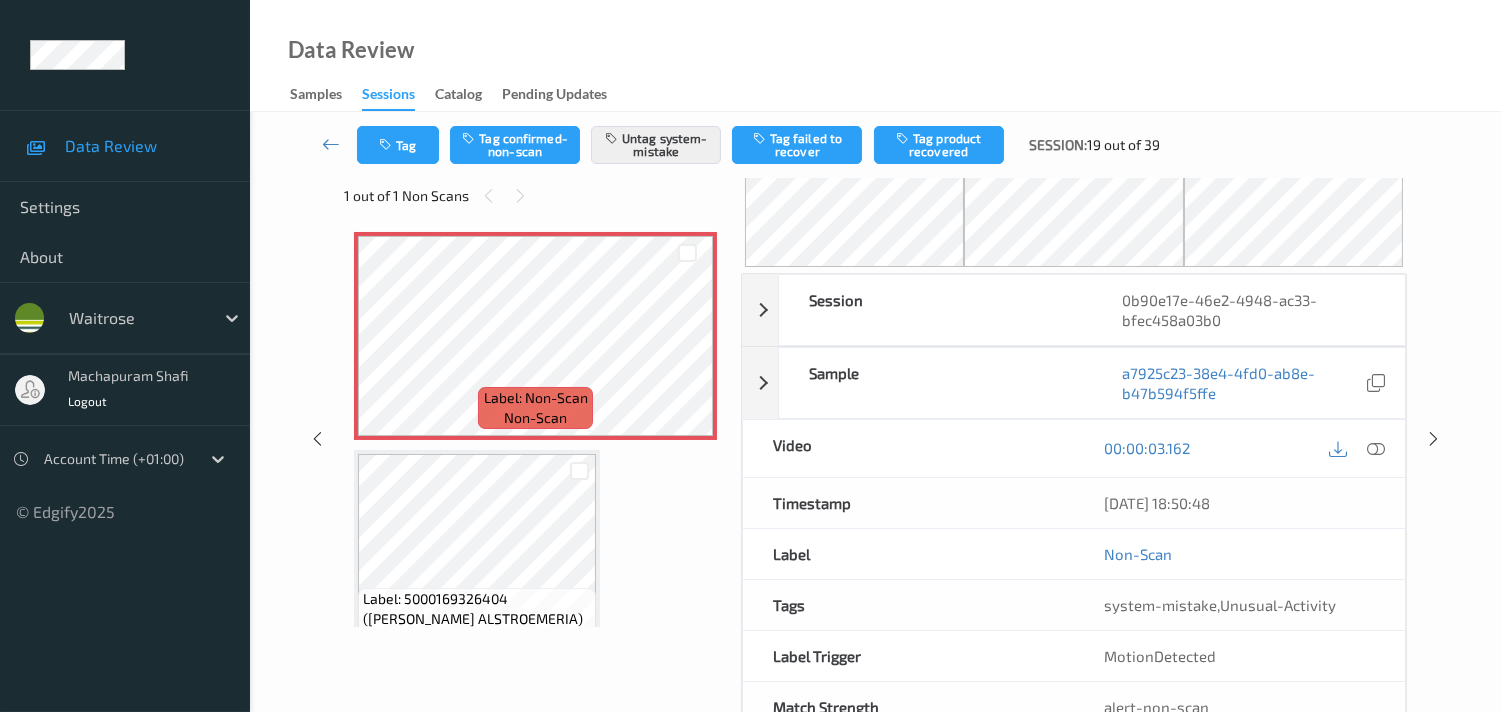 scroll, scrollTop: 0, scrollLeft: 0, axis: both 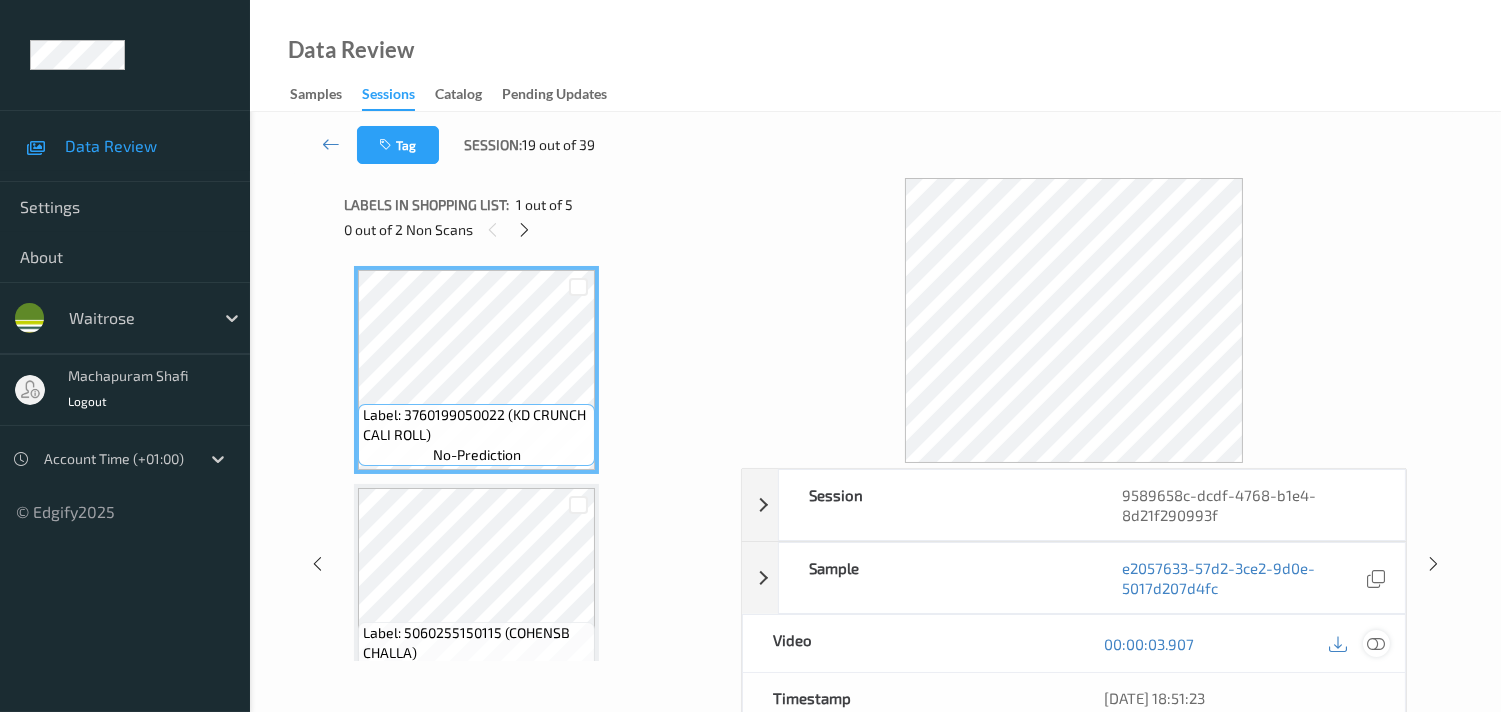 click at bounding box center (1376, 644) 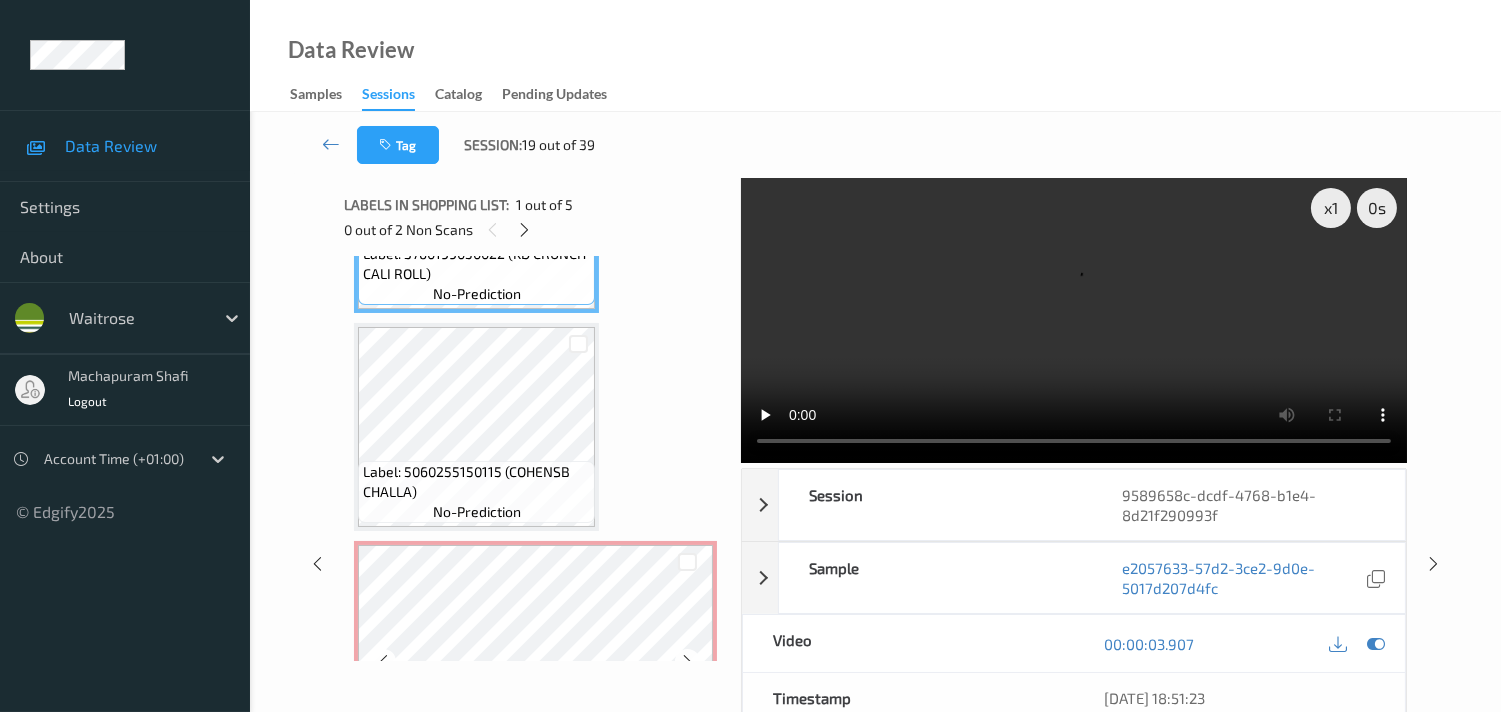 scroll, scrollTop: 111, scrollLeft: 0, axis: vertical 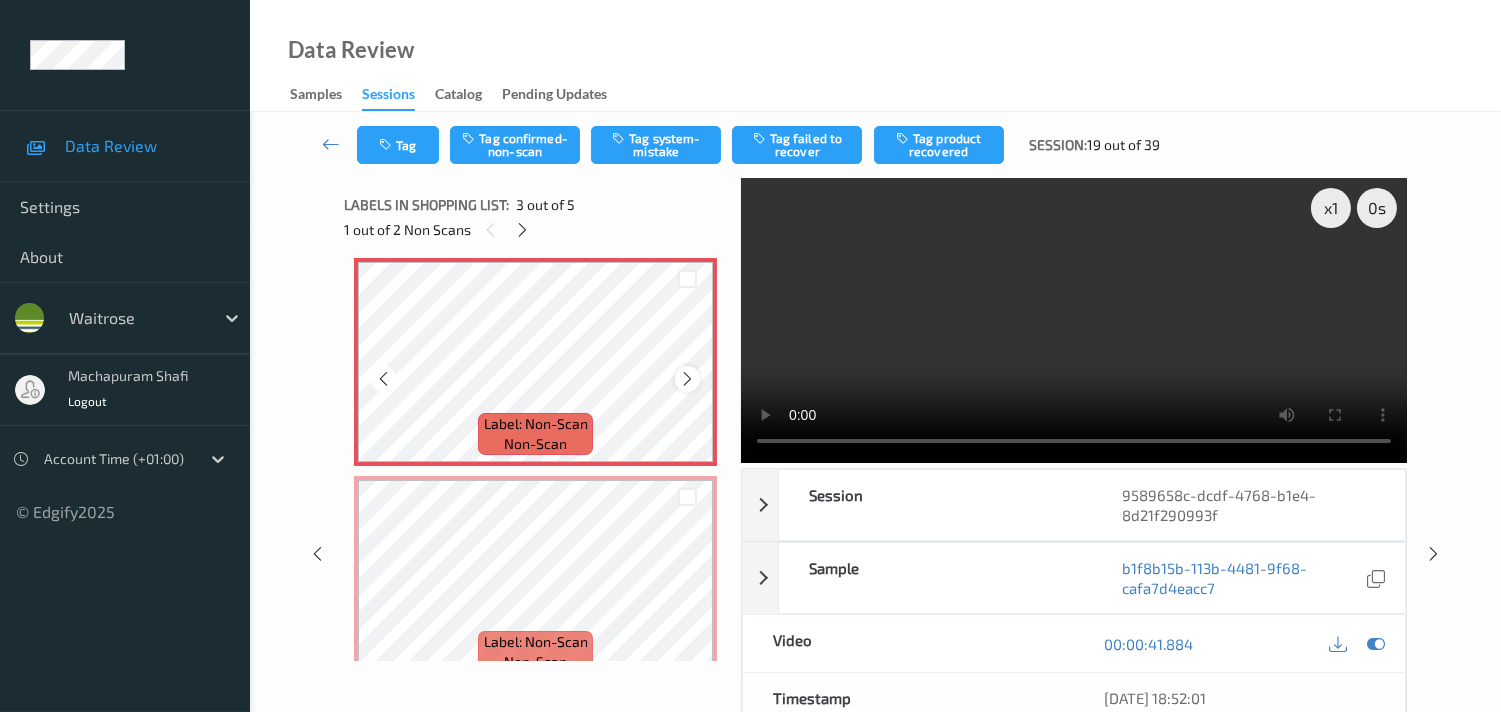 click at bounding box center (687, 379) 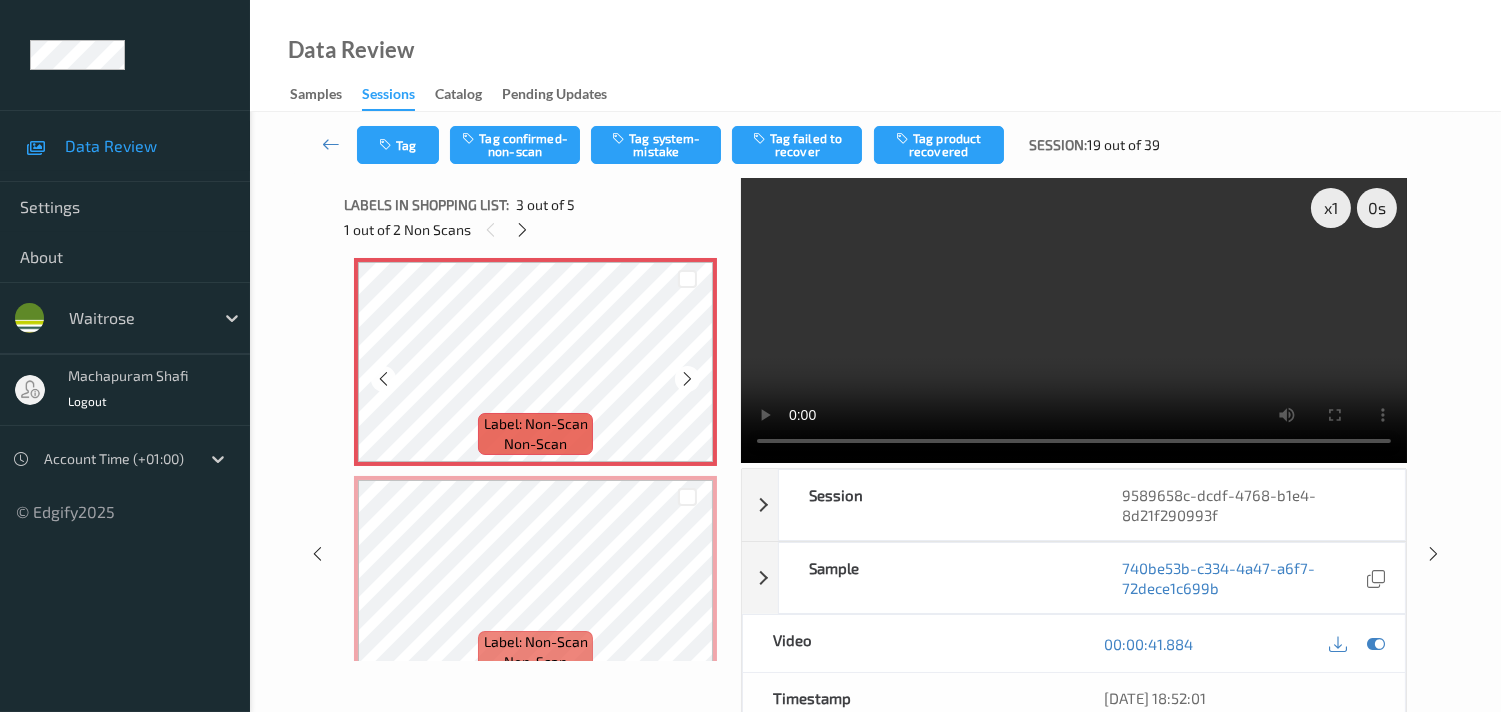 click at bounding box center (687, 379) 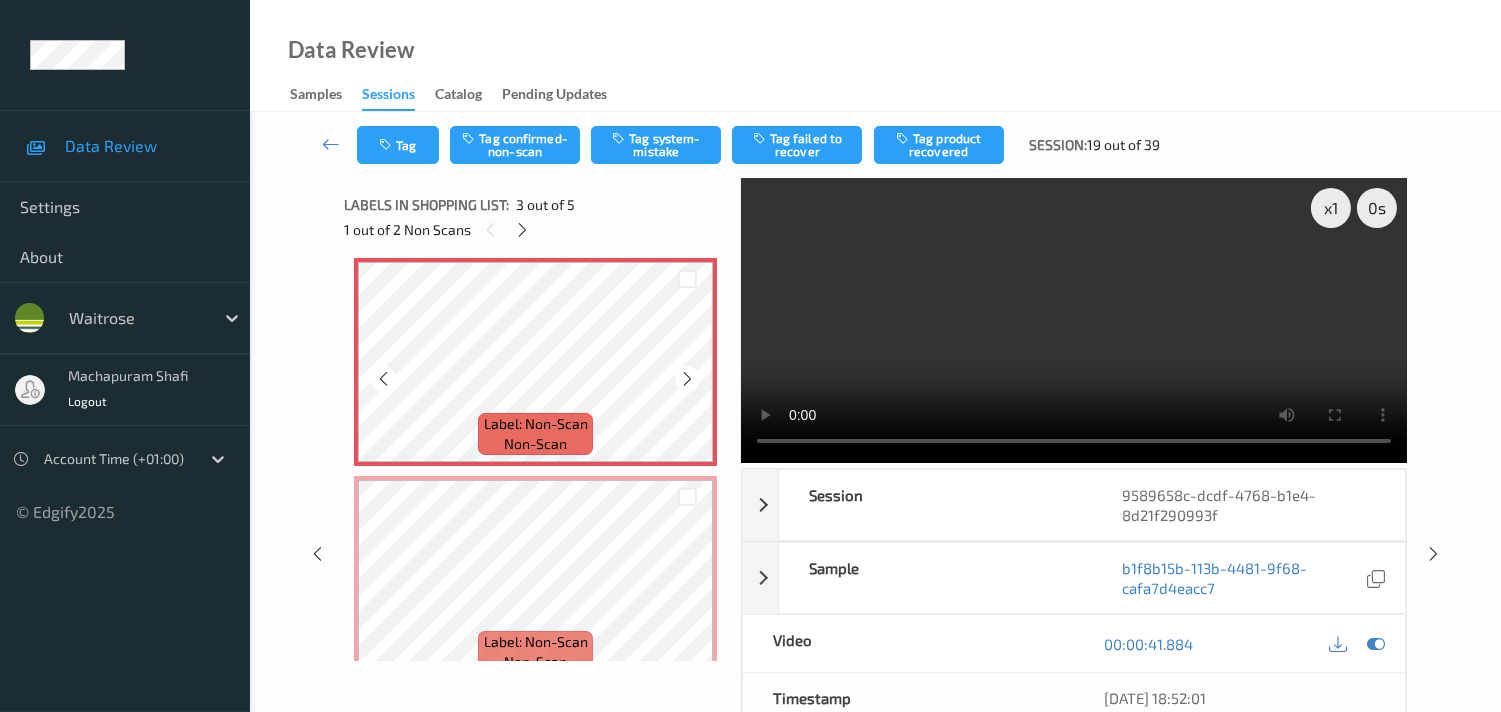 click at bounding box center [687, 379] 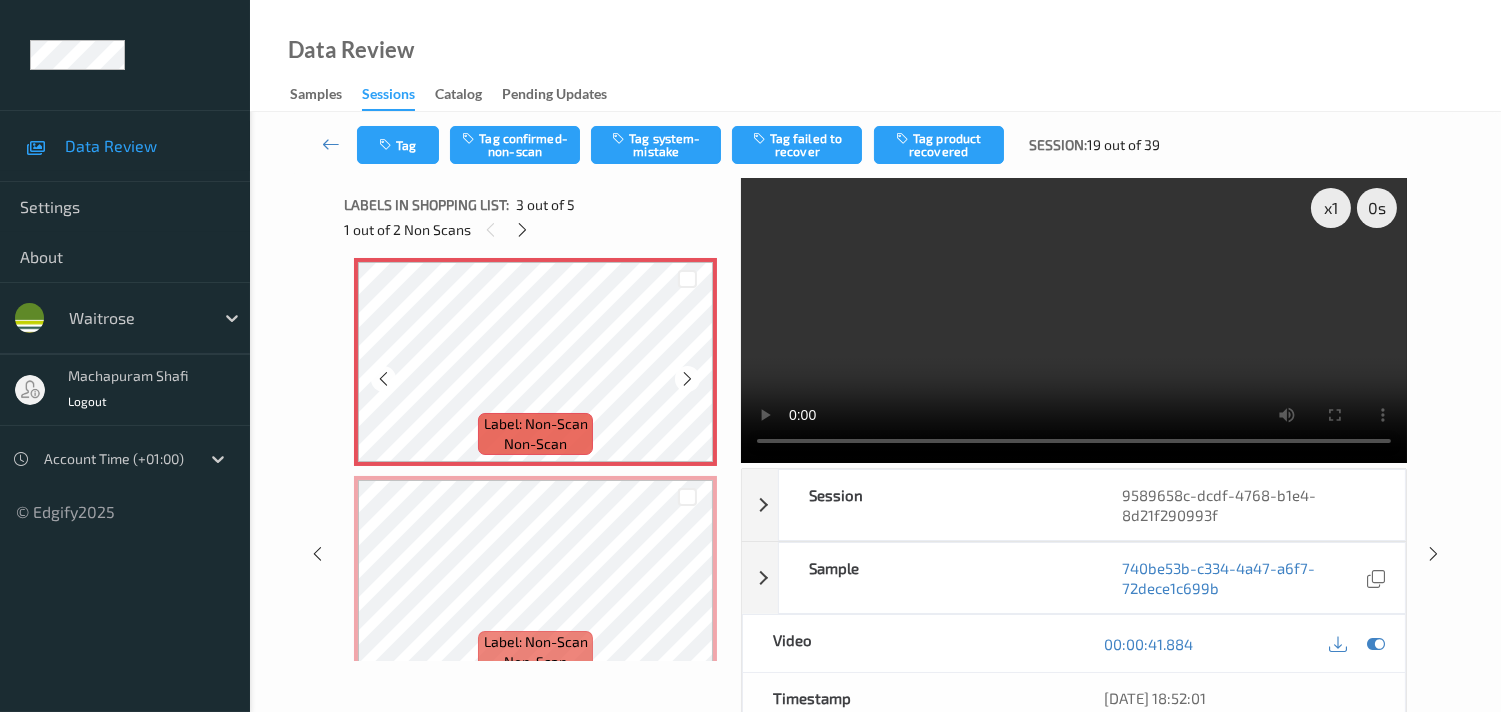 click at bounding box center (687, 379) 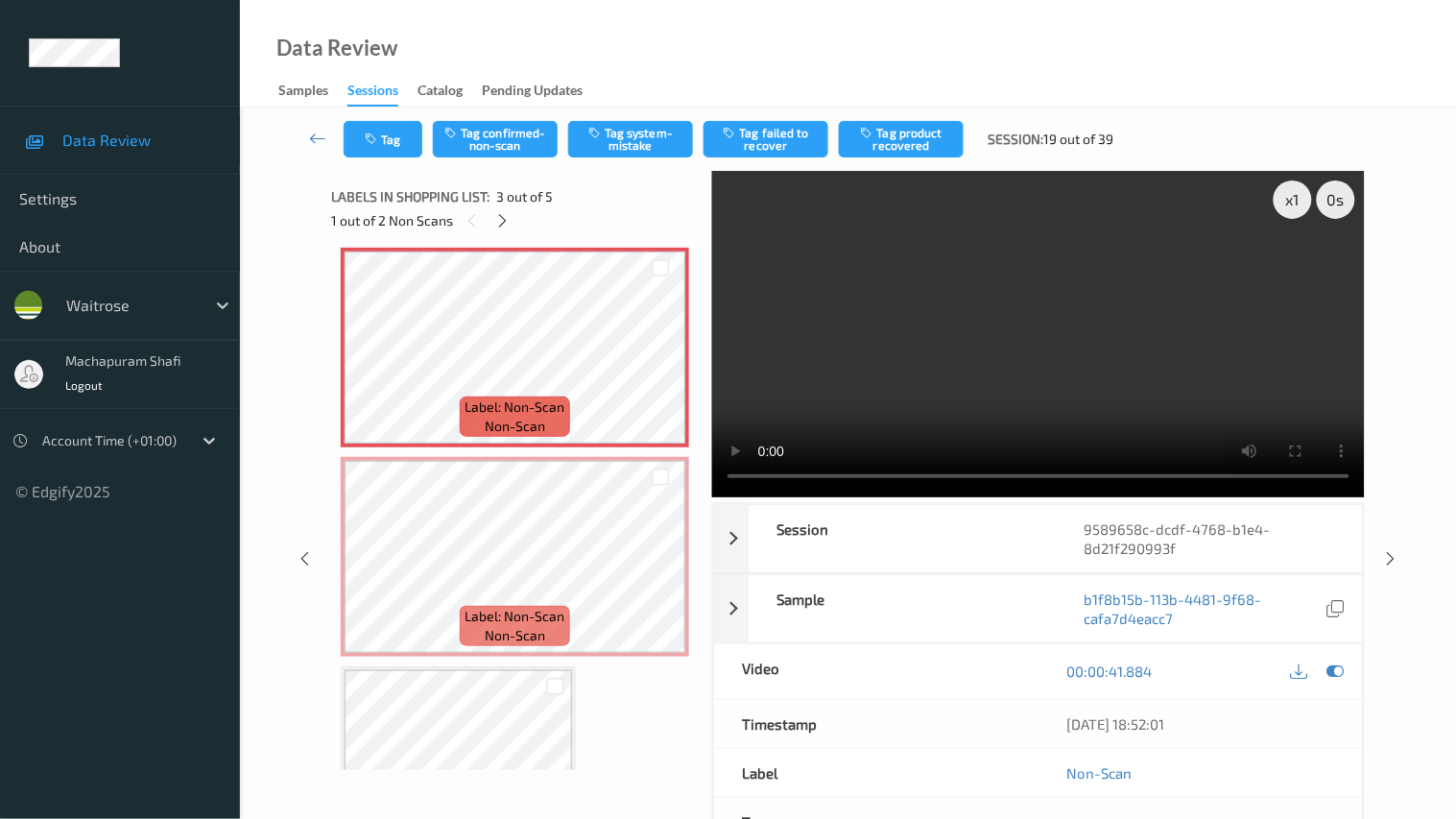 type 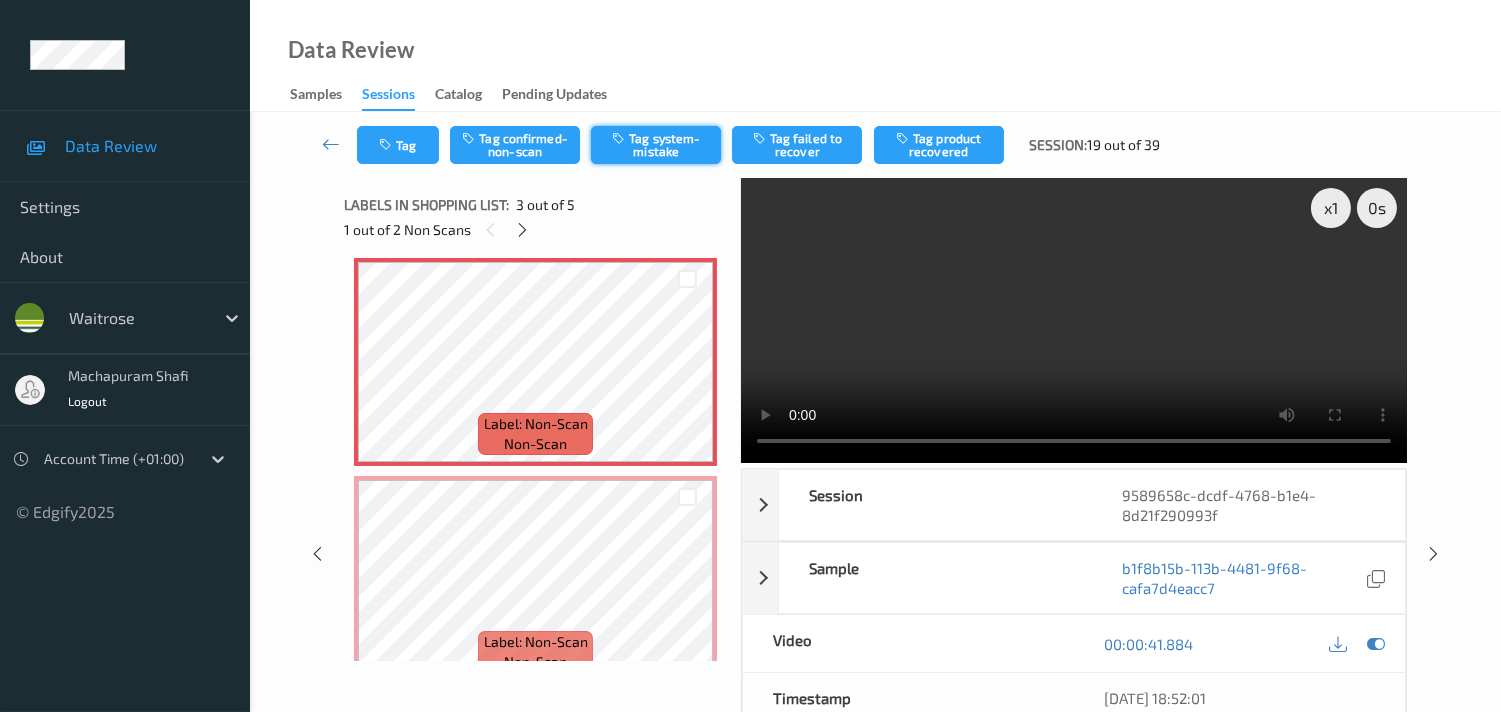 click on "Tag   system-mistake" at bounding box center (656, 145) 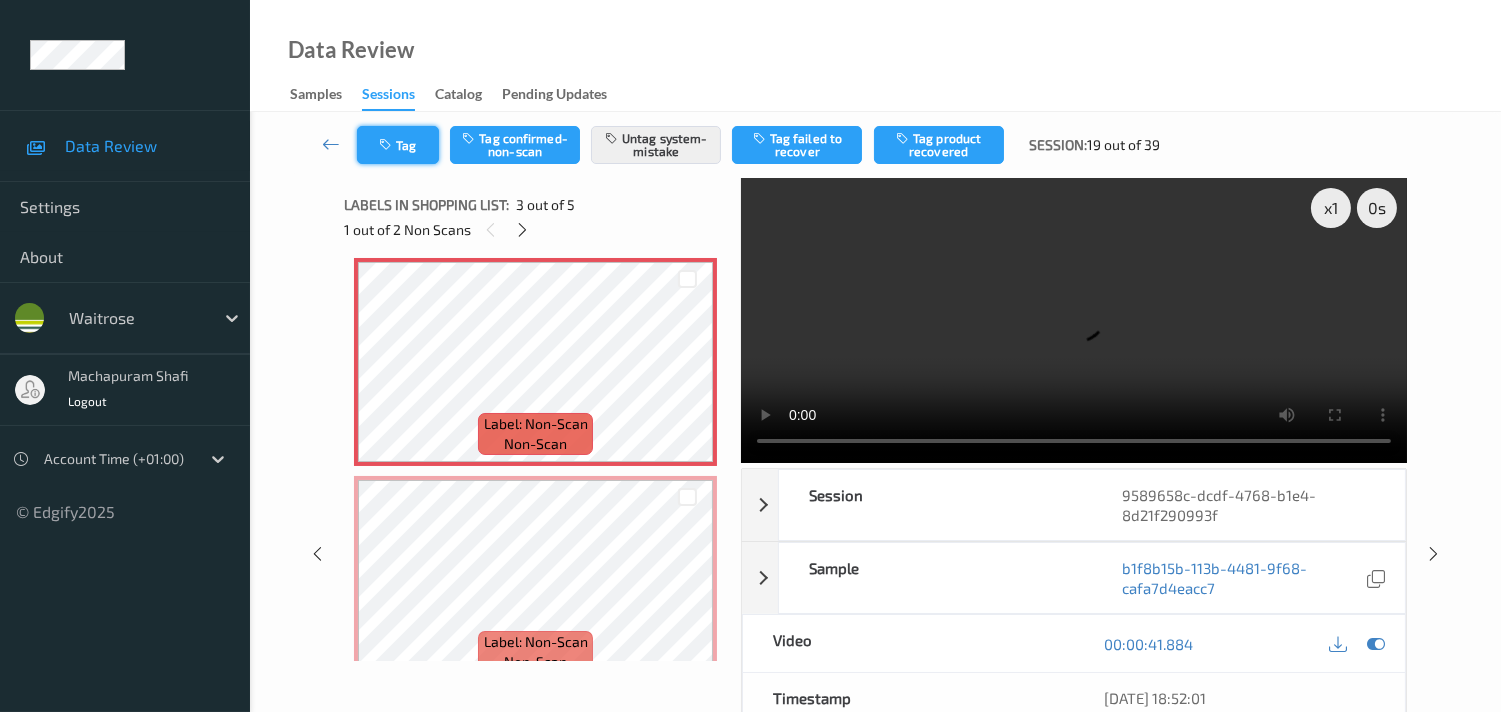 click at bounding box center (387, 145) 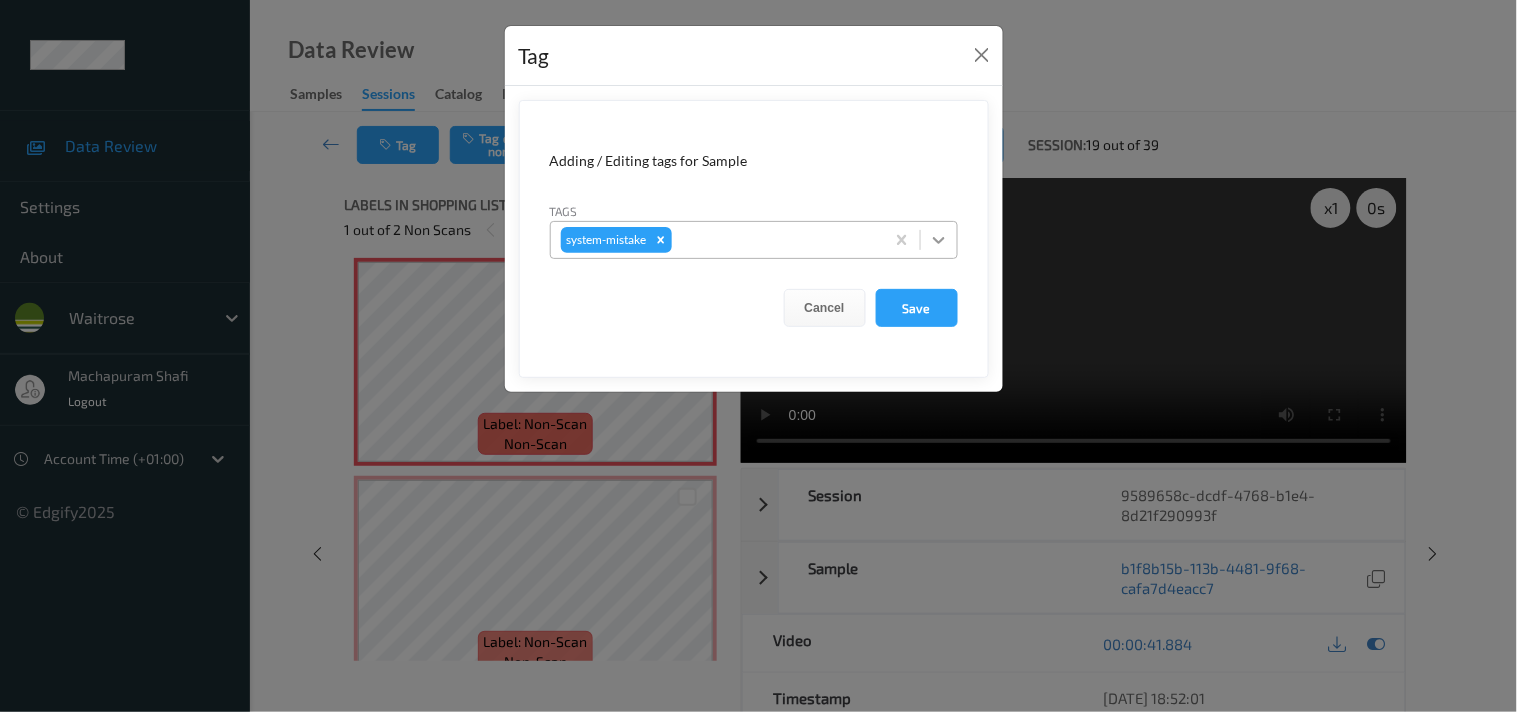 click at bounding box center [939, 240] 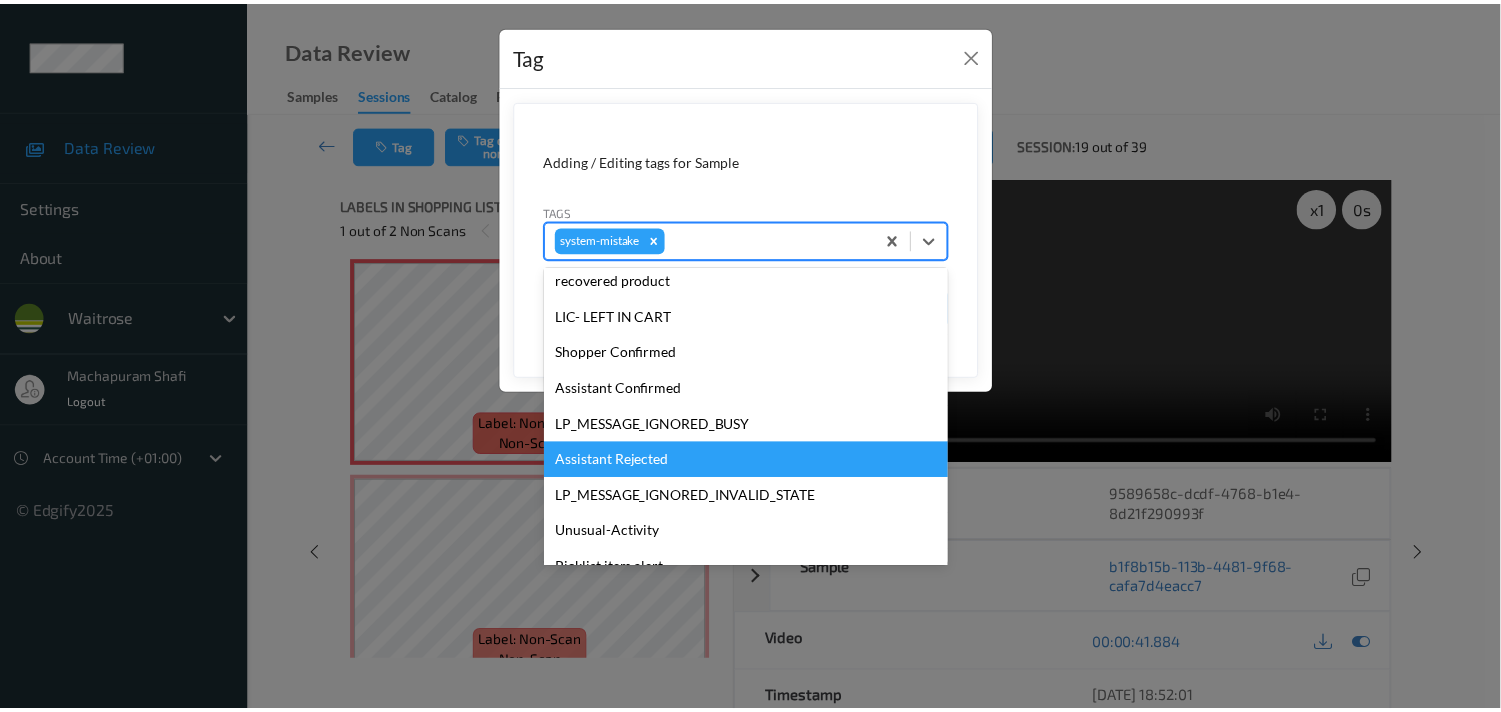 scroll, scrollTop: 355, scrollLeft: 0, axis: vertical 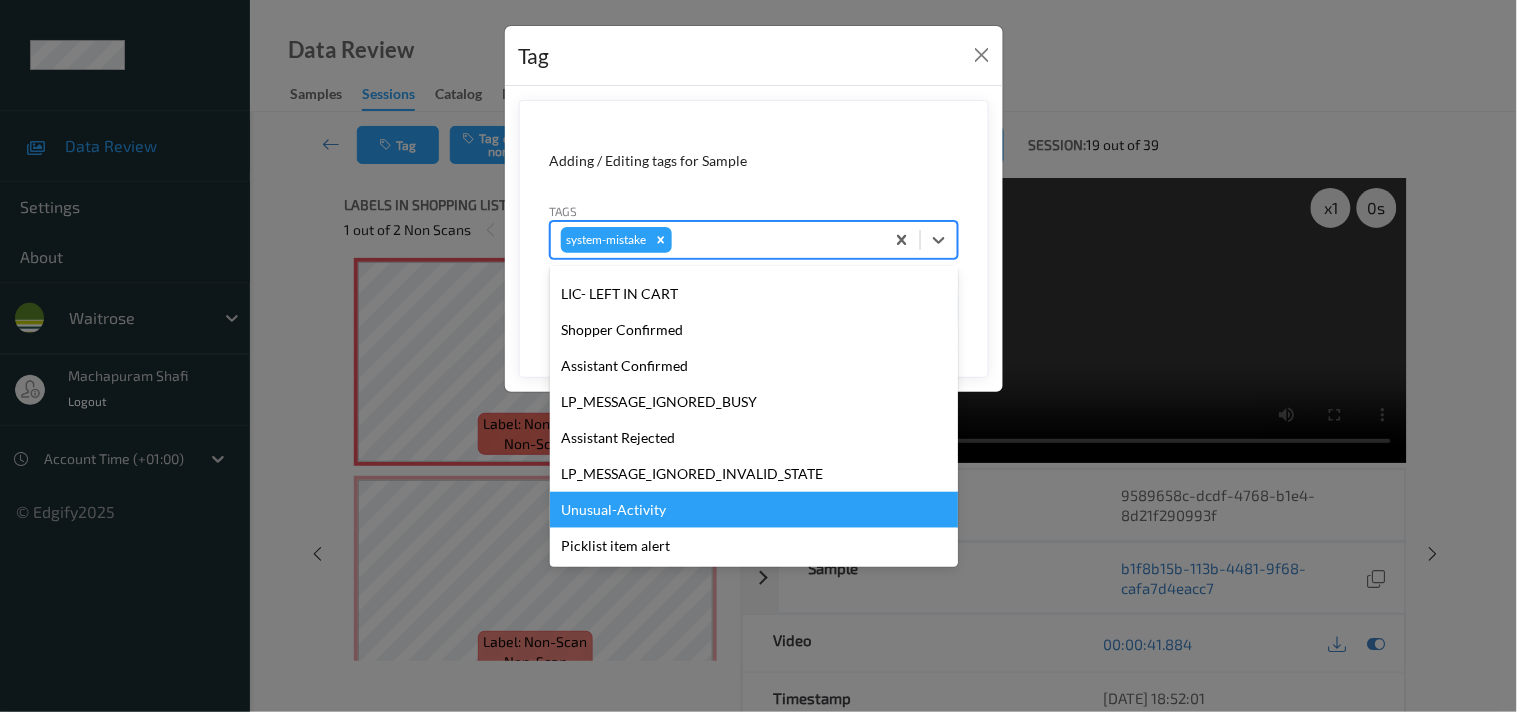 click on "Unusual-Activity" at bounding box center (754, 510) 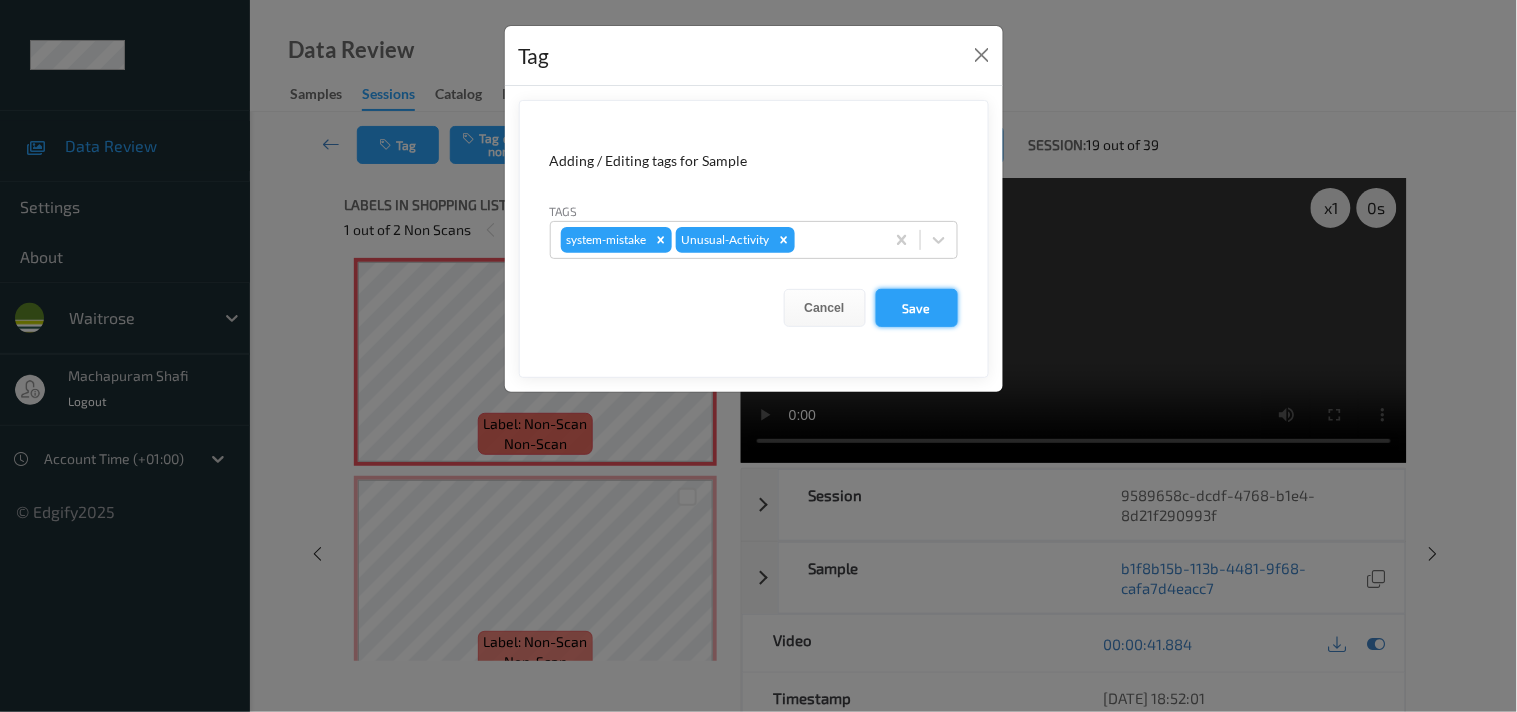 click on "Save" at bounding box center (917, 308) 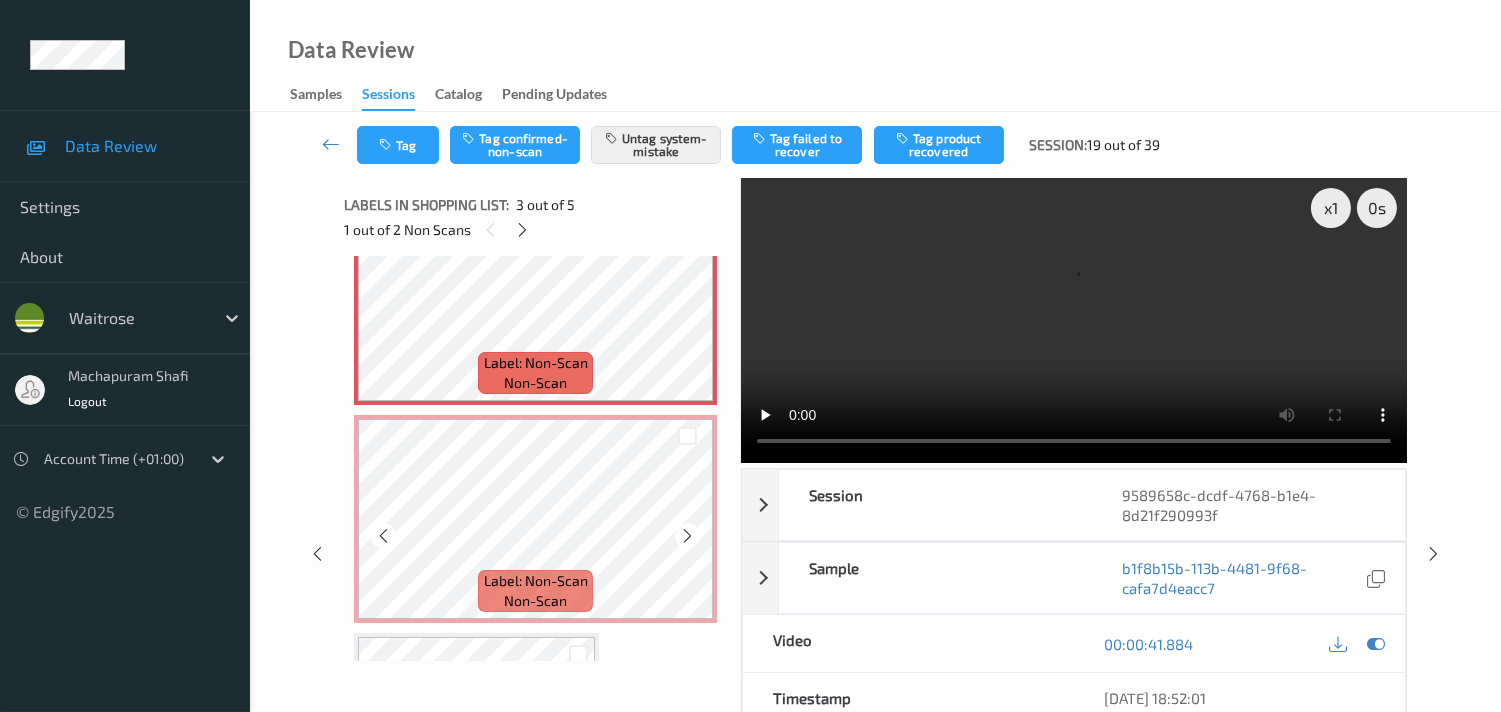scroll, scrollTop: 555, scrollLeft: 0, axis: vertical 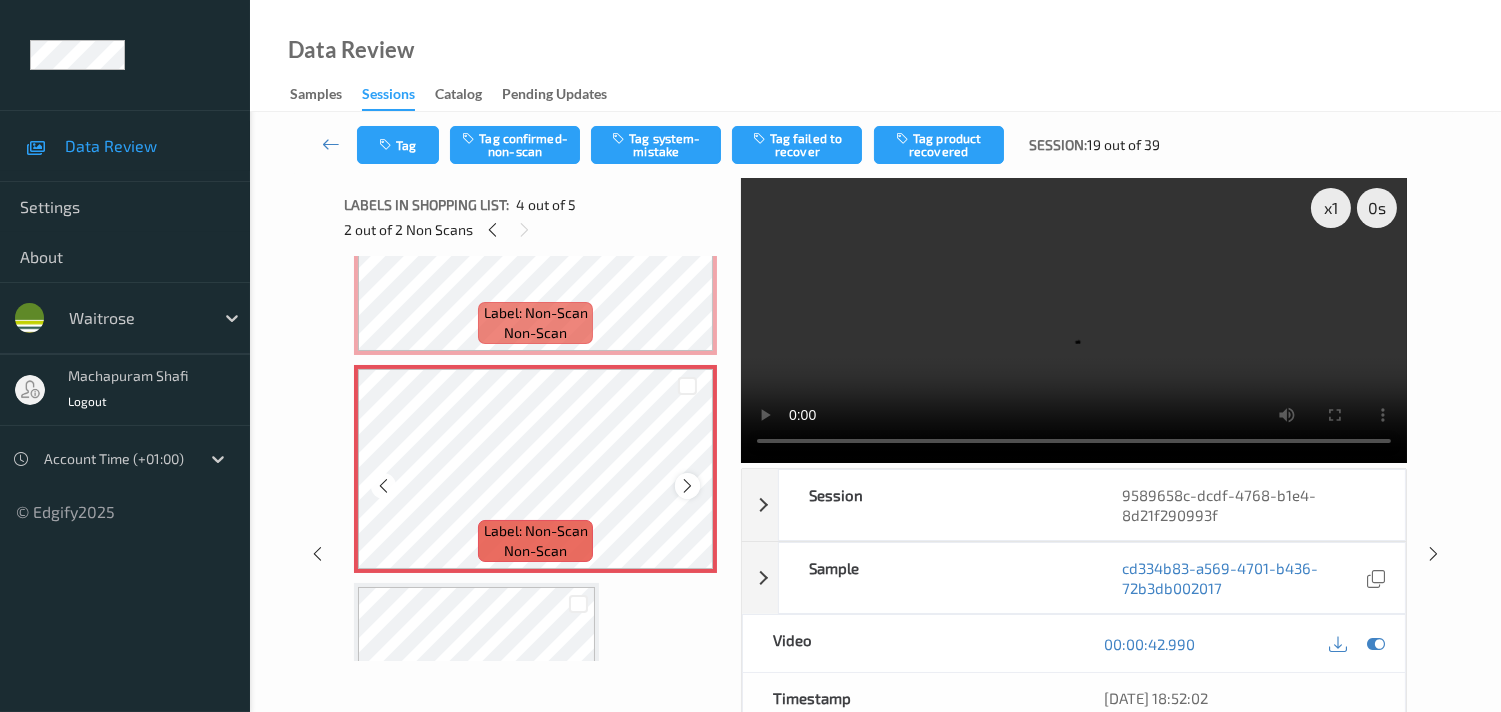 click at bounding box center [687, 485] 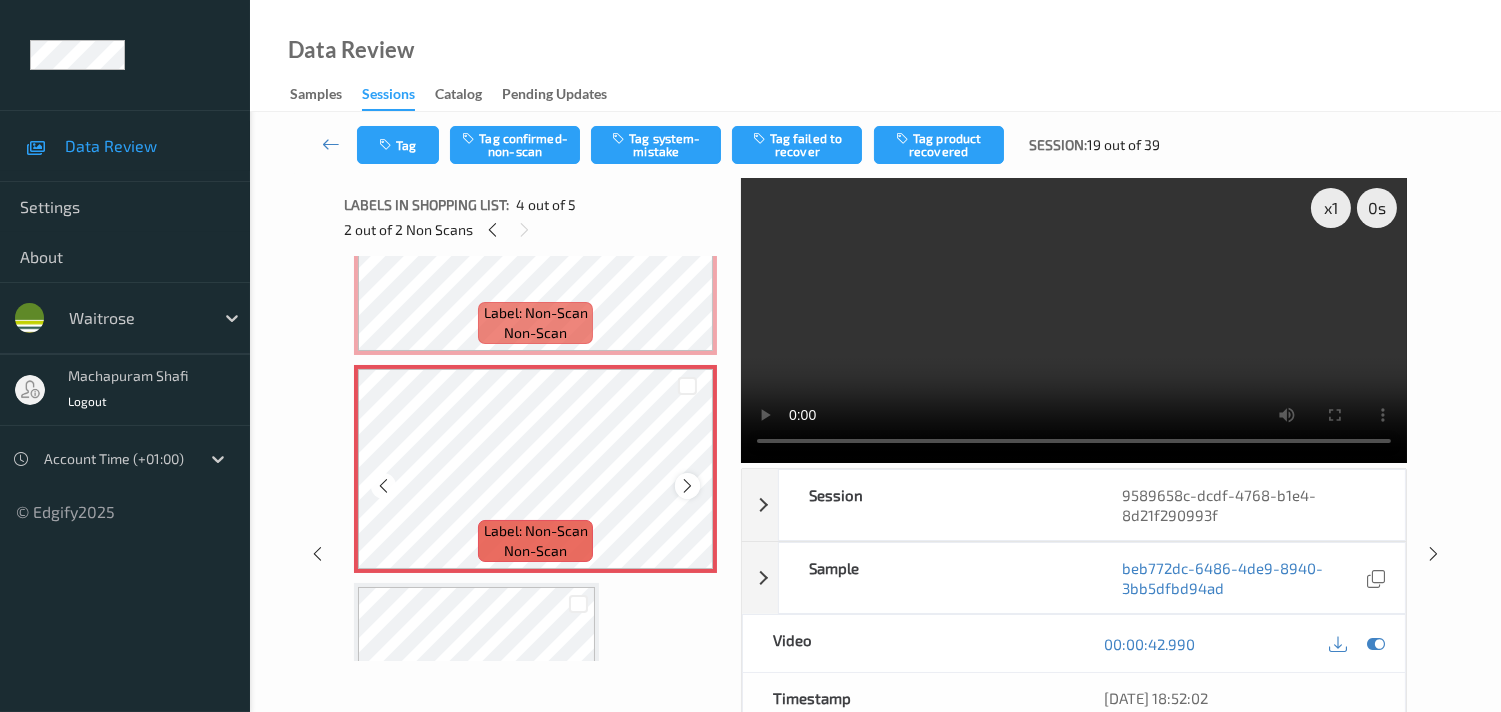 click at bounding box center [687, 485] 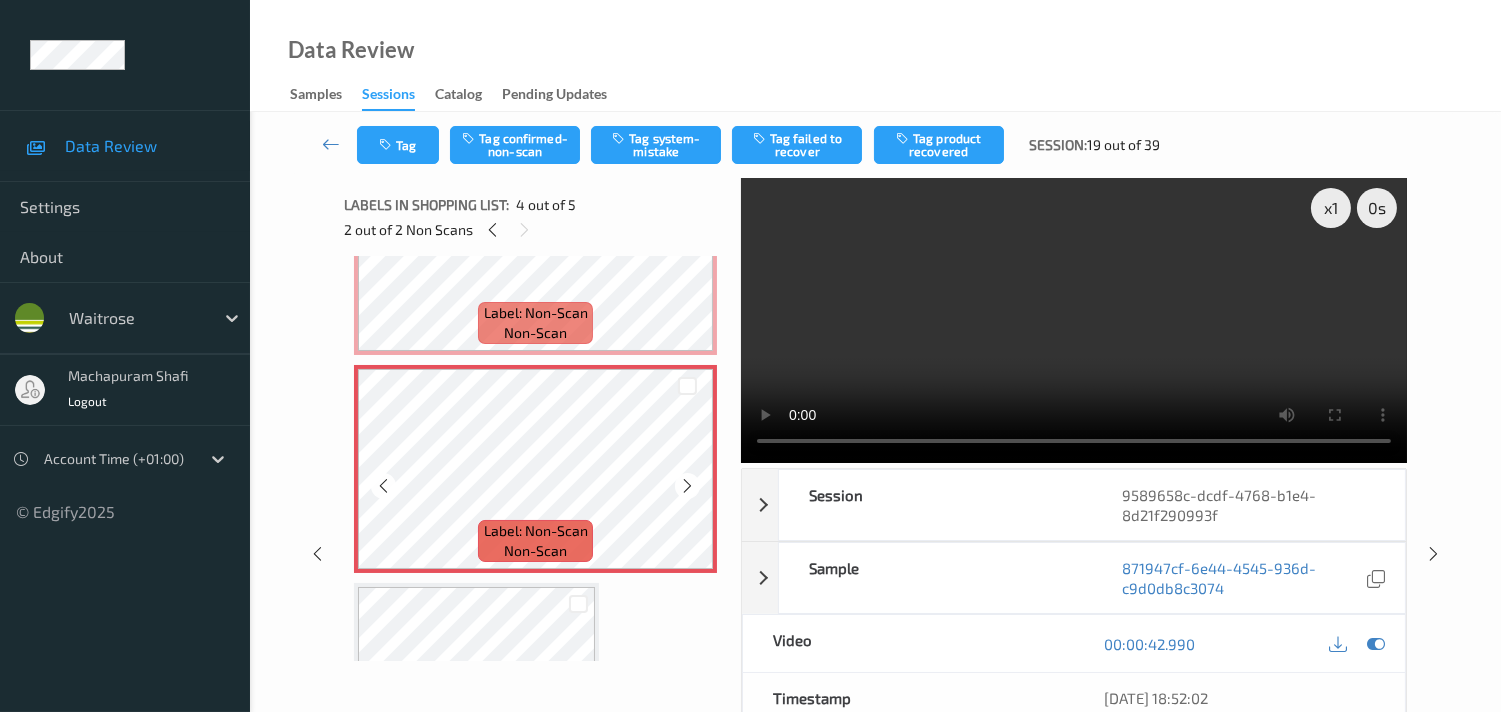 click at bounding box center [687, 485] 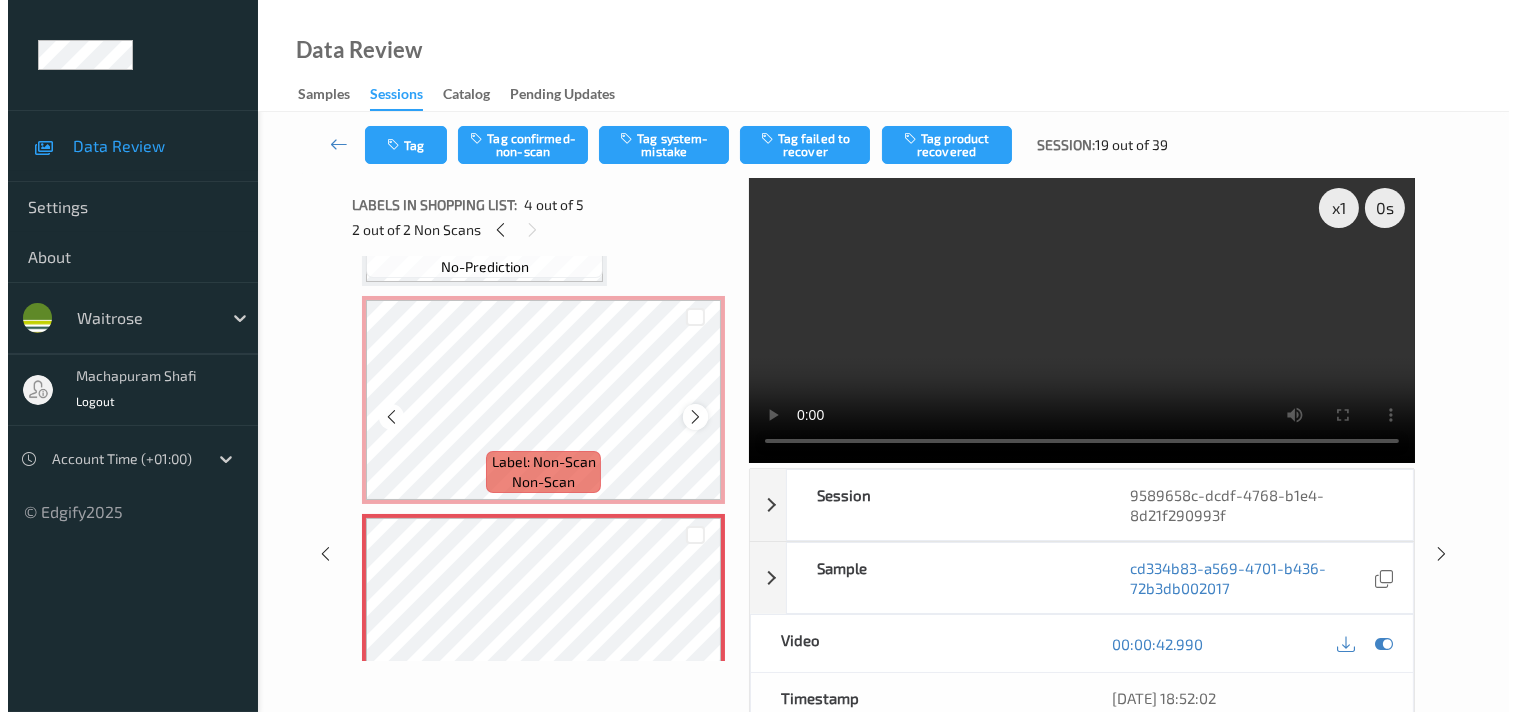 scroll, scrollTop: 444, scrollLeft: 0, axis: vertical 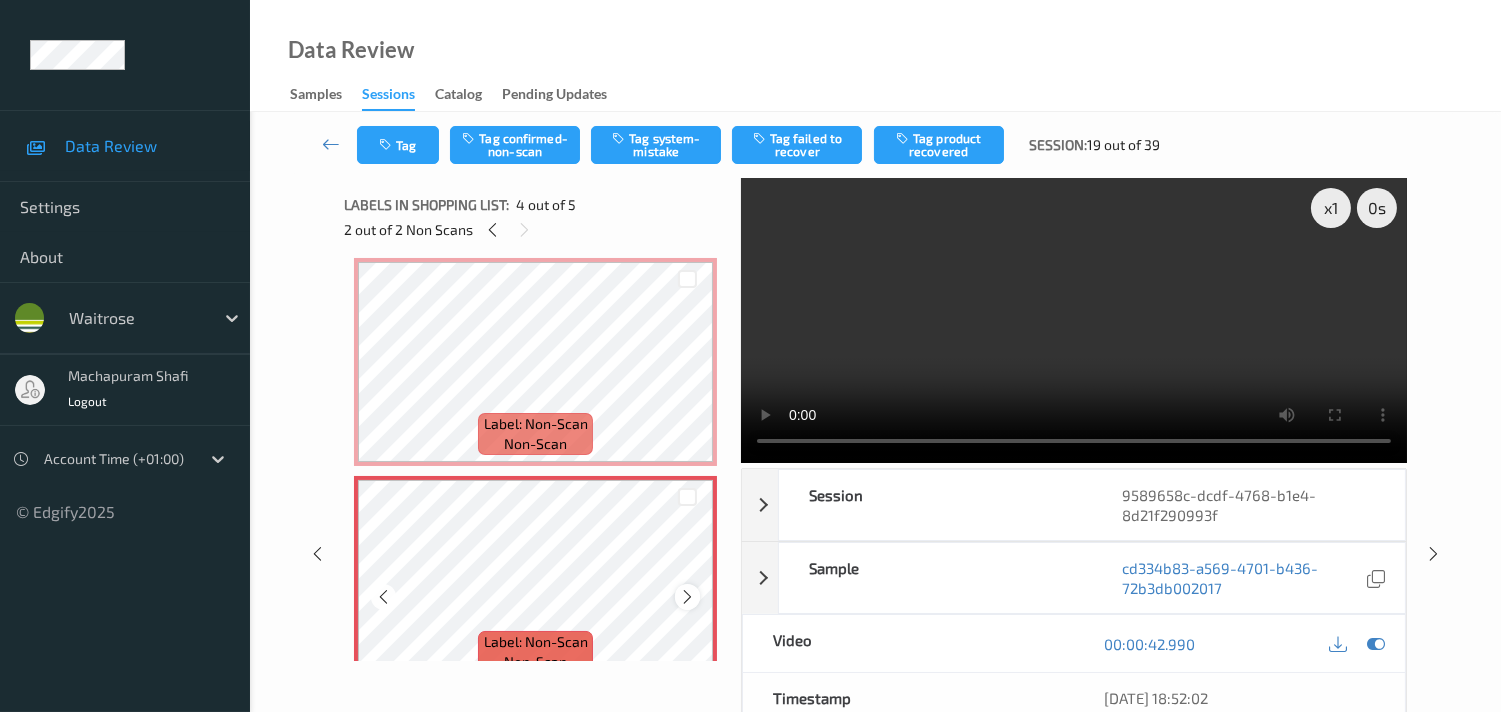 click at bounding box center [687, 597] 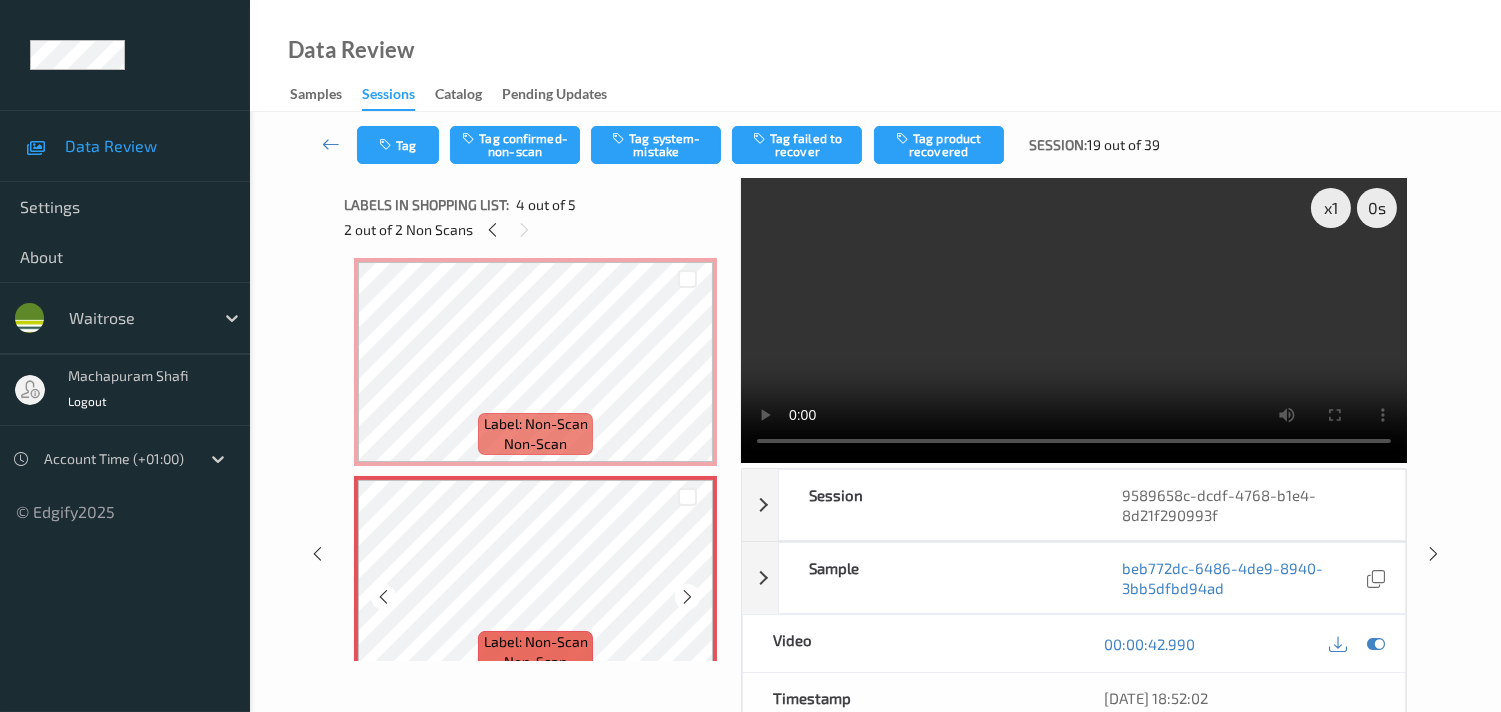 click at bounding box center (687, 597) 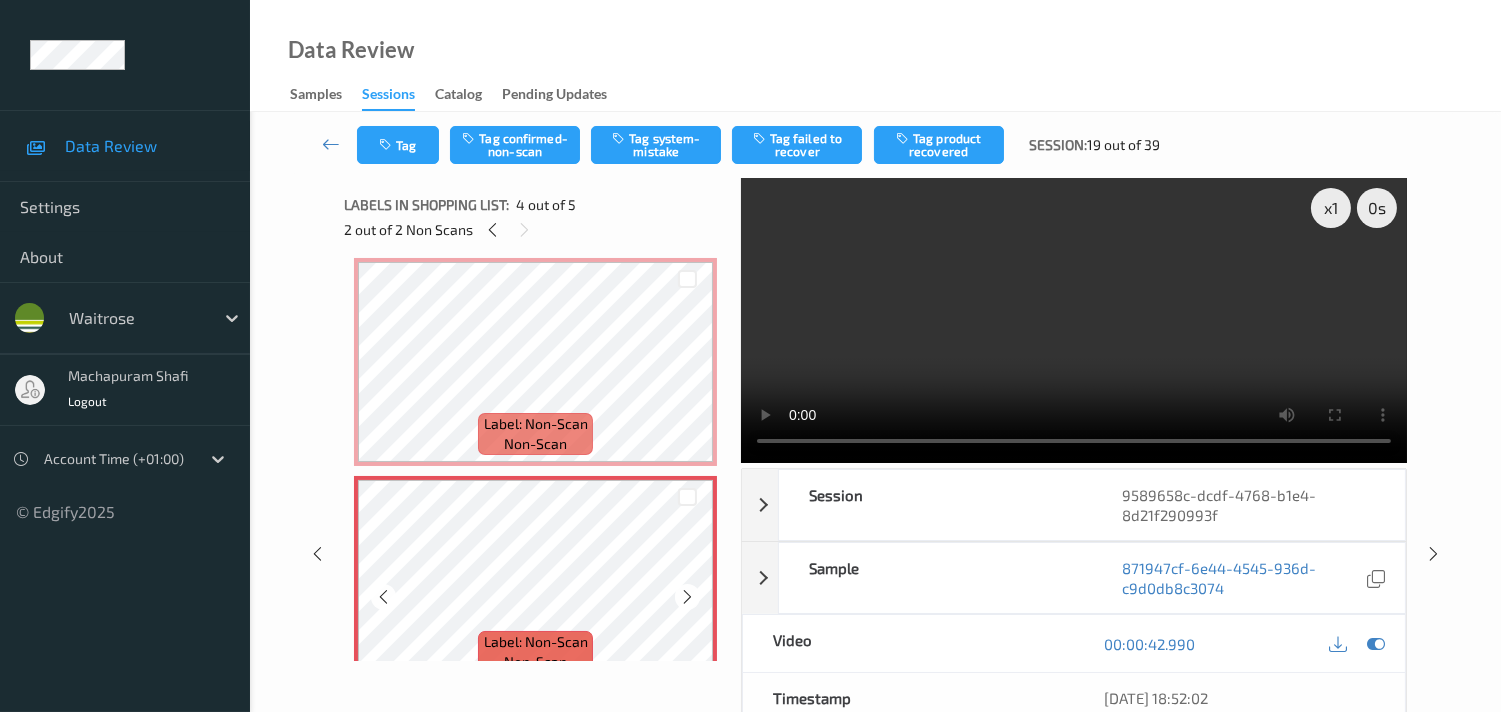 click at bounding box center (687, 597) 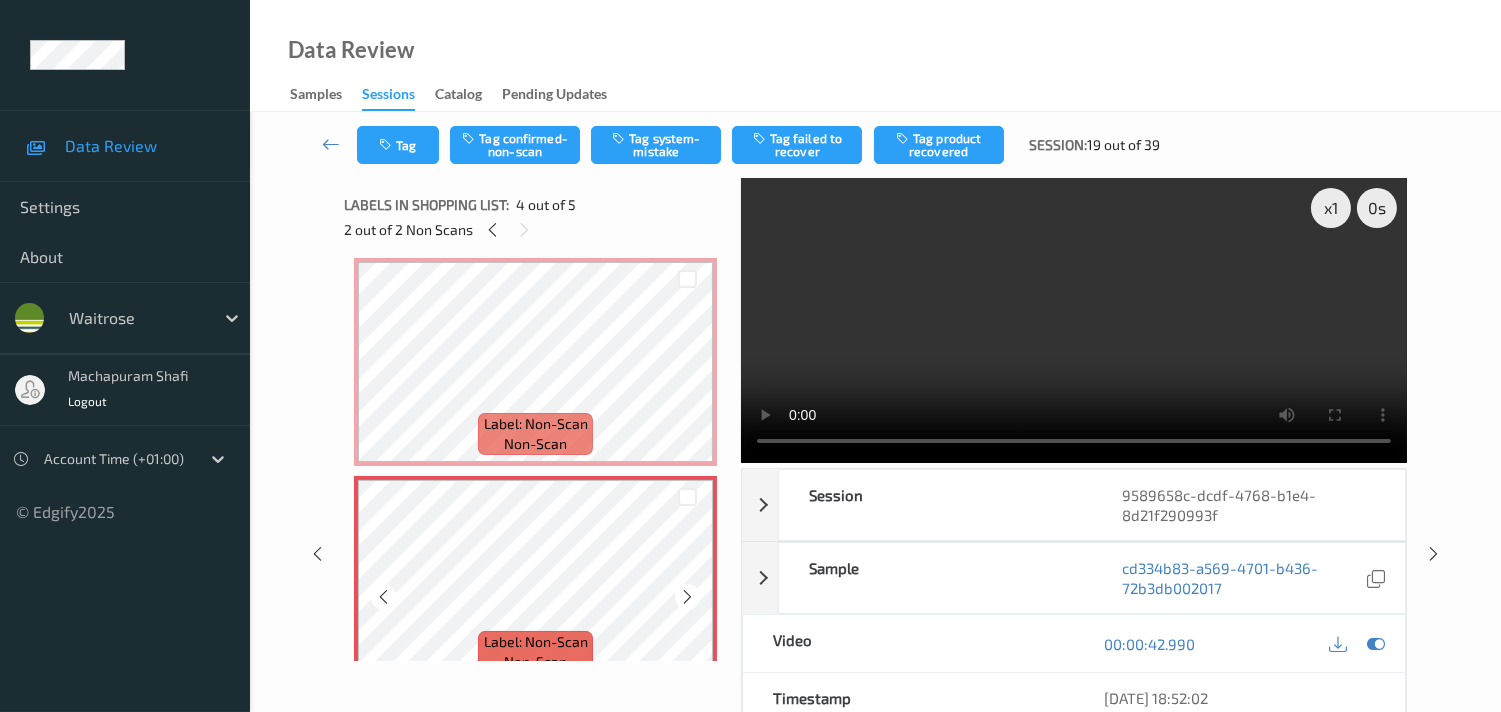 click at bounding box center (687, 597) 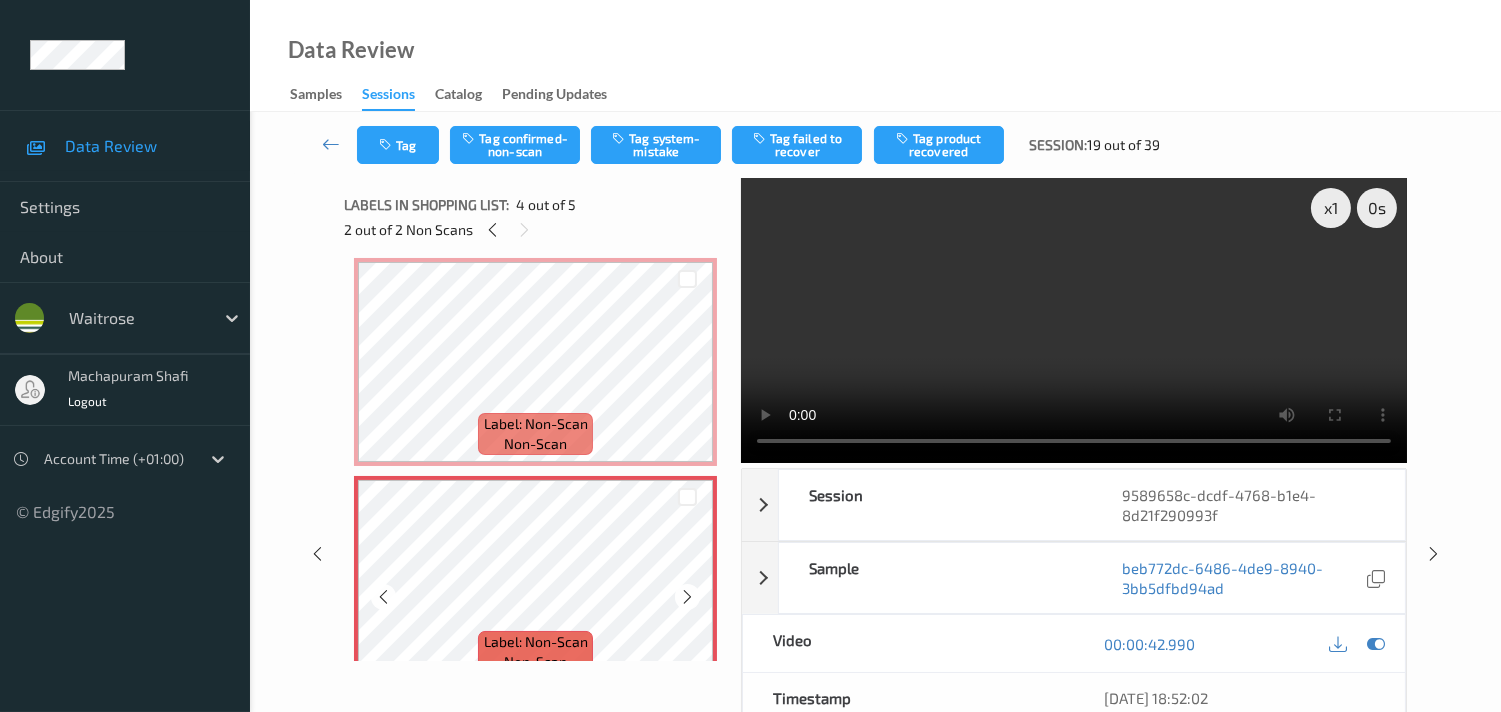 click at bounding box center [687, 597] 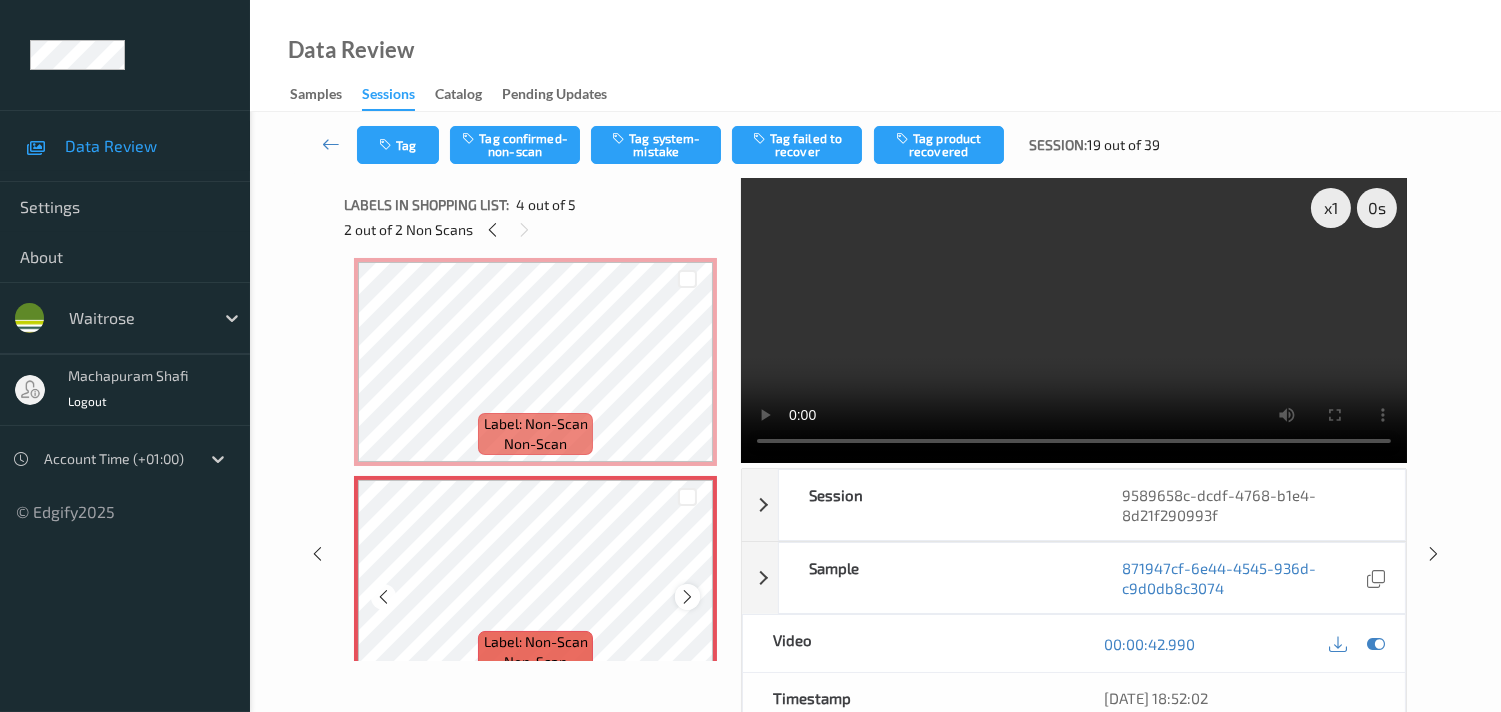 click at bounding box center (687, 597) 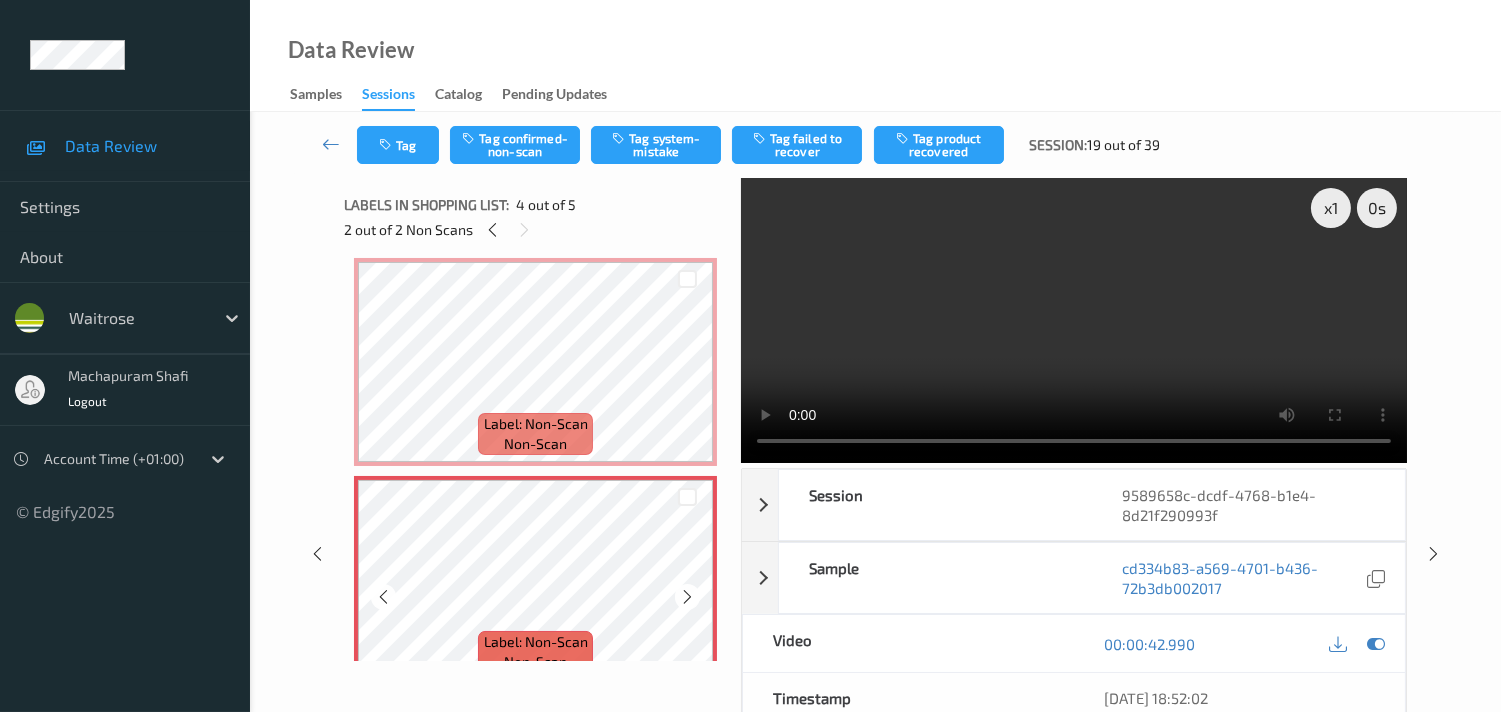 click at bounding box center (687, 597) 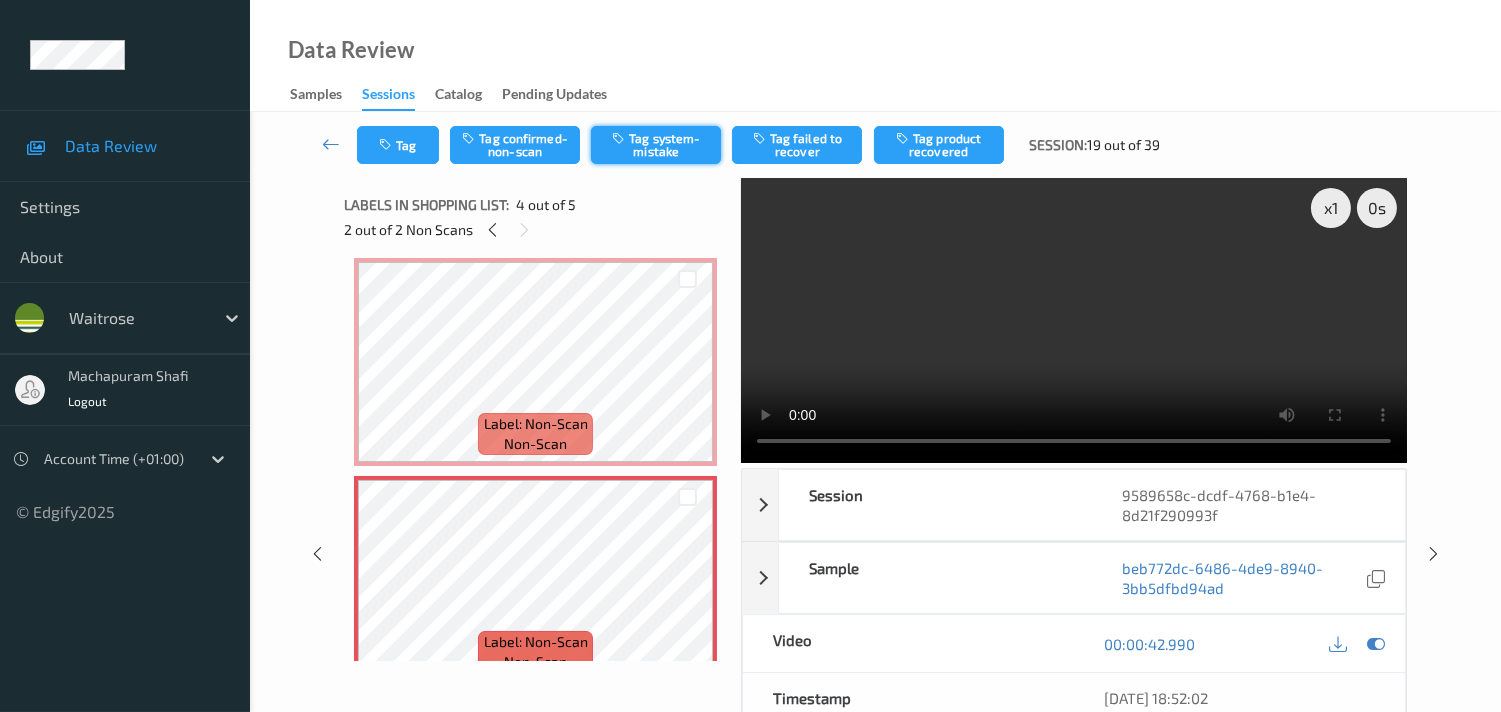 click on "Tag   system-mistake" at bounding box center [656, 145] 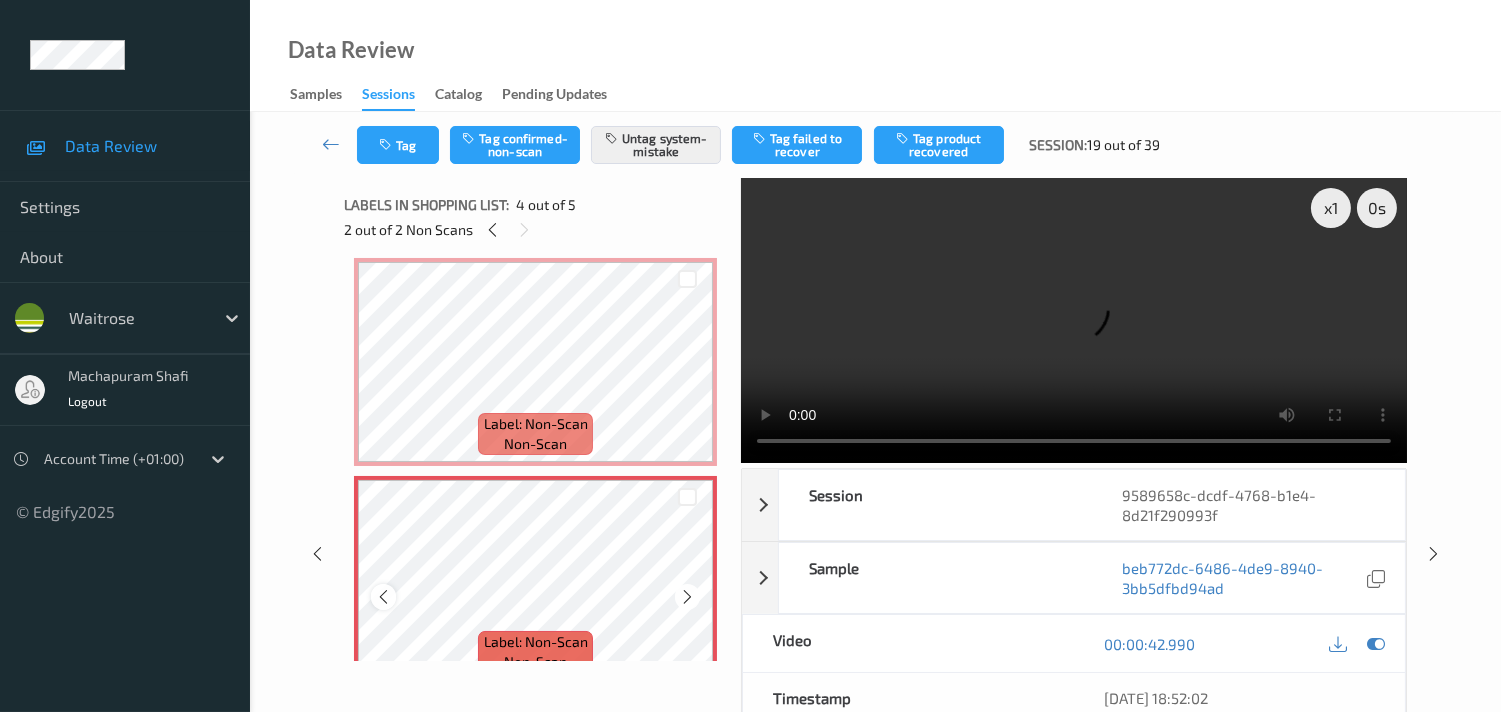 click at bounding box center (383, 597) 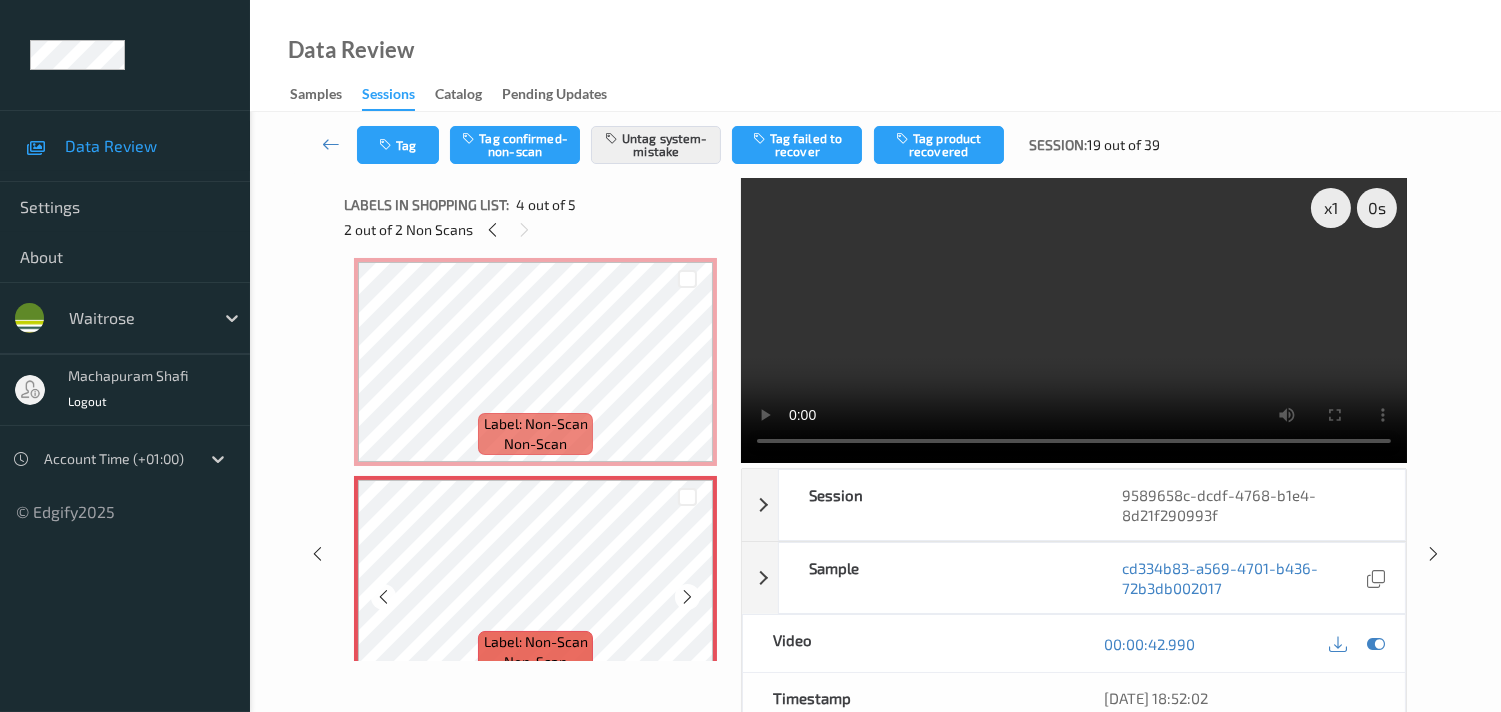 click at bounding box center [383, 597] 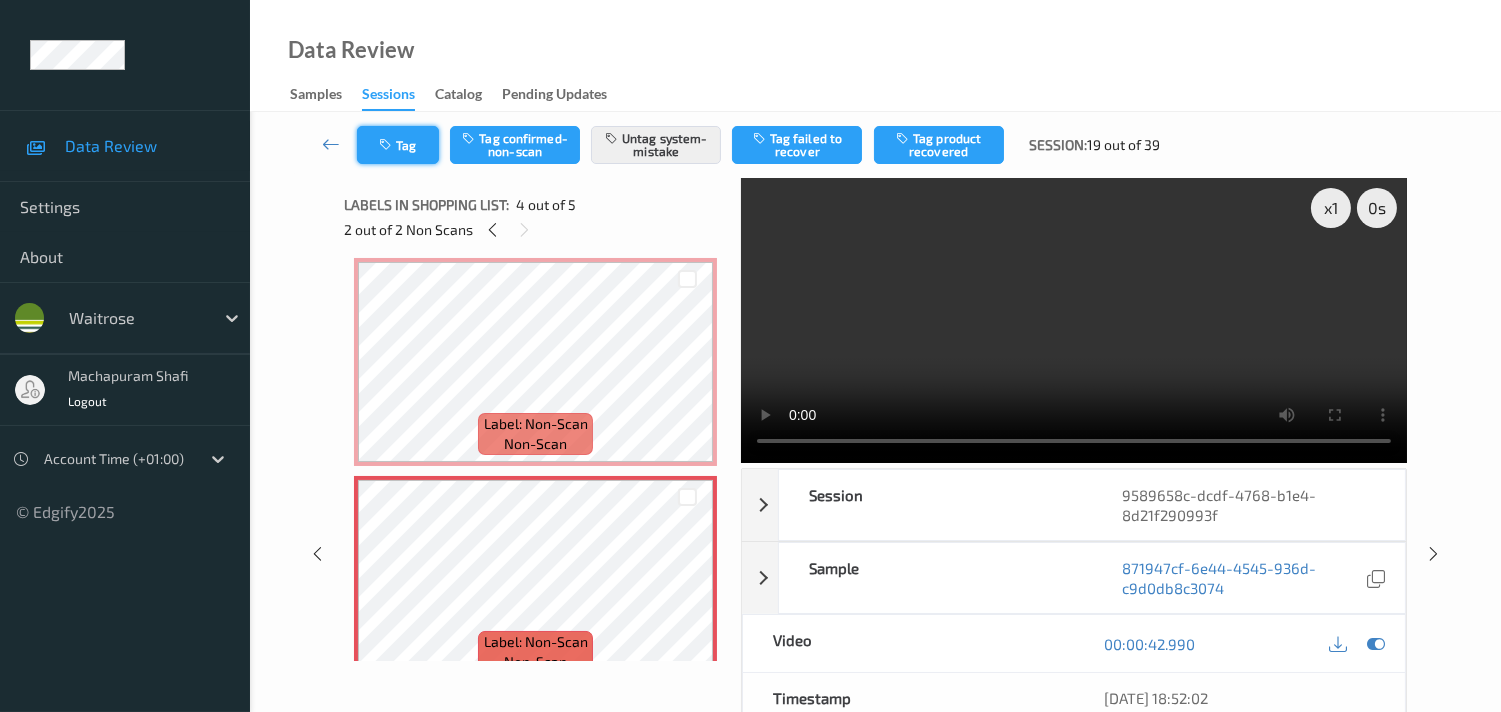 click on "Tag" at bounding box center (398, 145) 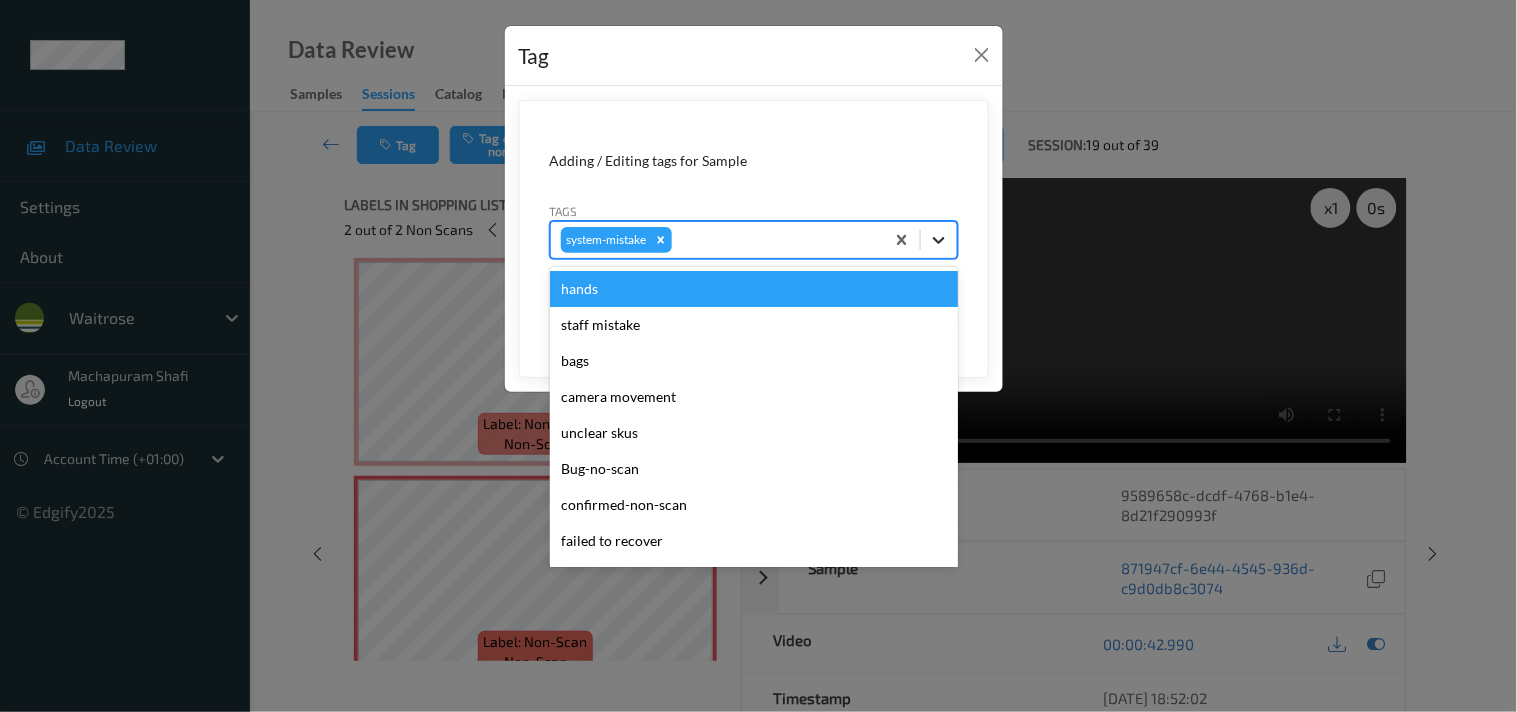 click 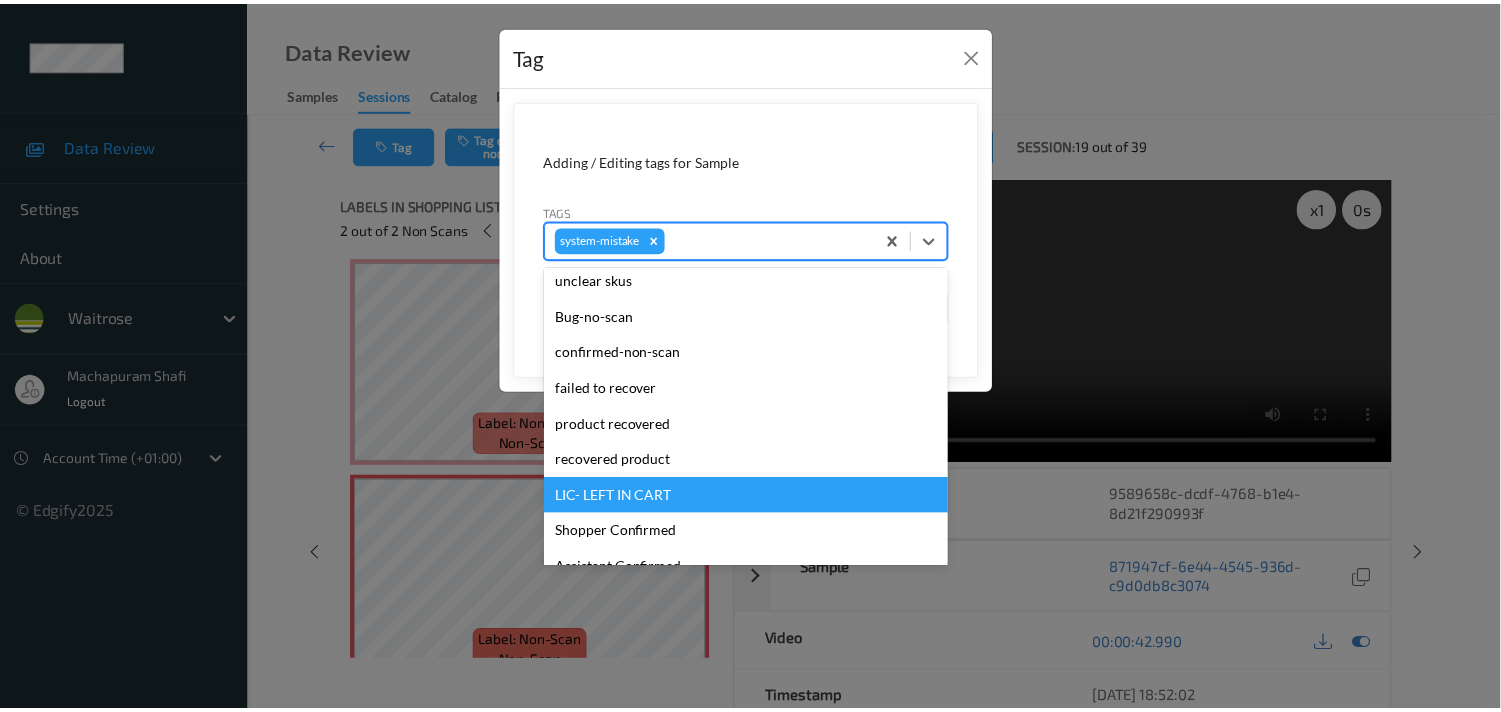 scroll, scrollTop: 355, scrollLeft: 0, axis: vertical 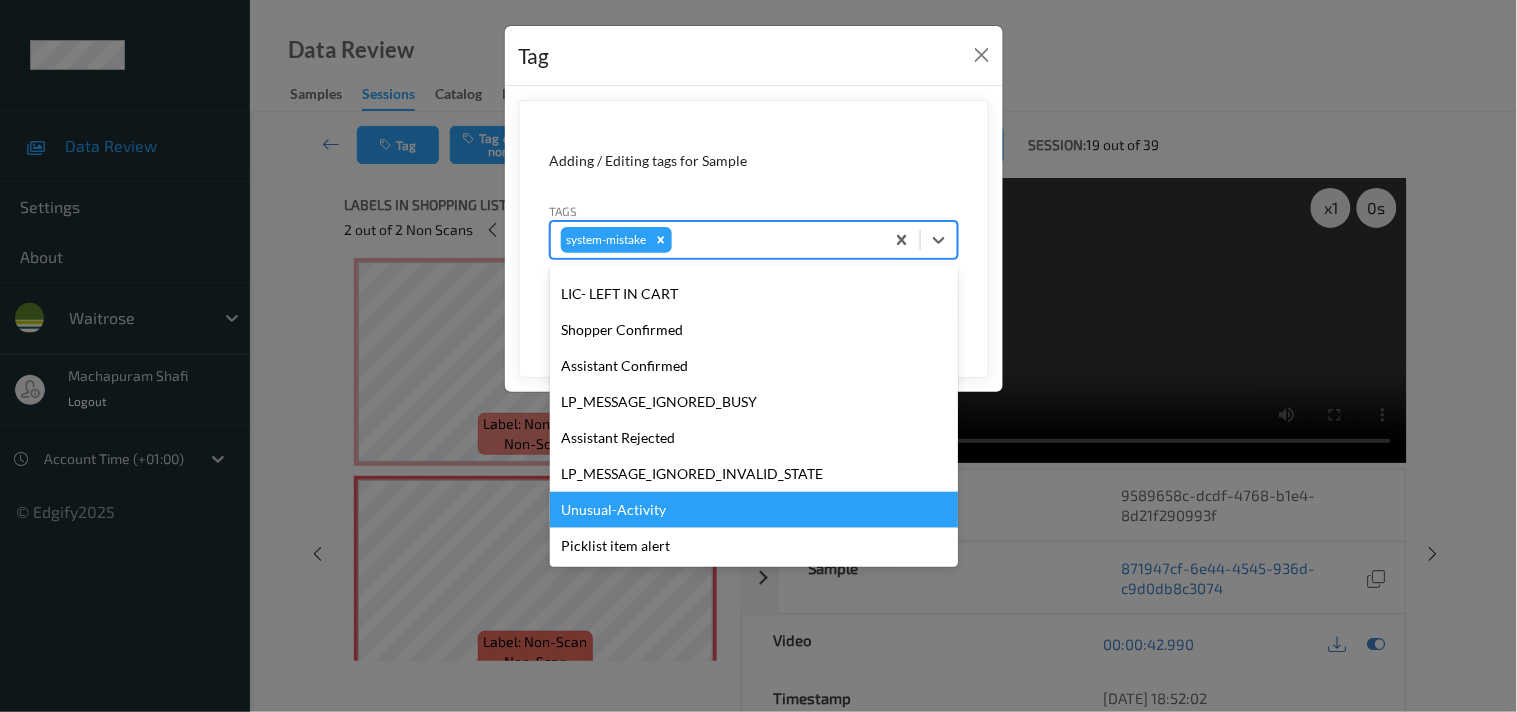click on "Unusual-Activity" at bounding box center [754, 510] 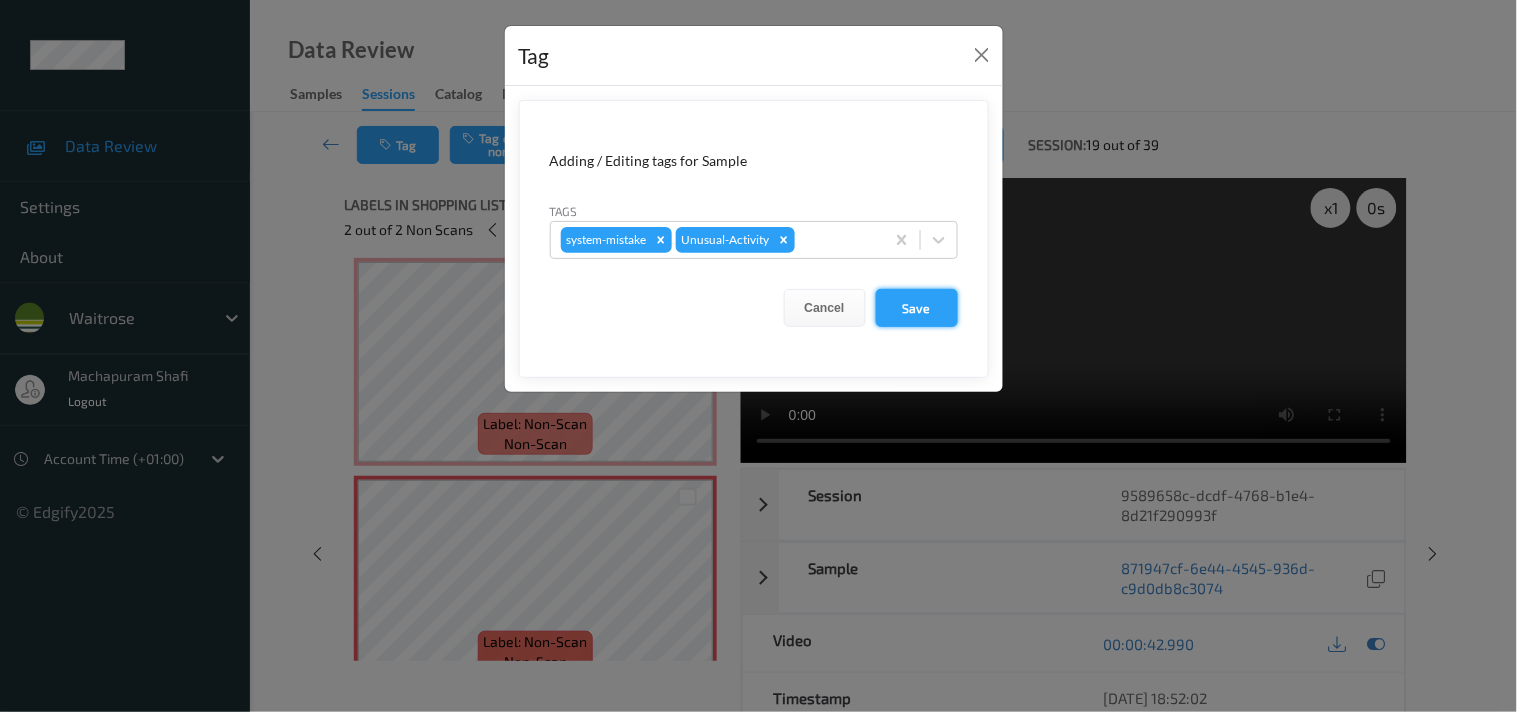 click on "Save" at bounding box center (917, 308) 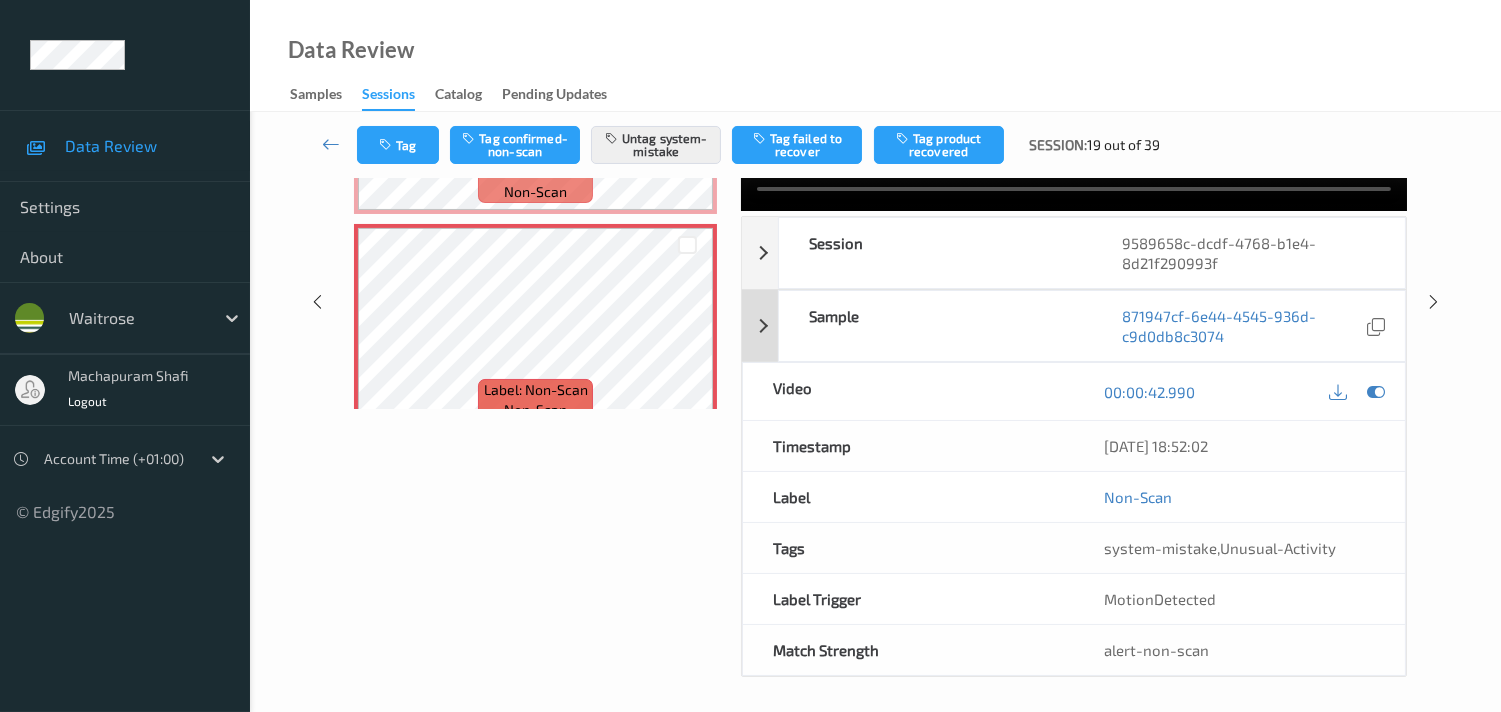scroll, scrollTop: 260, scrollLeft: 0, axis: vertical 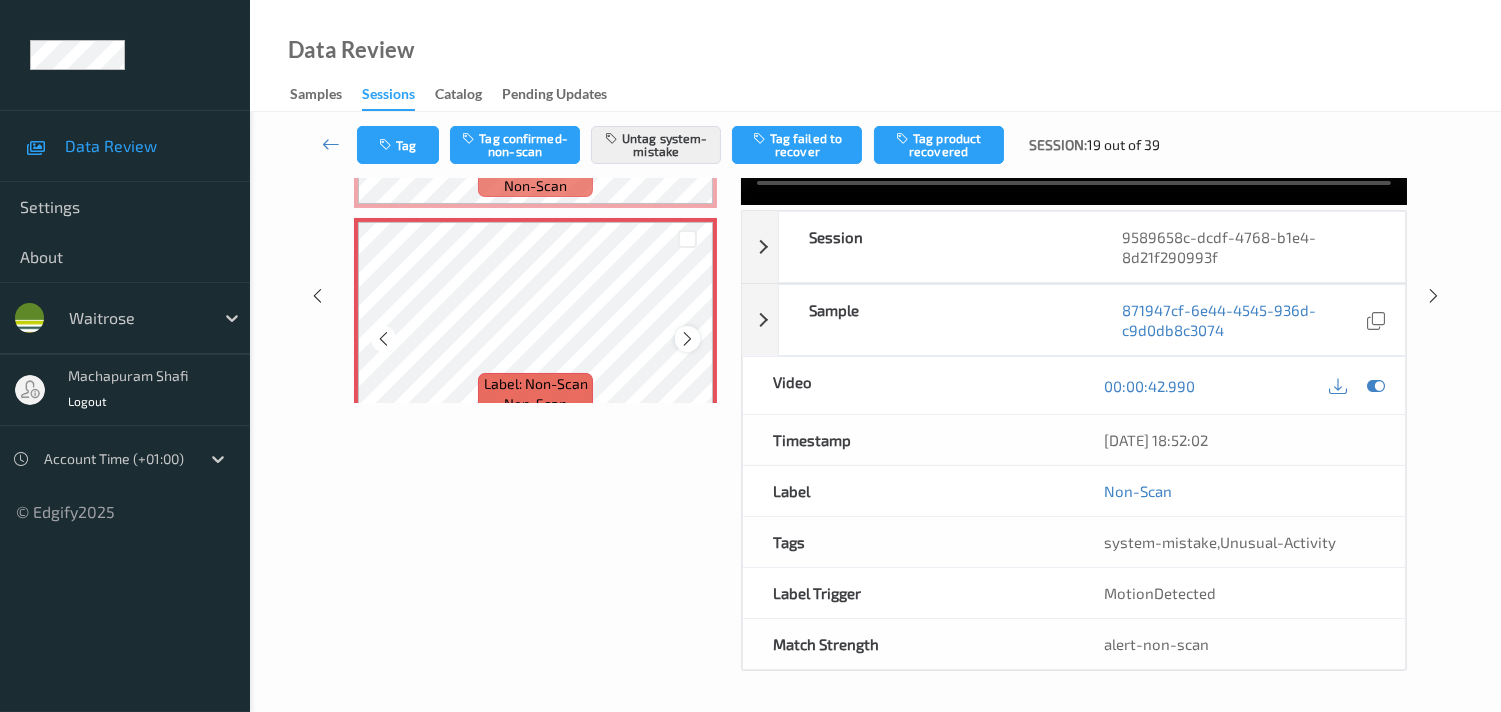 click at bounding box center [687, 339] 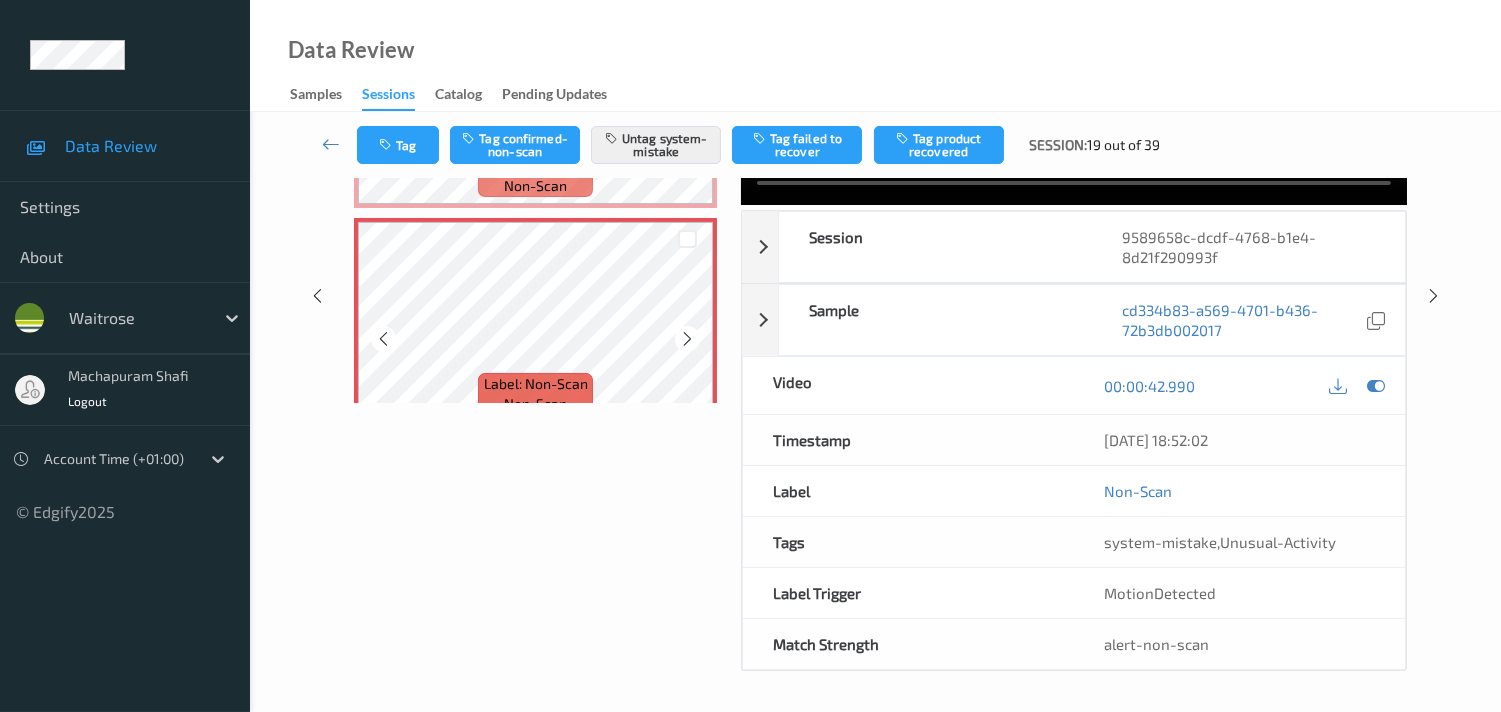 click at bounding box center (687, 339) 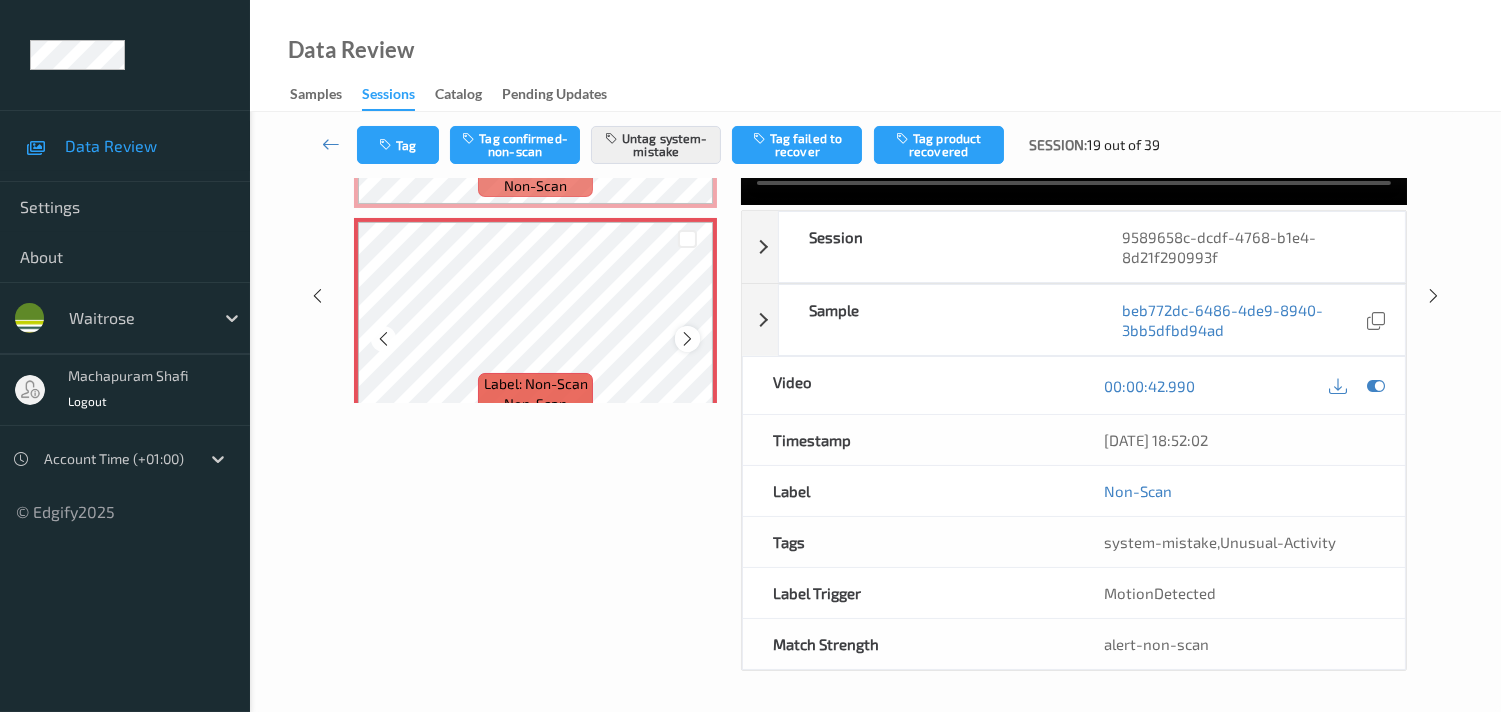 click at bounding box center [687, 339] 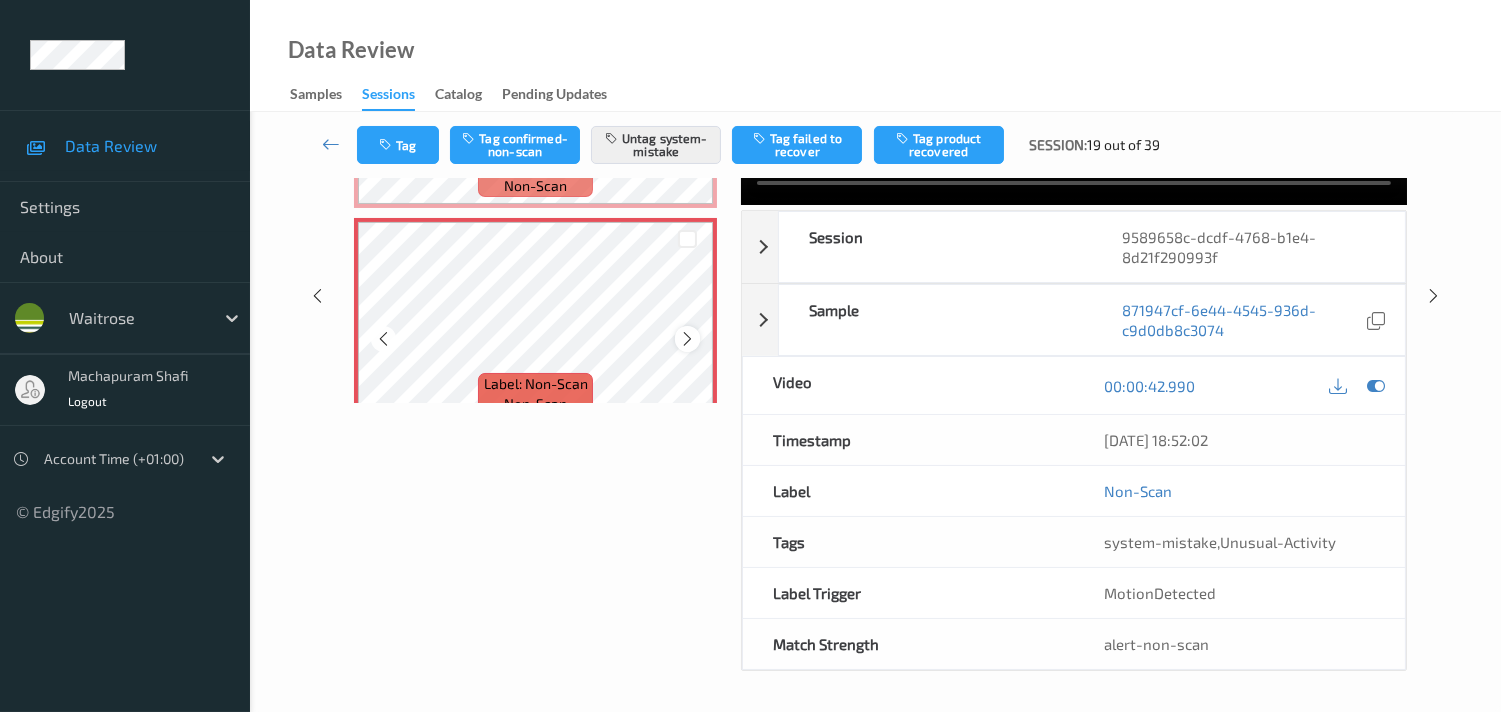 click at bounding box center (687, 339) 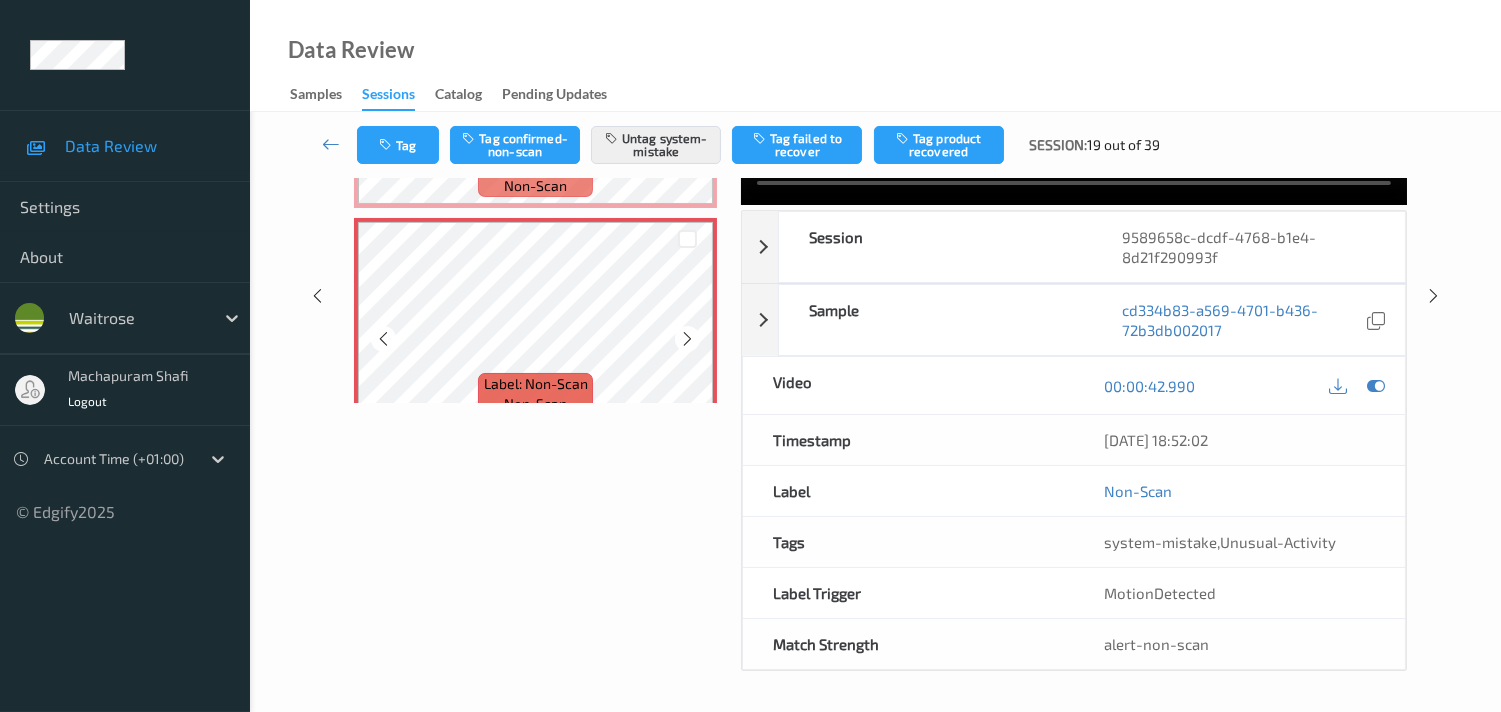 click at bounding box center [687, 339] 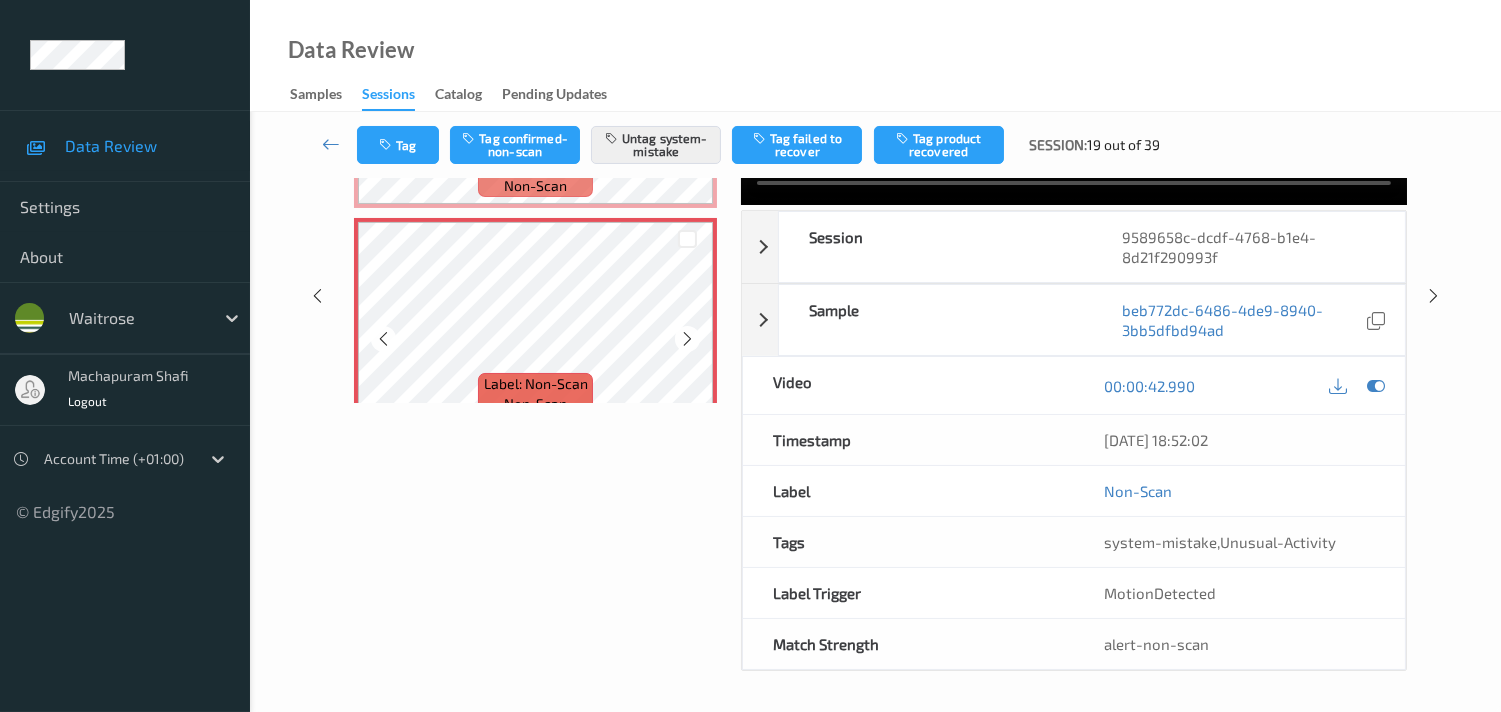 click at bounding box center (687, 339) 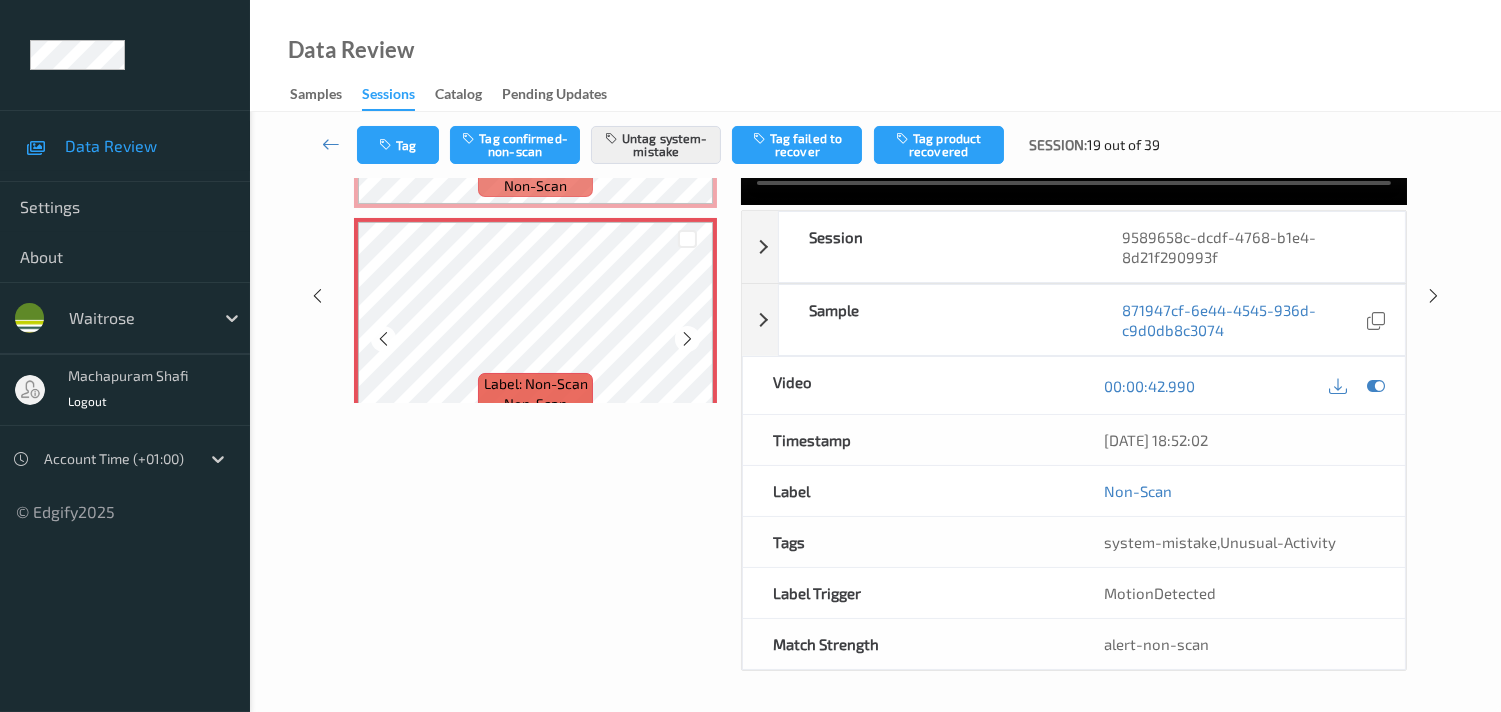 click at bounding box center (687, 339) 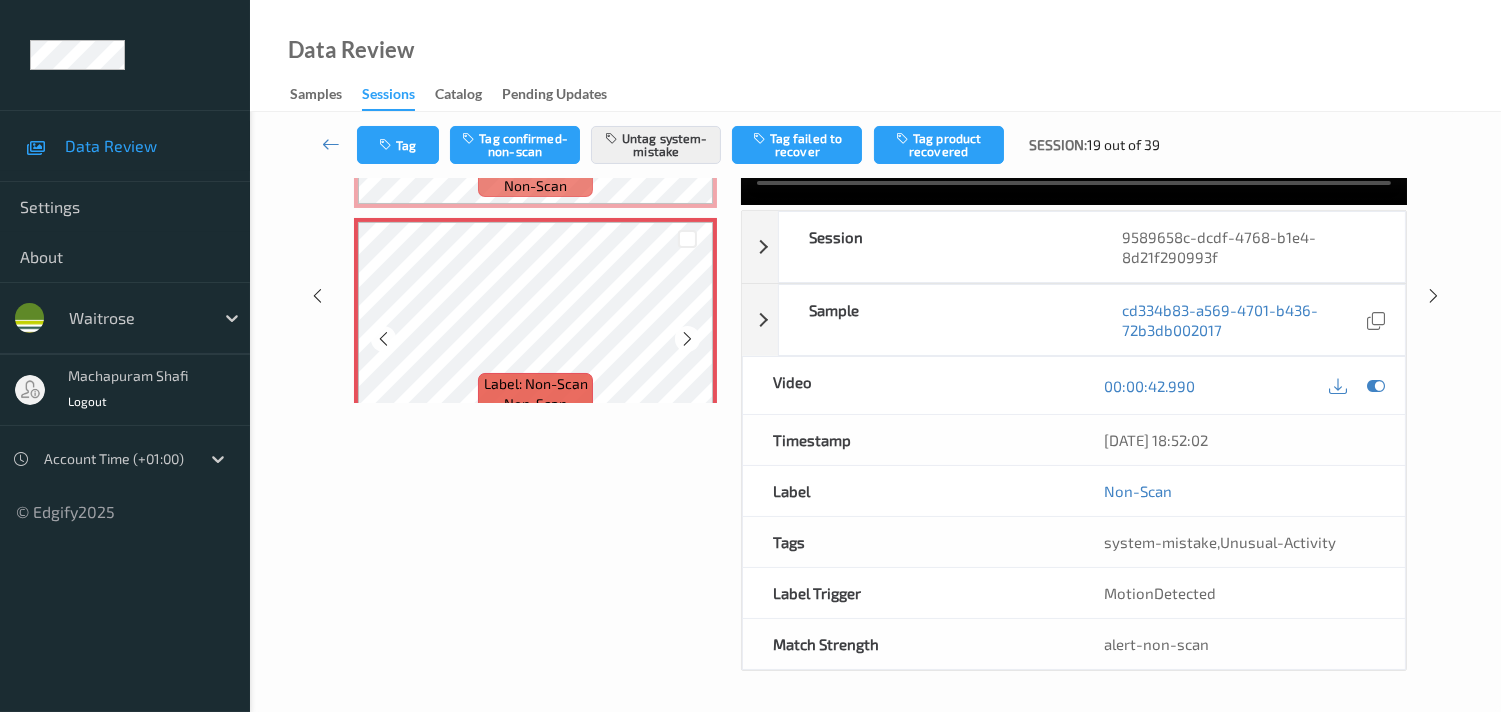click at bounding box center [687, 339] 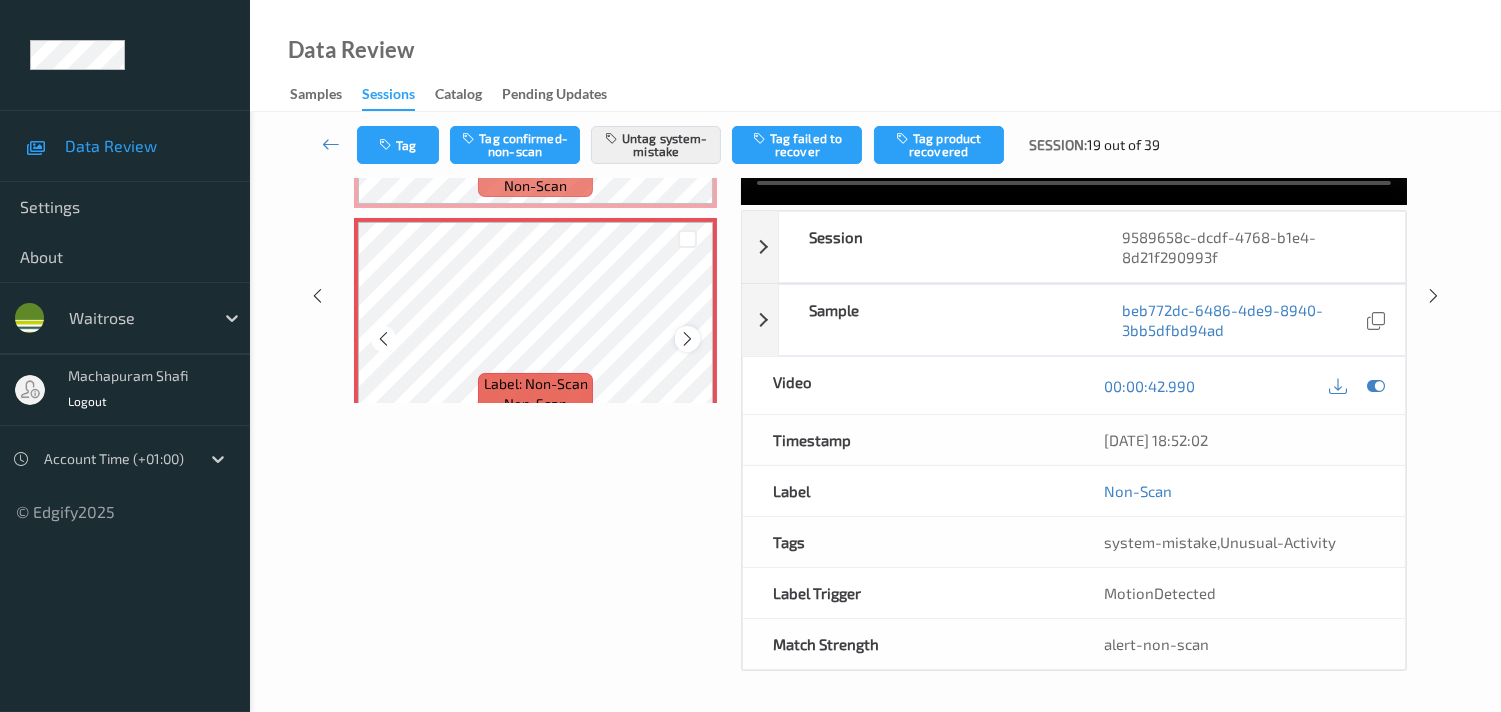 click at bounding box center (687, 339) 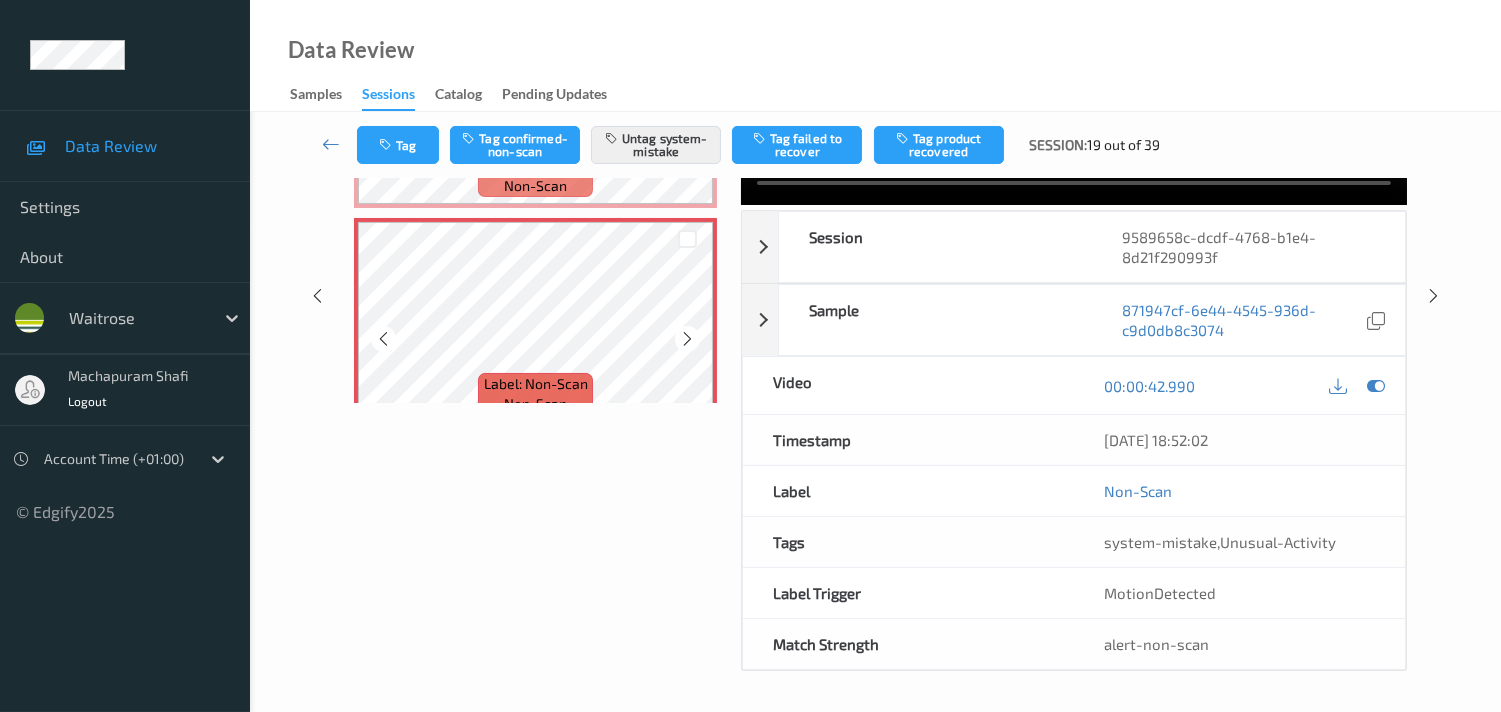 click at bounding box center (687, 339) 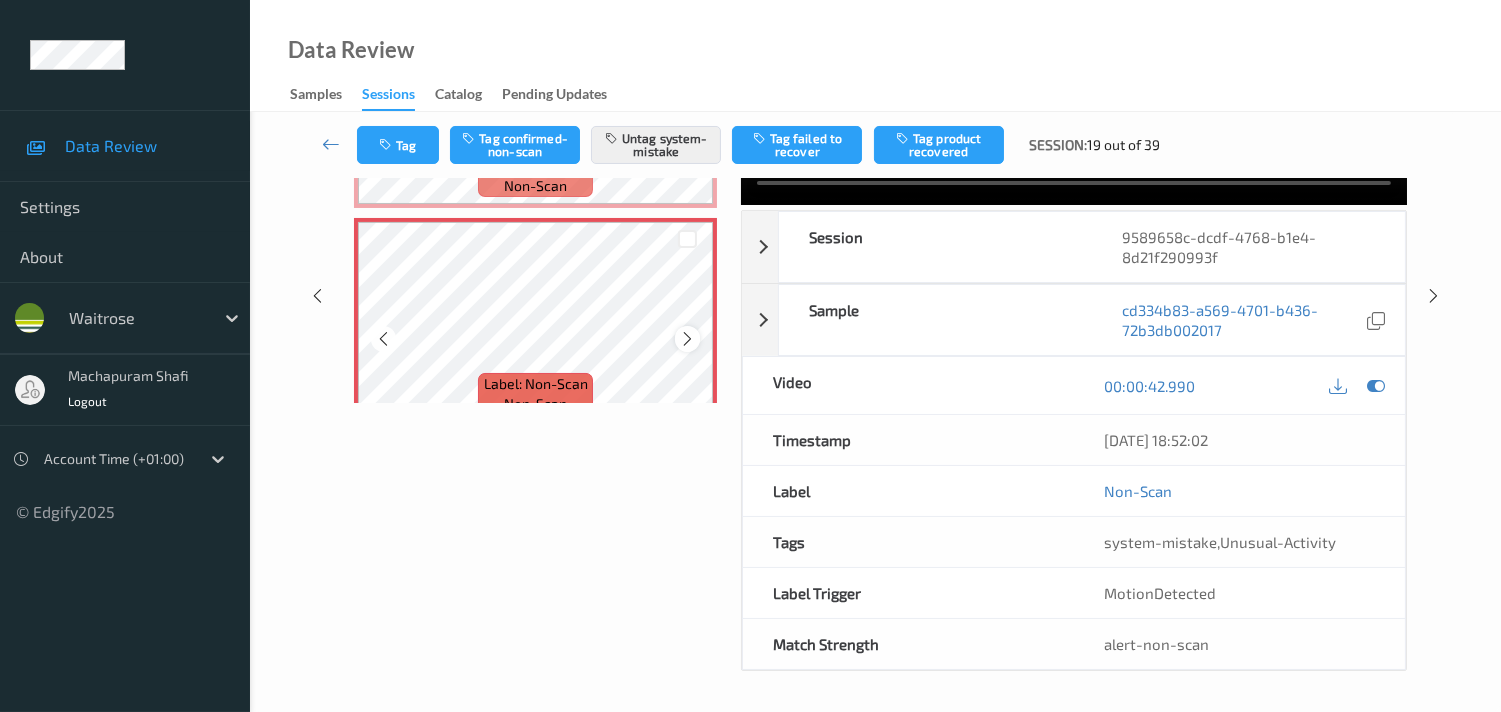 click at bounding box center [687, 339] 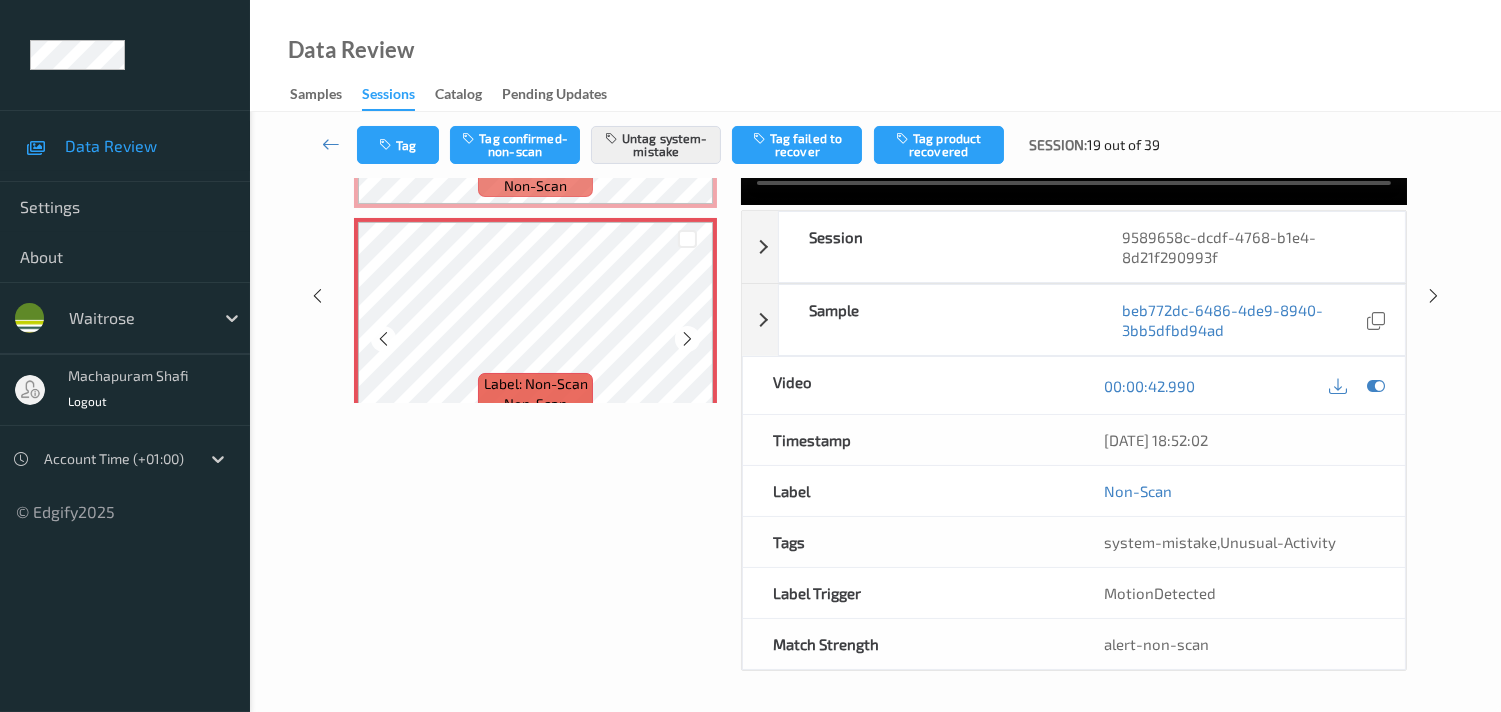 click at bounding box center (687, 339) 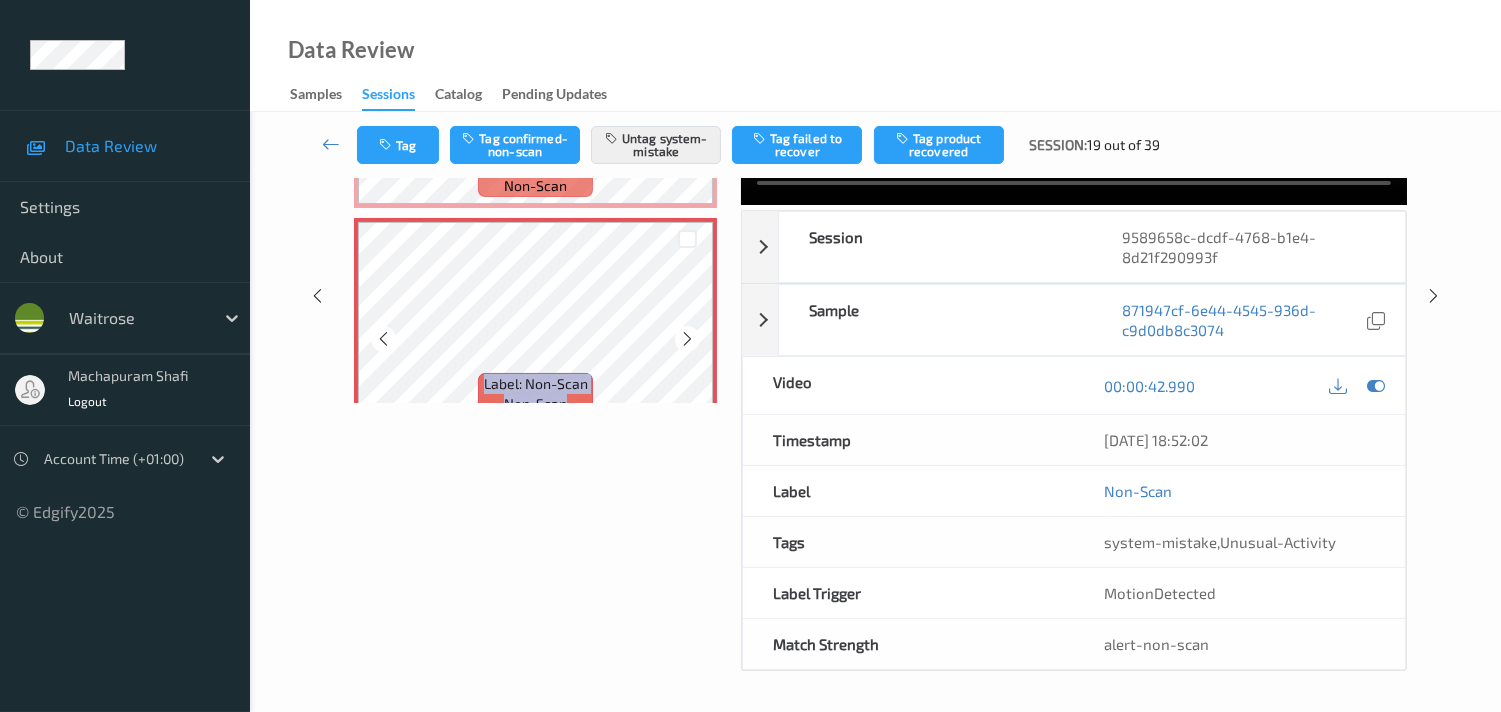 click at bounding box center [687, 339] 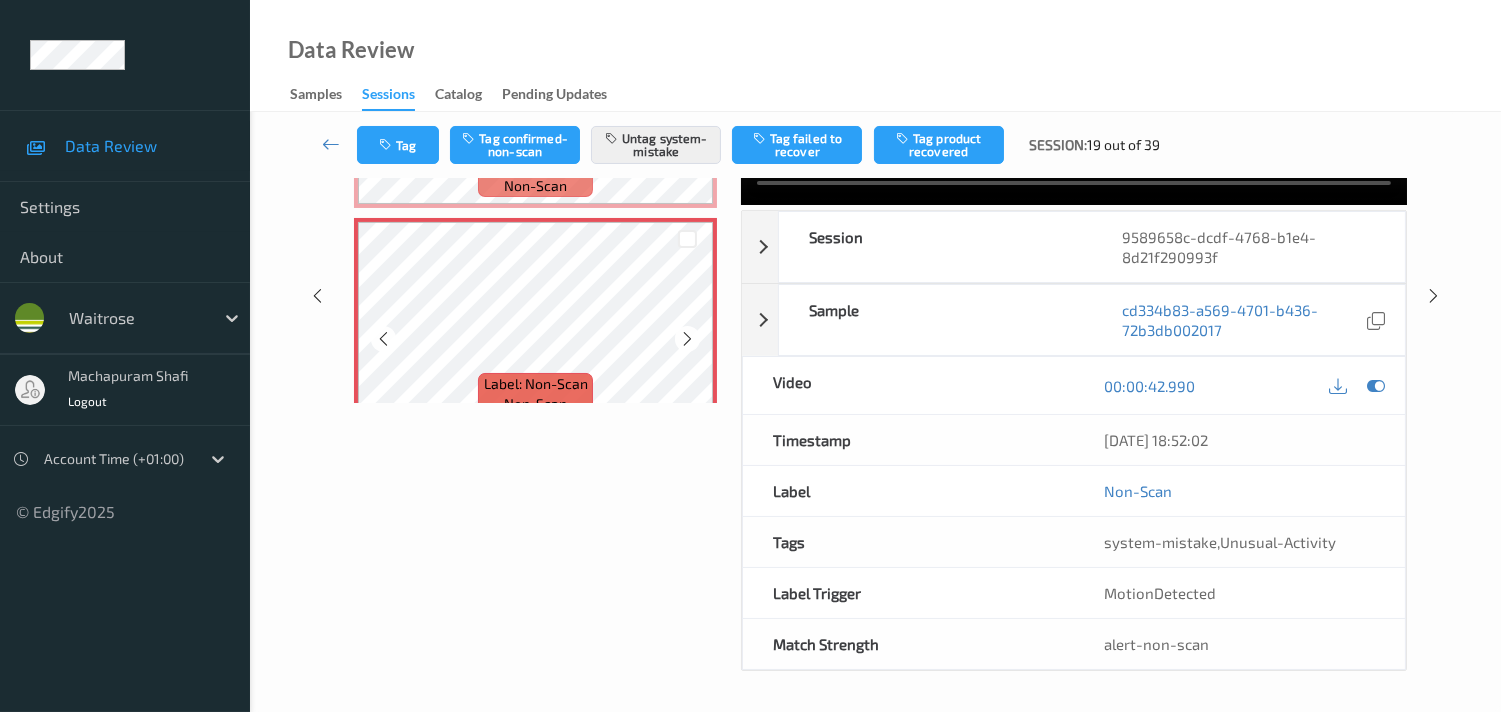 click at bounding box center (687, 339) 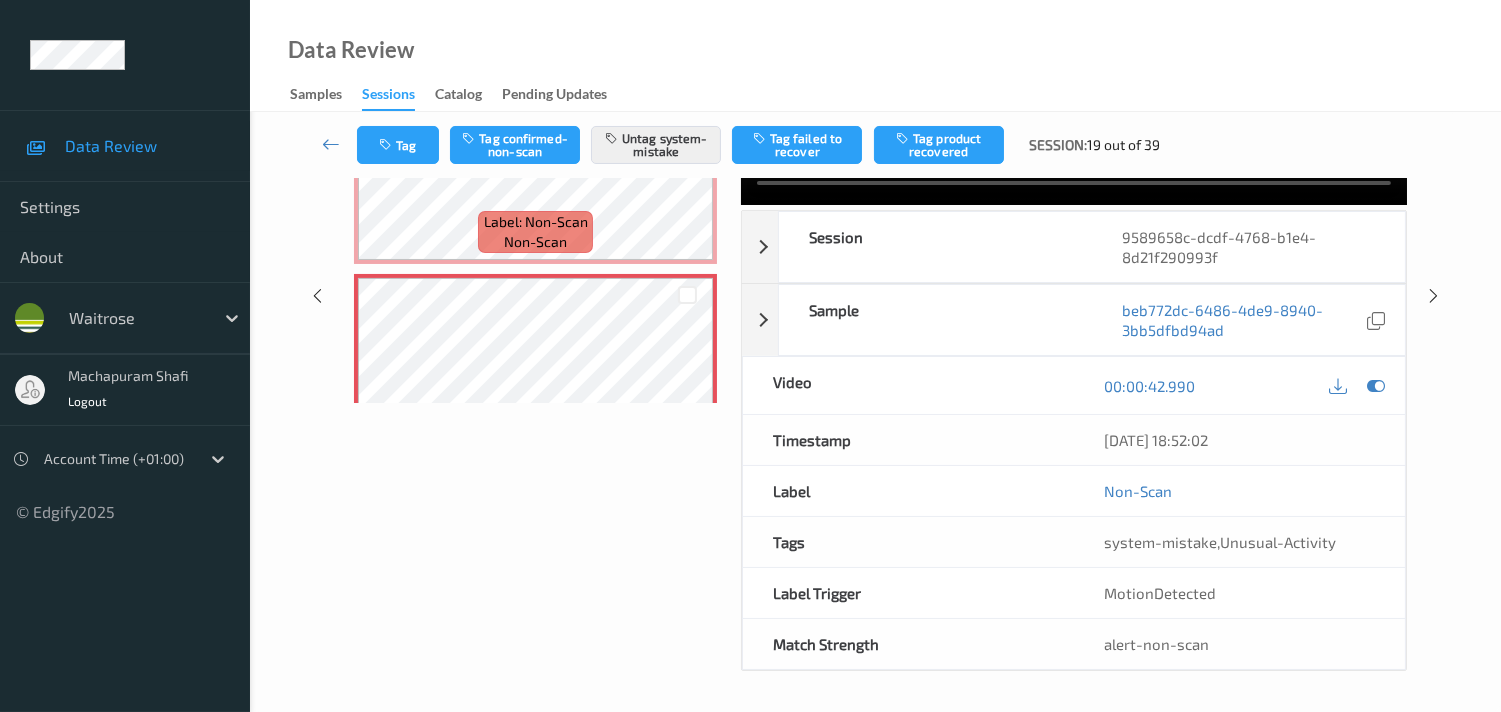 scroll, scrollTop: 354, scrollLeft: 0, axis: vertical 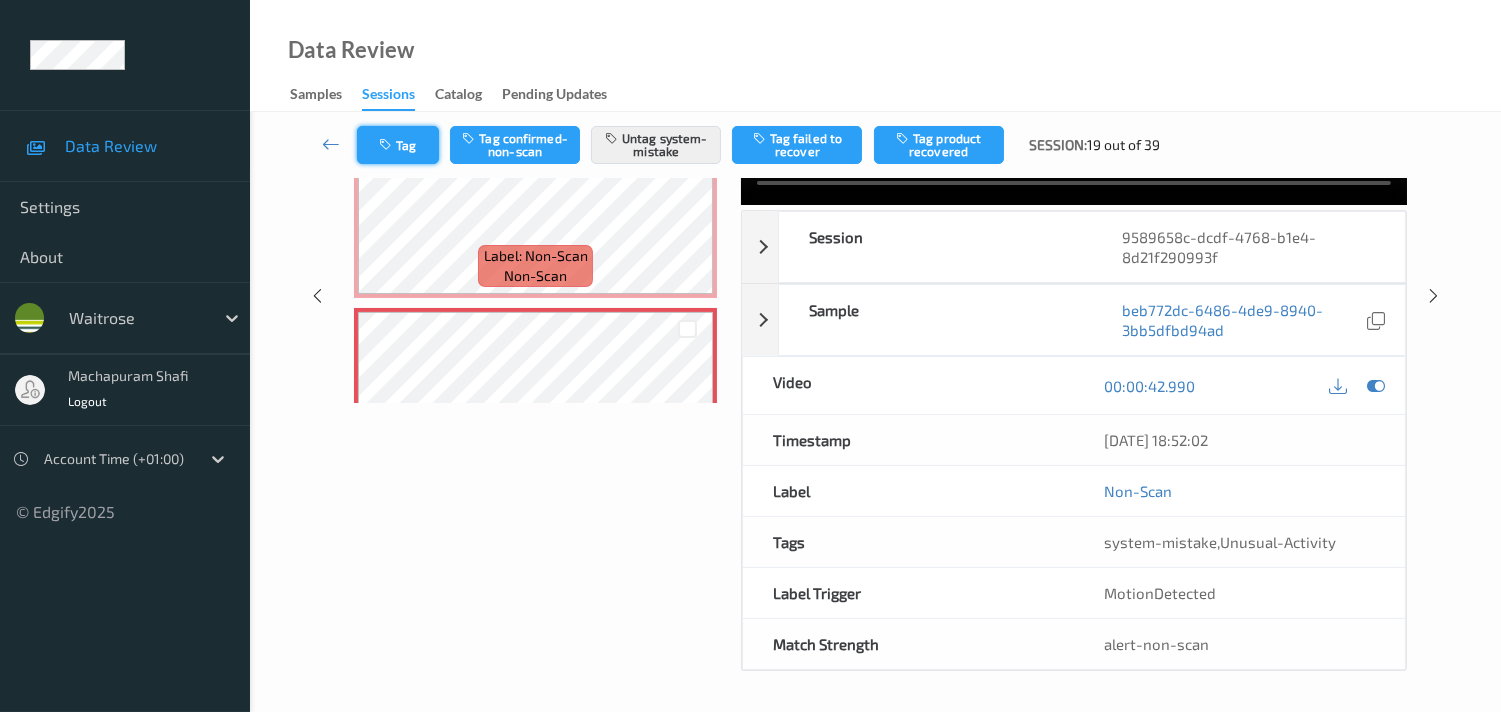 click at bounding box center (387, 145) 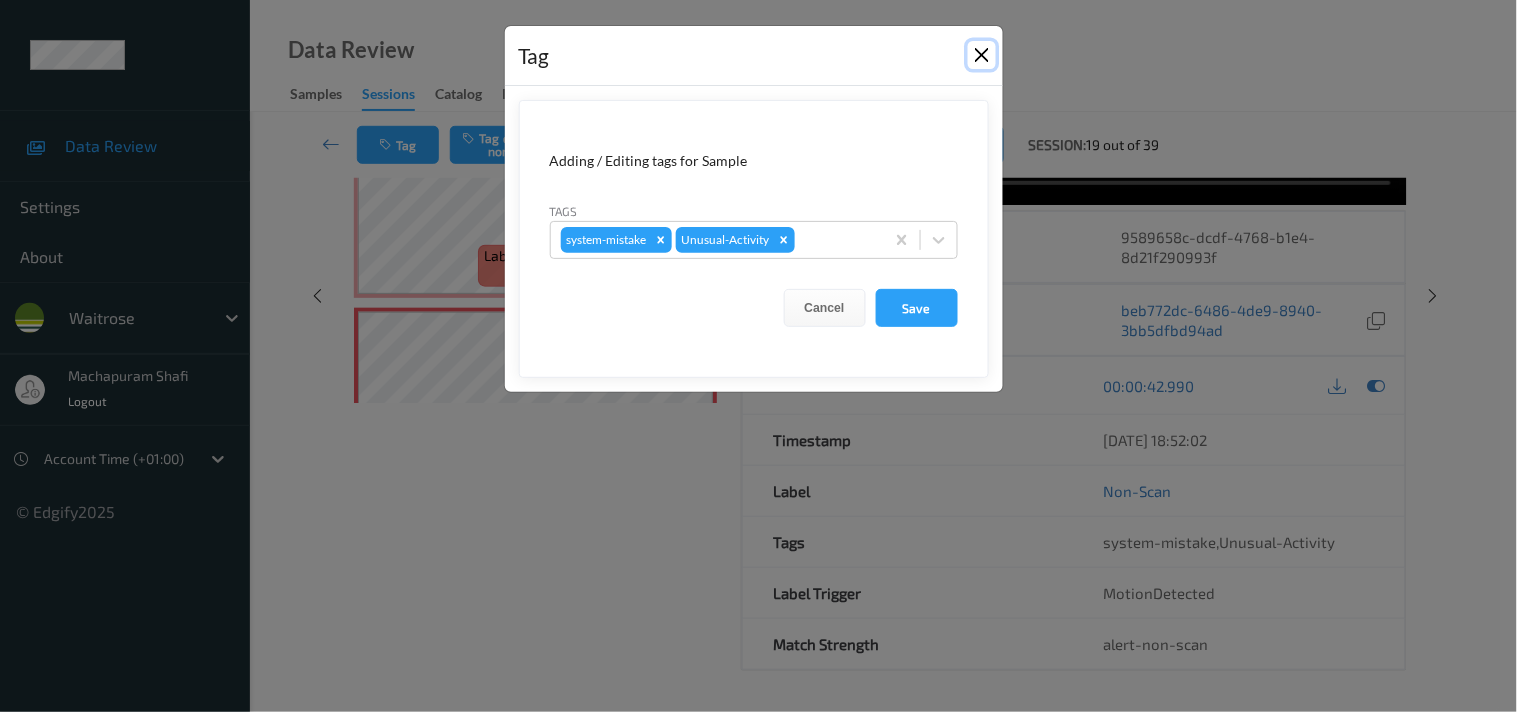drag, startPoint x: 986, startPoint y: 47, endPoint x: 962, endPoint y: 86, distance: 45.79301 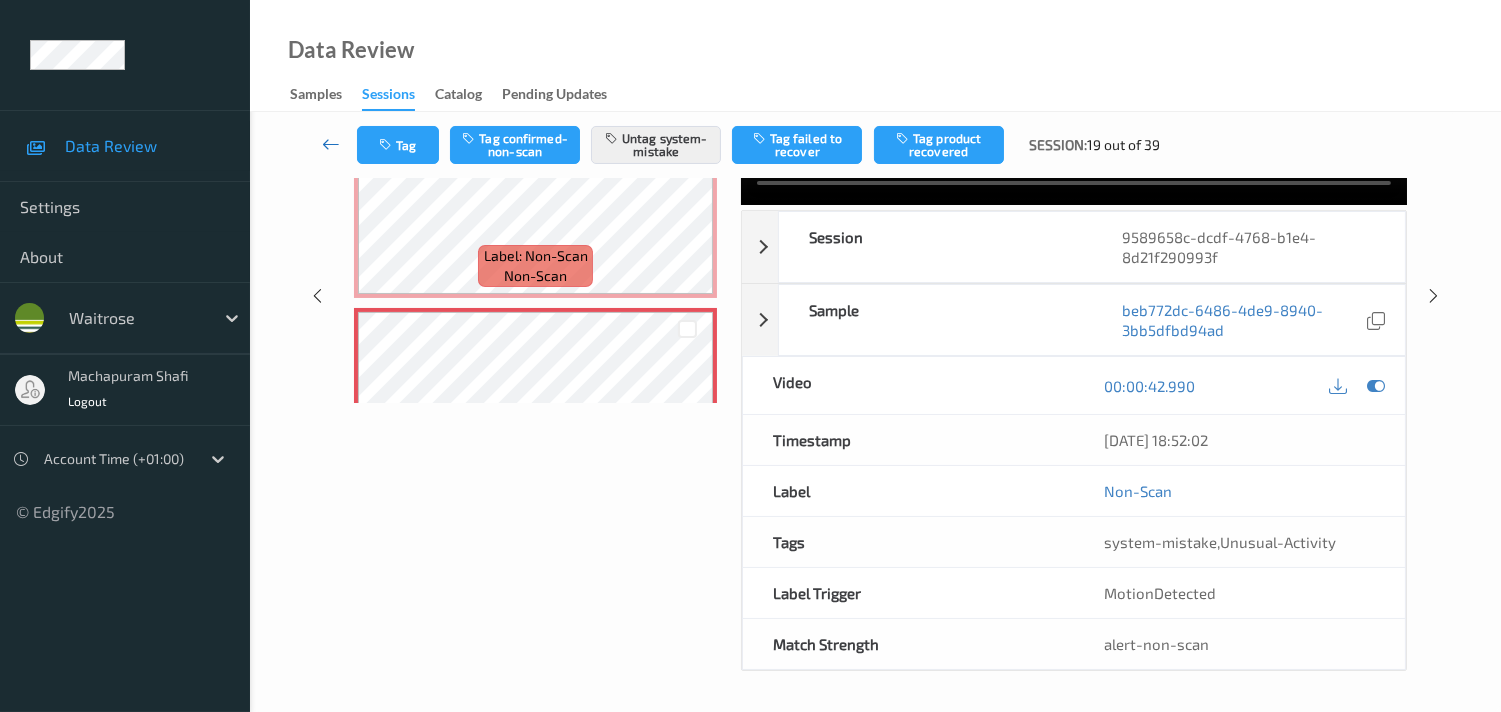 click at bounding box center (331, 144) 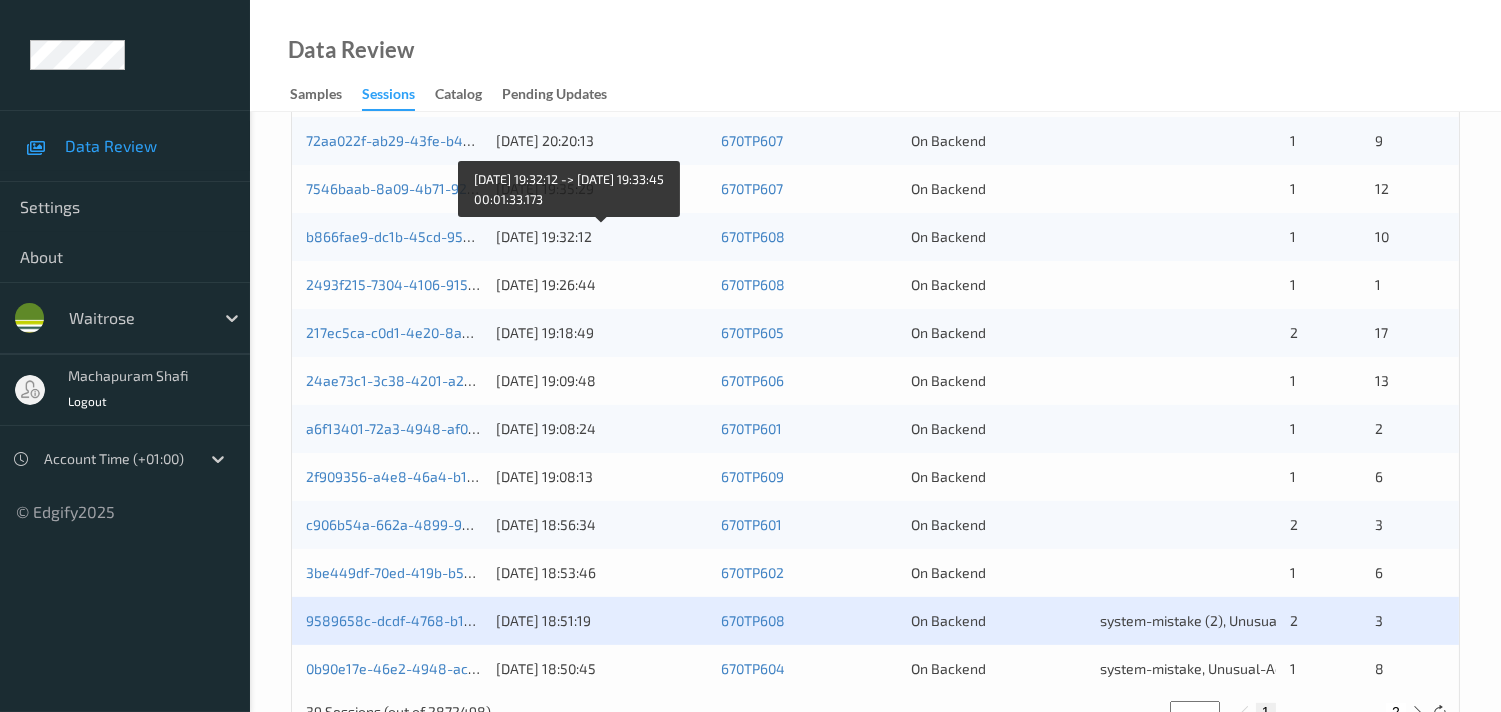 scroll, scrollTop: 951, scrollLeft: 0, axis: vertical 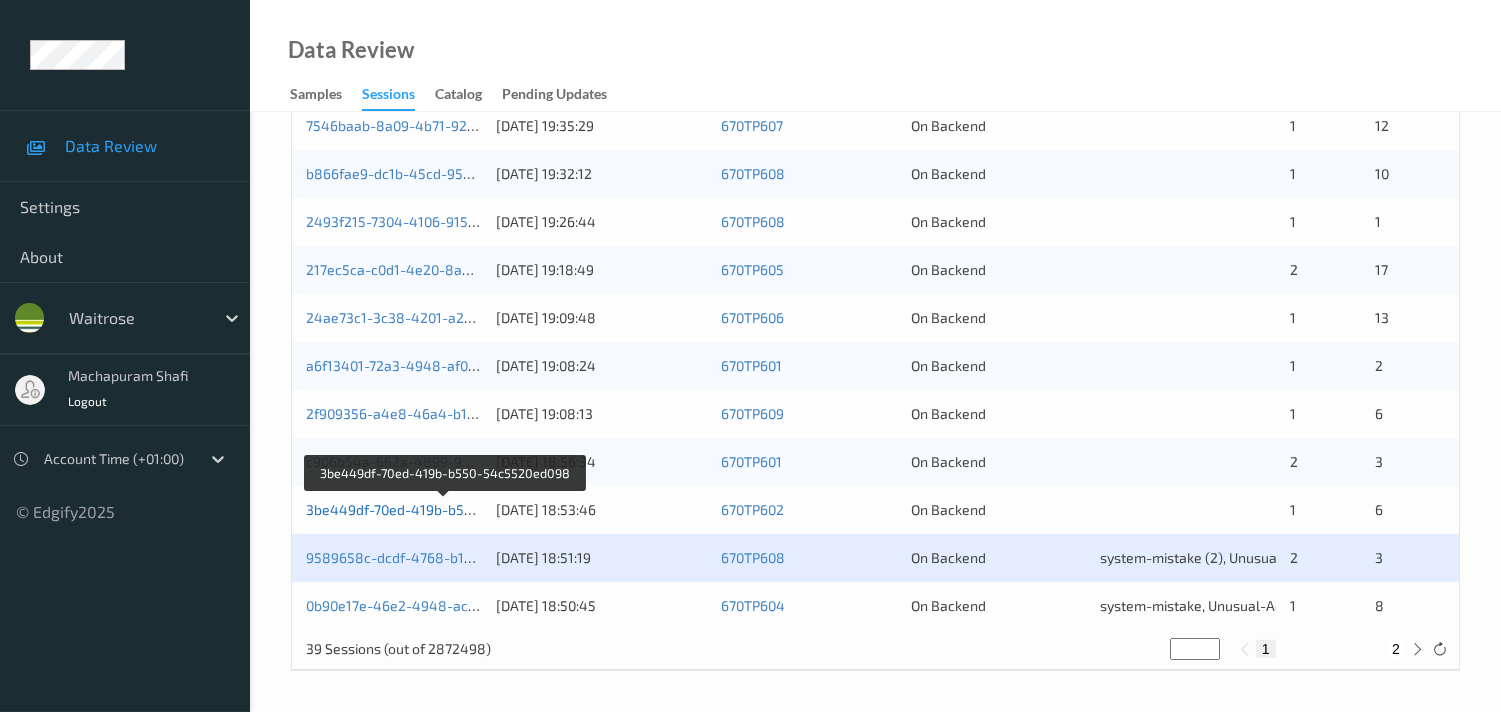 click on "3be449df-70ed-419b-b550-54c5520ed098" at bounding box center (444, 509) 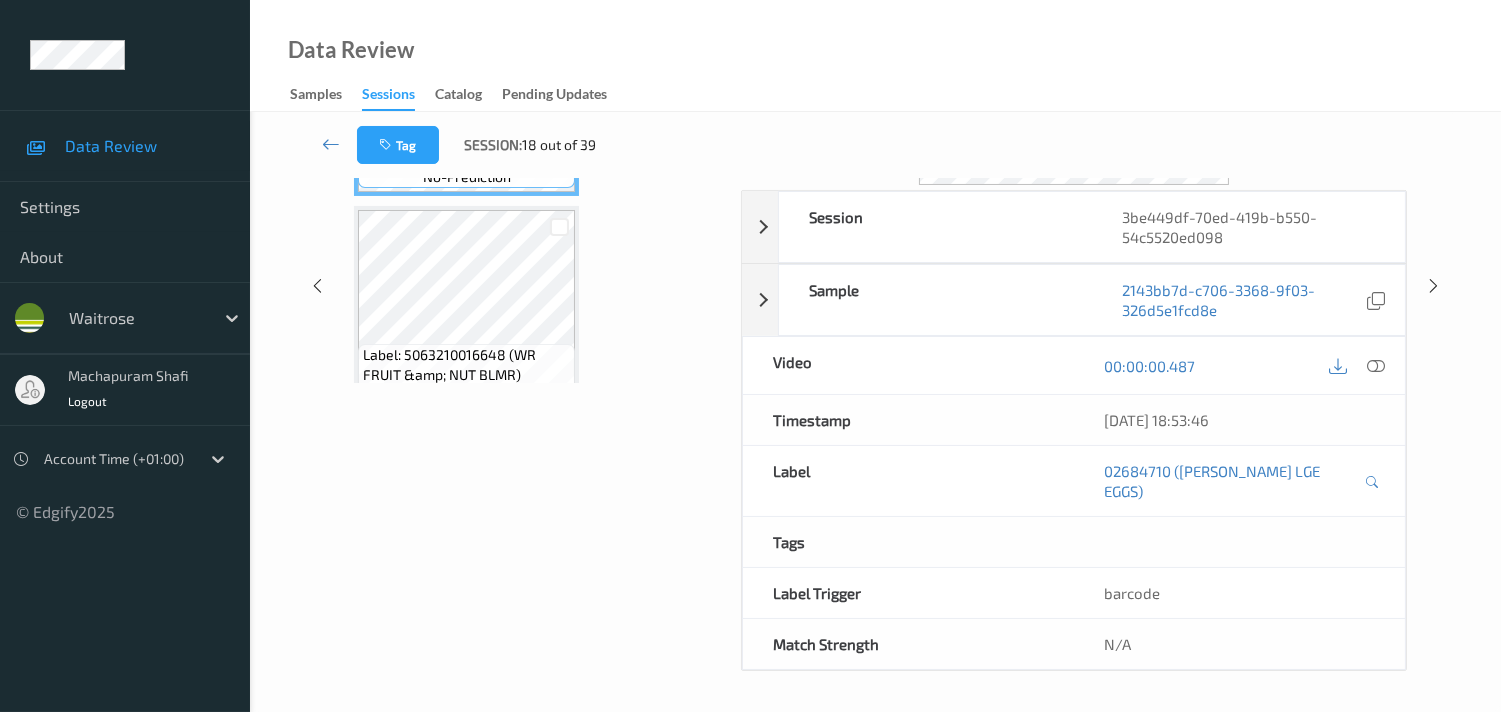 scroll, scrollTop: 260, scrollLeft: 0, axis: vertical 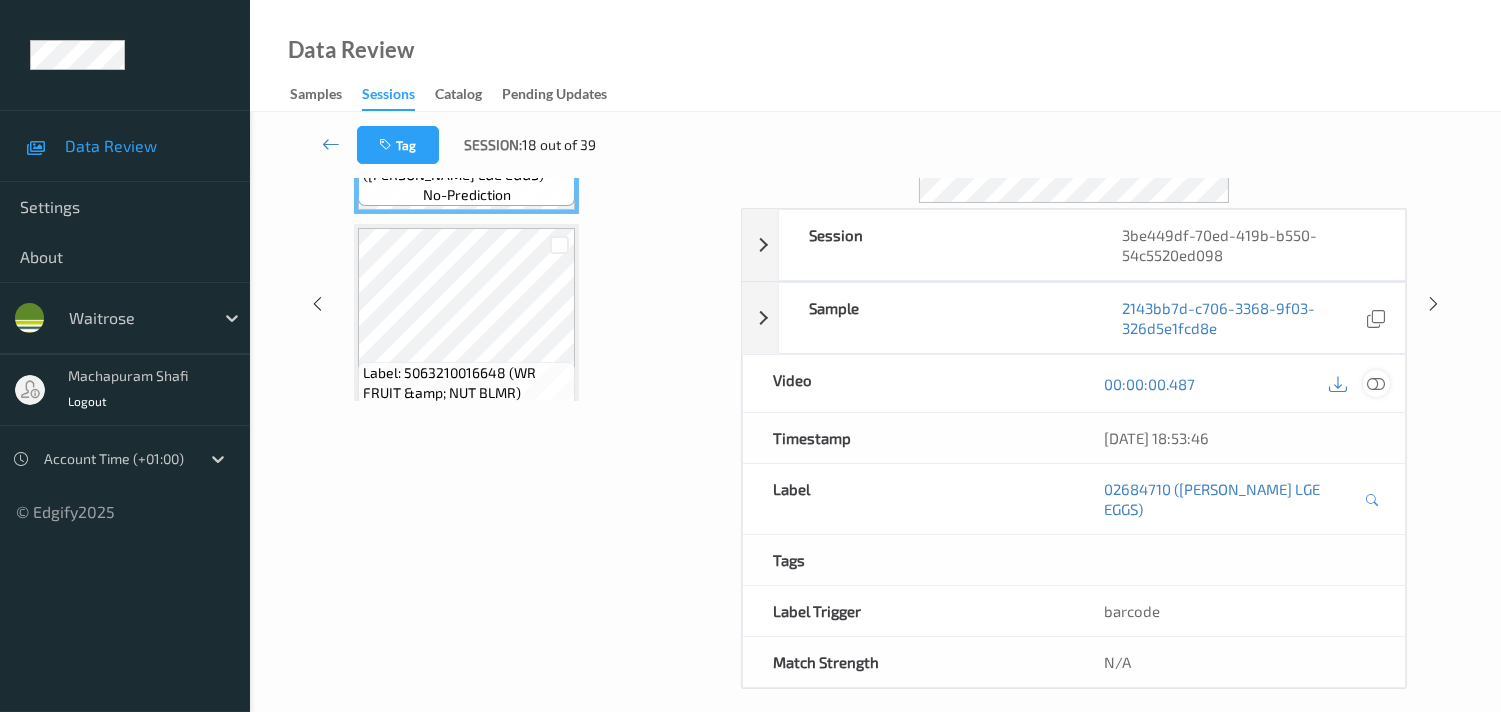 click at bounding box center (1376, 384) 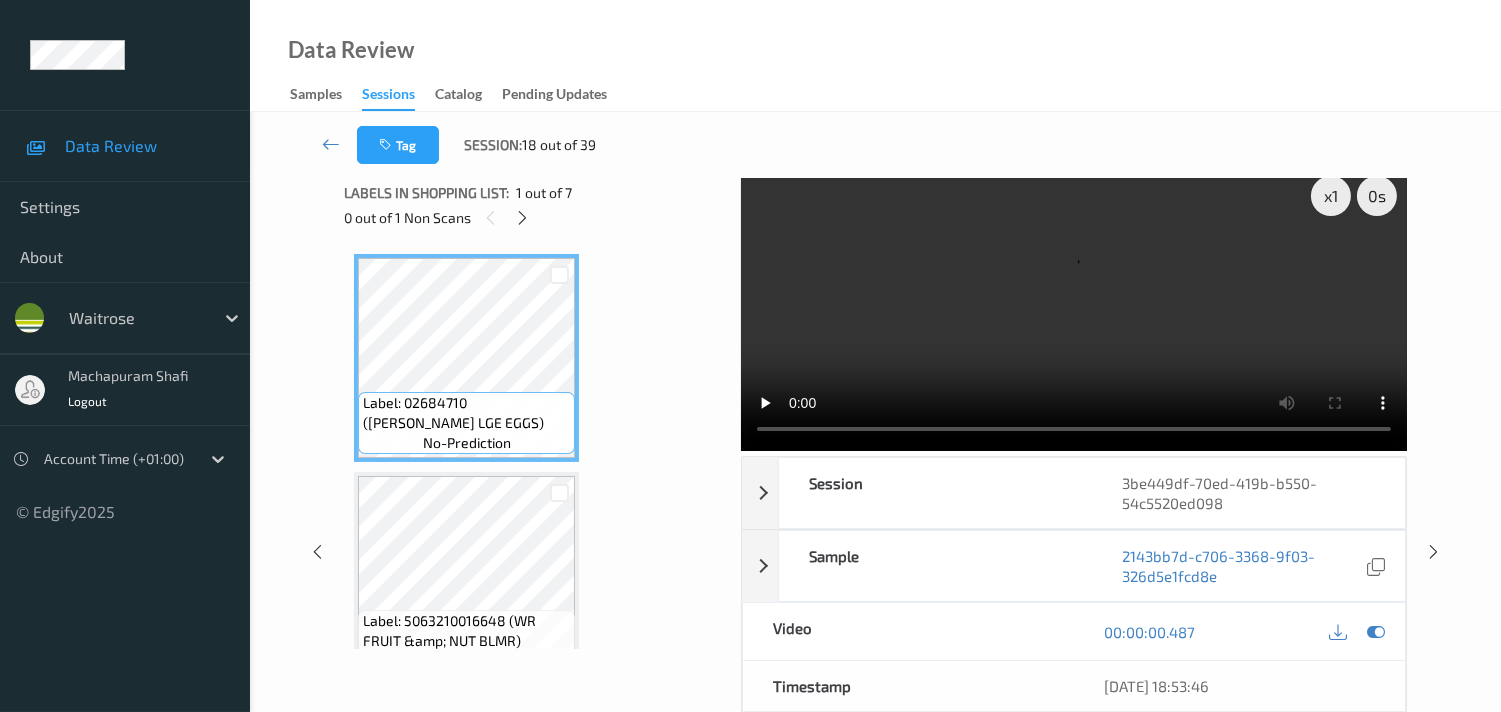 scroll, scrollTop: 0, scrollLeft: 0, axis: both 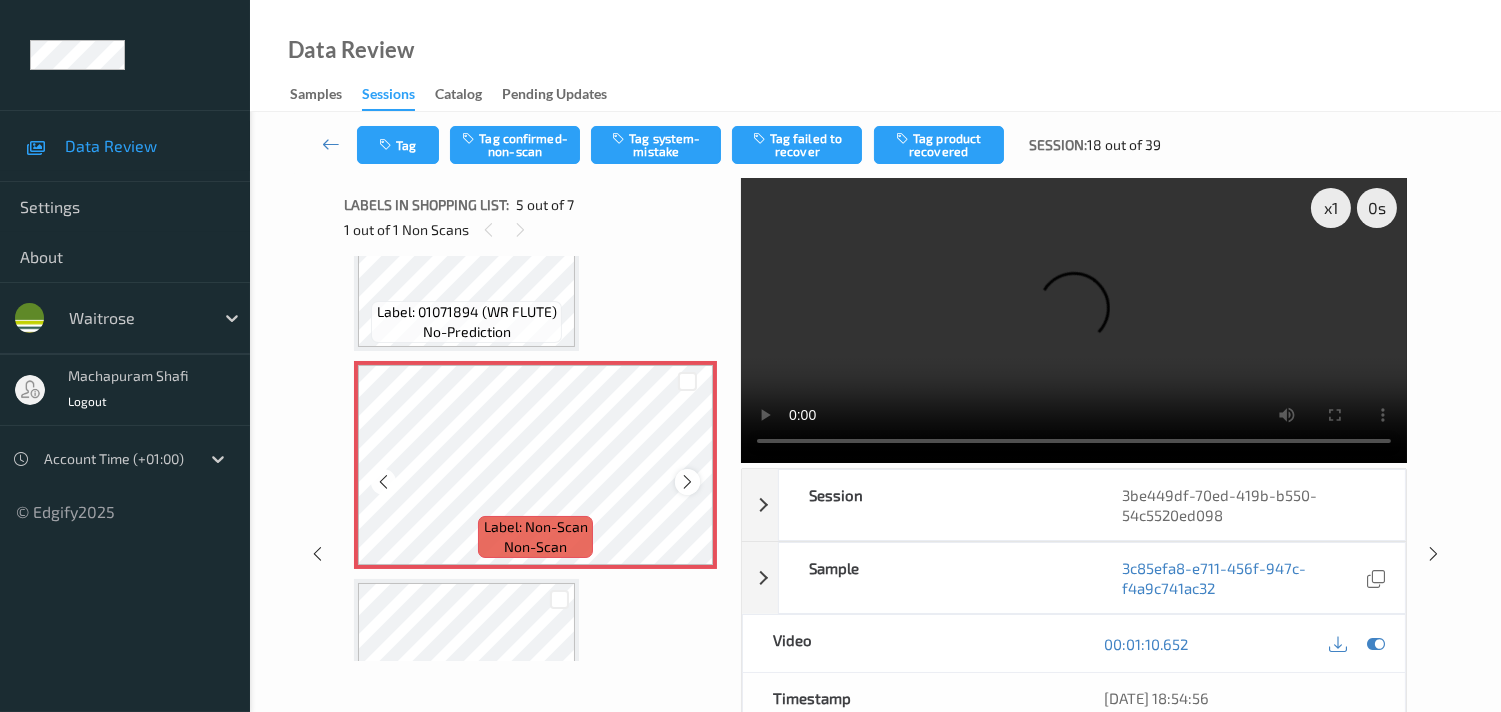 click at bounding box center [687, 482] 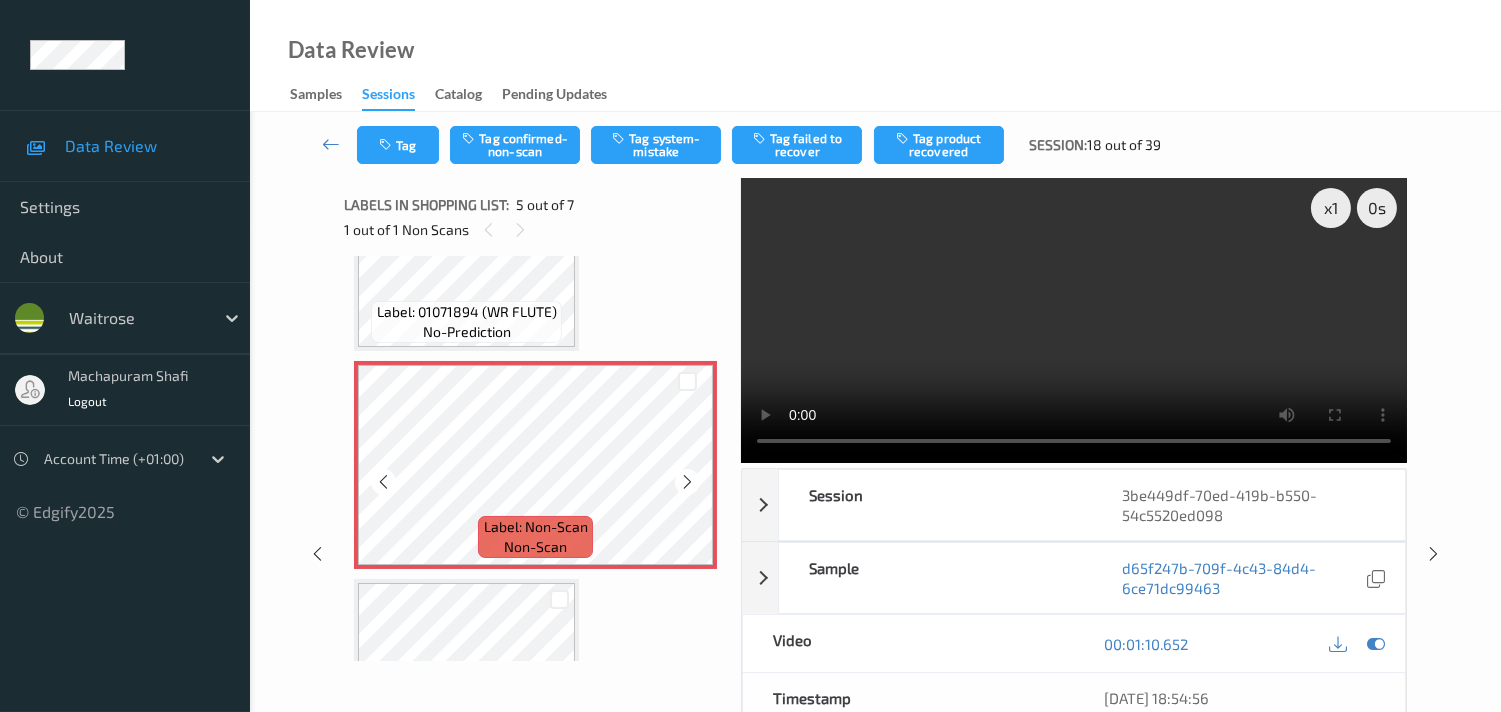 click at bounding box center [687, 482] 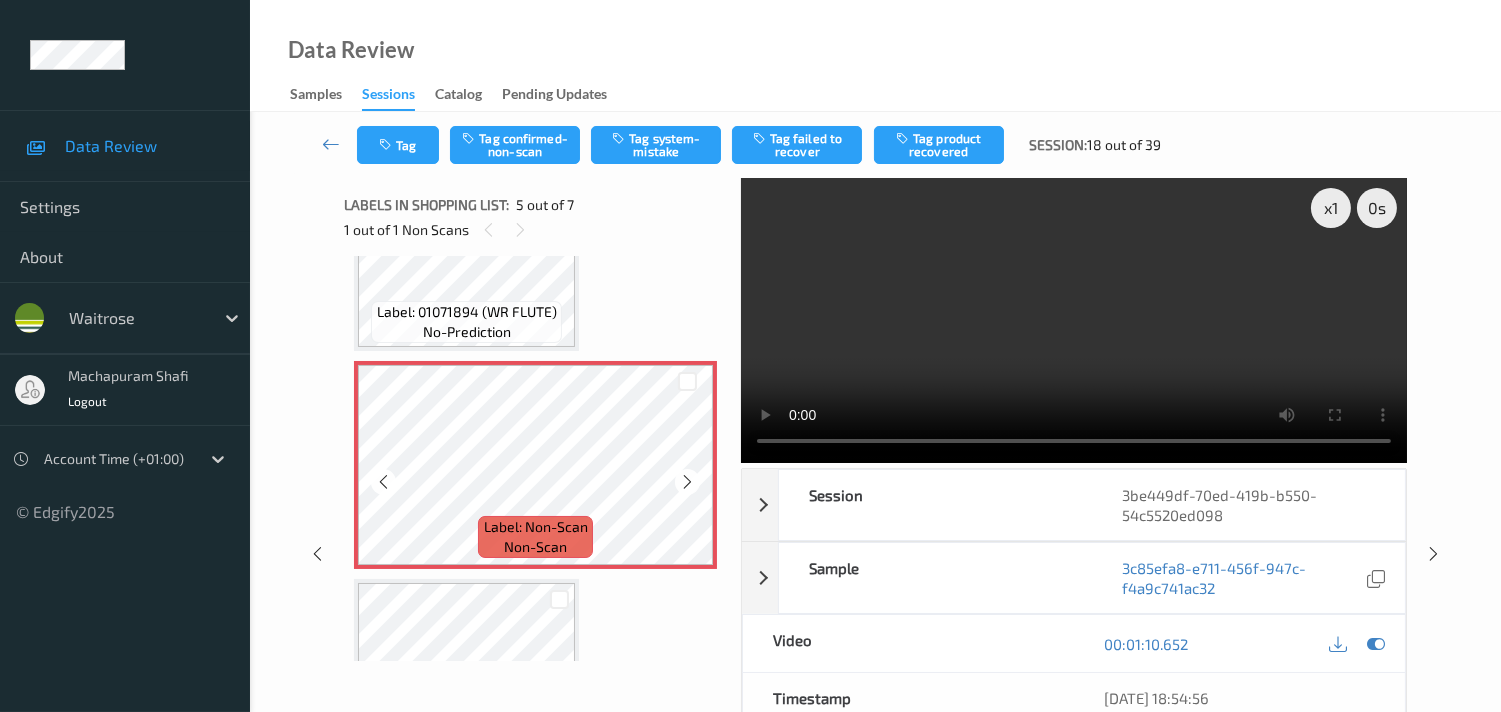 click at bounding box center (687, 482) 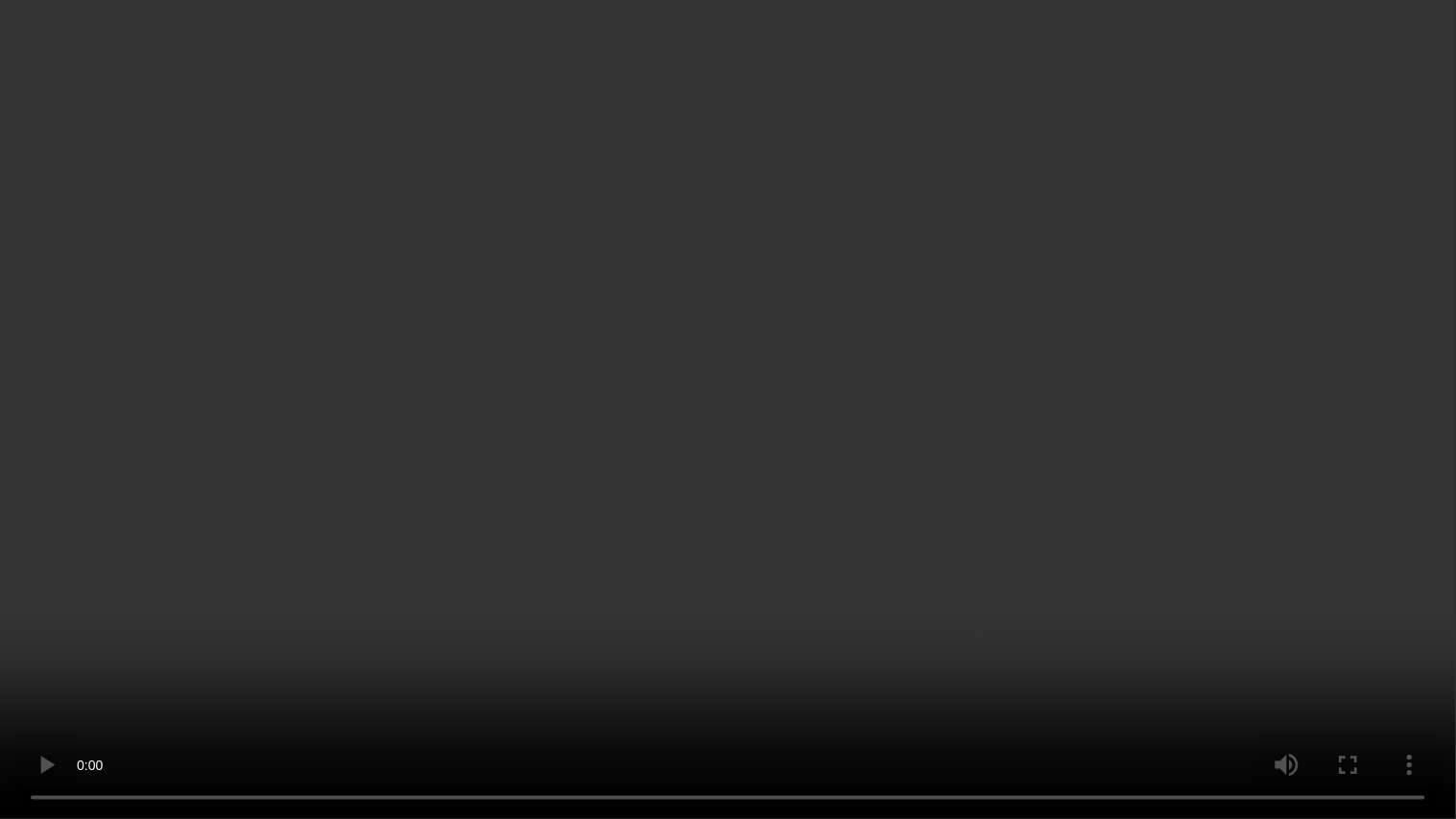 click at bounding box center (728, 409) 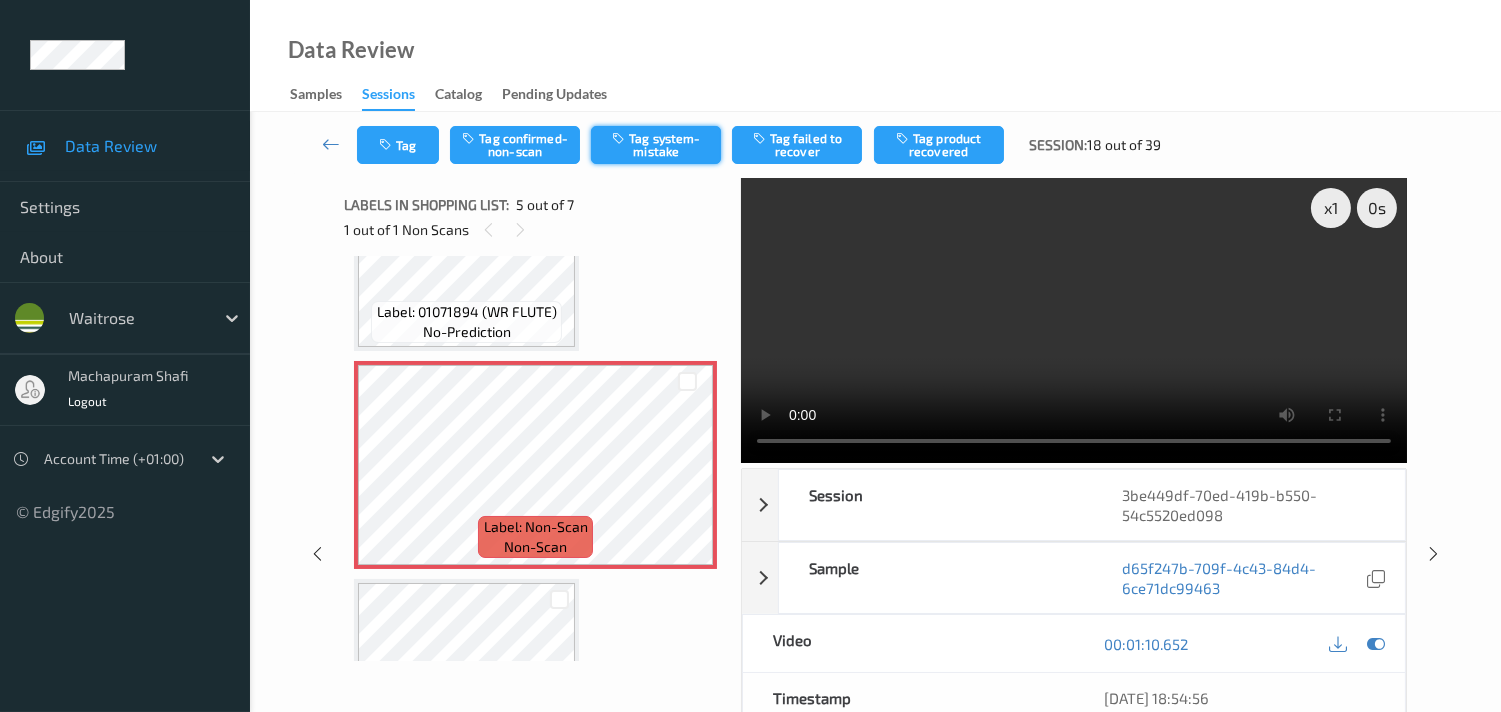 click on "Tag   system-mistake" at bounding box center (656, 145) 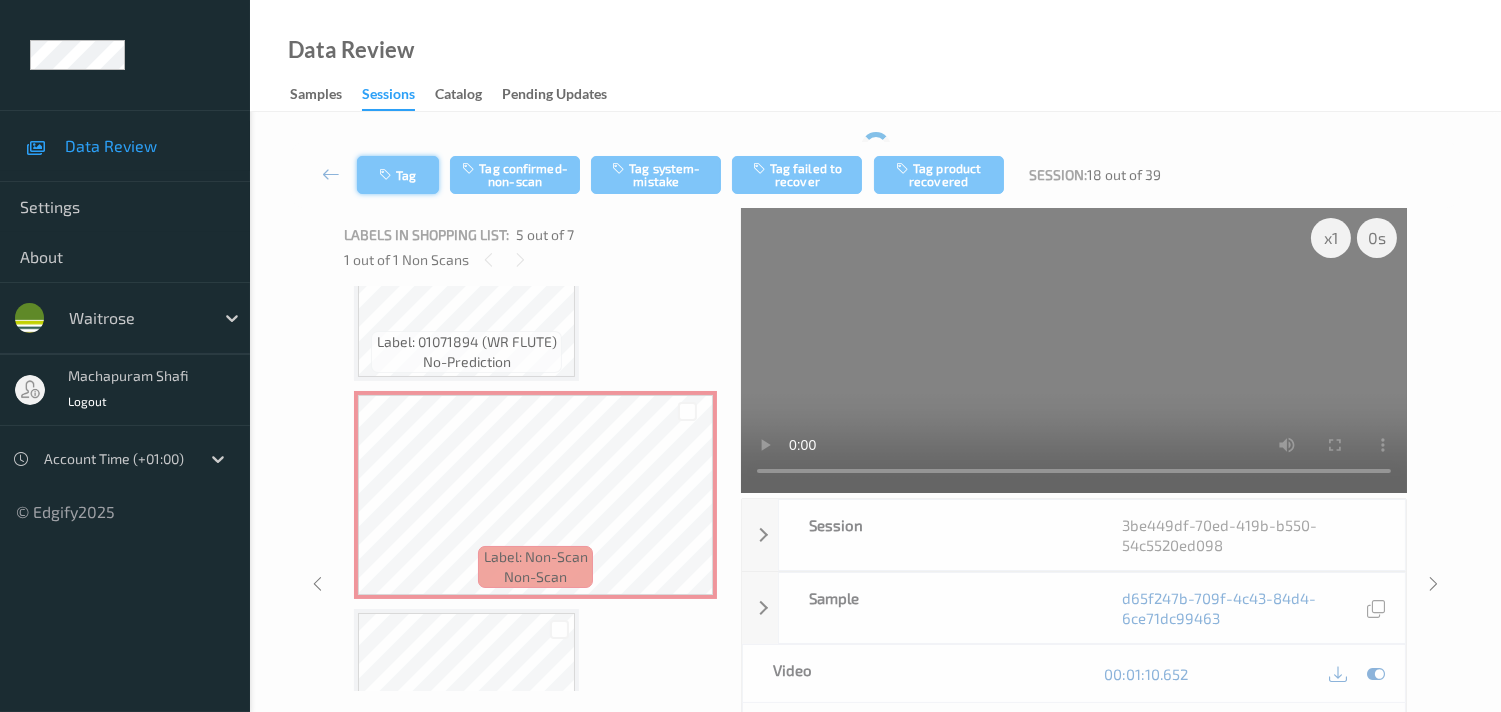 click on "Tag" at bounding box center (398, 175) 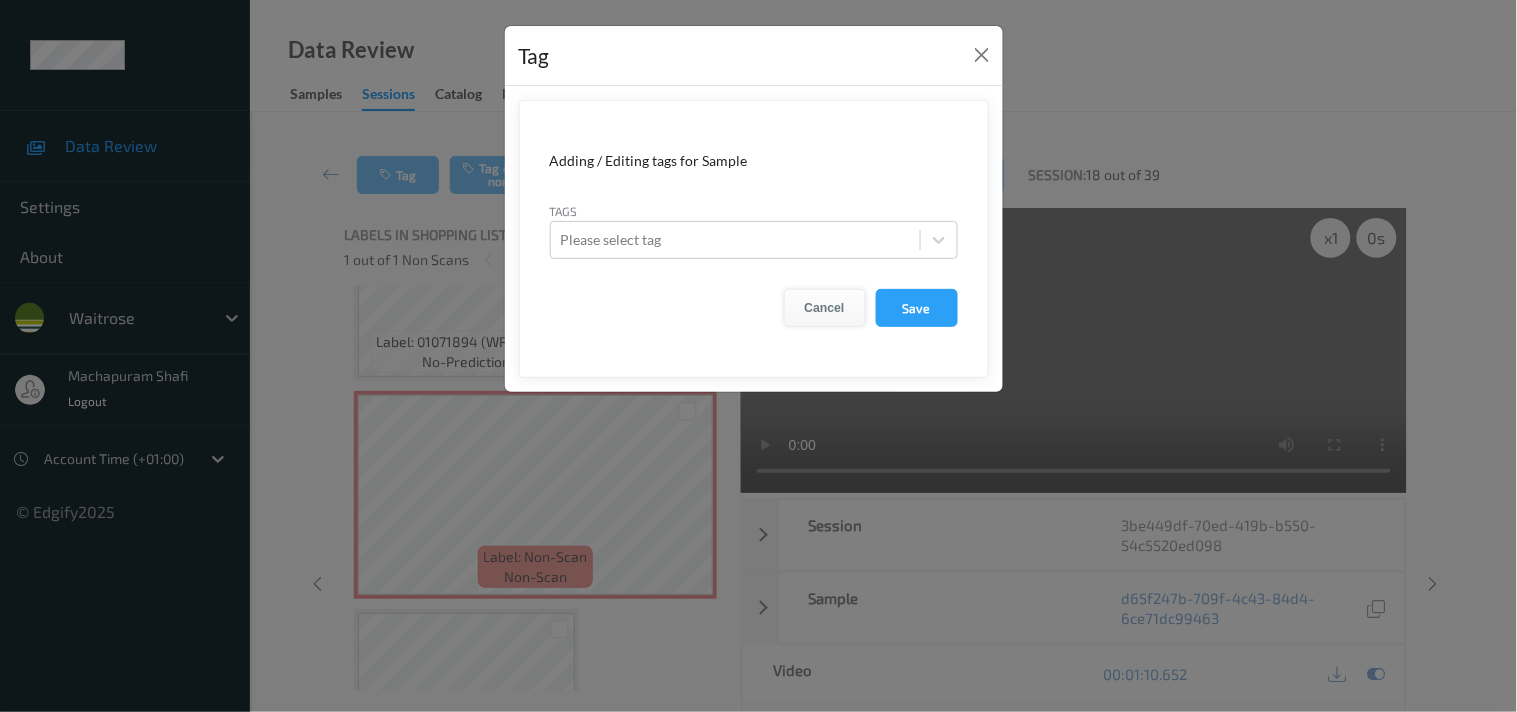 click on "Cancel" at bounding box center (825, 308) 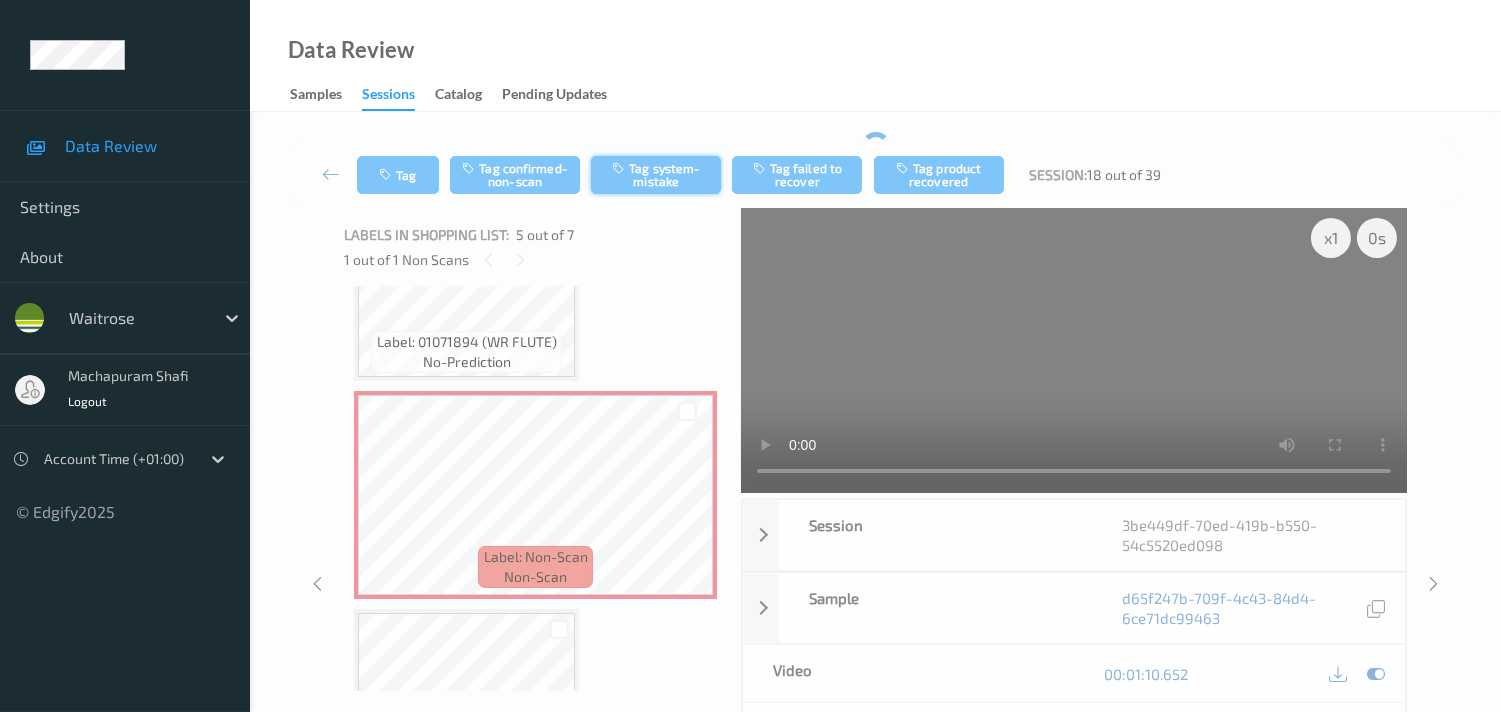 click on "Tag   system-mistake" at bounding box center [656, 175] 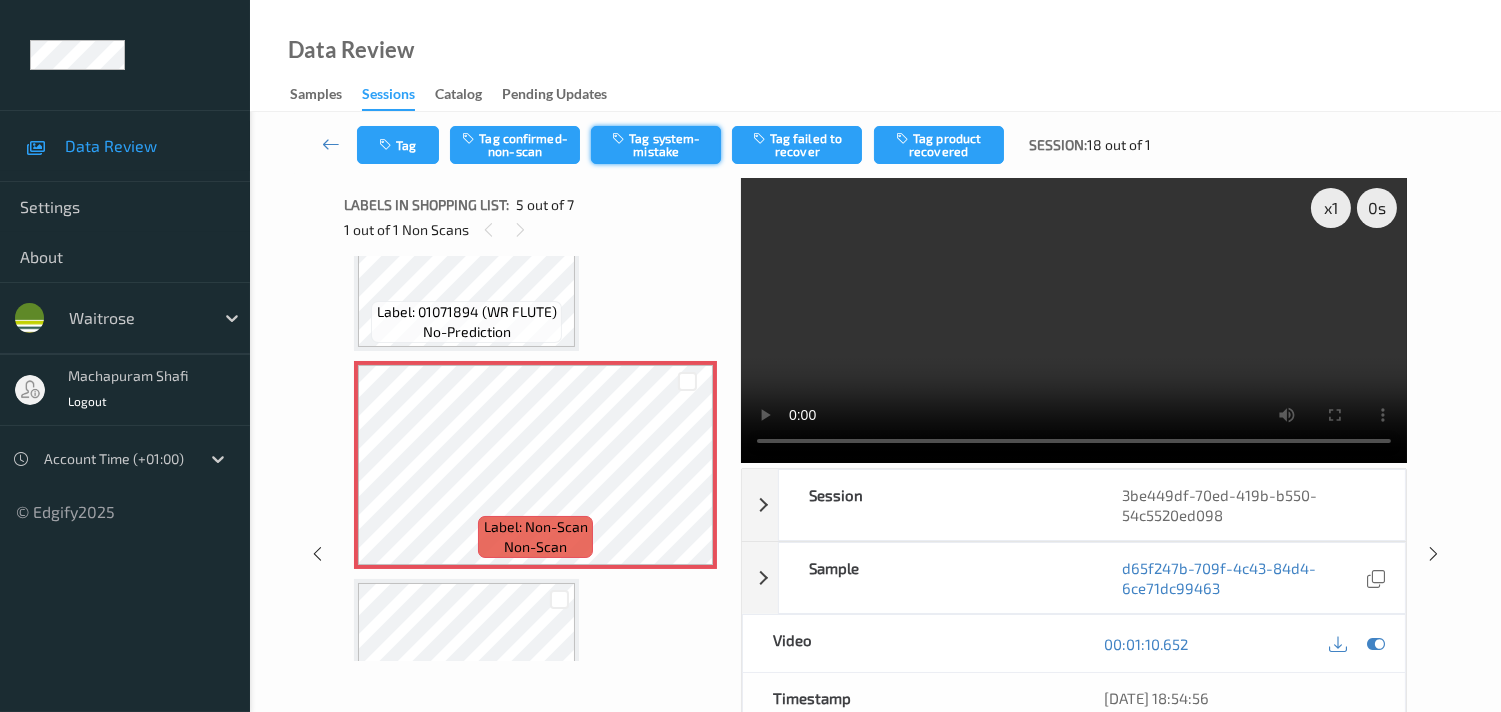 click on "Tag Tag   confirmed-non-scan Tag   system-mistake Tag   failed to recover Tag   product recovered Session: 18 out of 1 x 1 0 s Session 3be449df-70ed-419b-b550-54c5520ed098 Session ID 3be449df-70ed-419b-b550-54c5520ed098 Session [DATE] 18:53:46 Timestamp [DATE] 18:53:46 Tags Device 670TP602 Assistant ID N/A Shopper ID N/A Sample d65f247b-709f-4c43-84d4-6ce71dc99463 Group ID 39965ee0-2679-4199-b08a-45679ee3afde Prediction Loss N/A Video 00:01:10.652 Timestamp [DATE] 18:54:56 Label Non-Scan Tags Label Trigger MotionDetected Match Strength alert-non-scan Labels in shopping list: 5 out of 7 1 out of 1 Non Scans Label: 02684710 ([PERSON_NAME] LGE EGGS) no-prediction Label: 5063210016648 (WR FRUIT &amp; NUT BLMR) no-prediction Label: 0000000003698 (NO1 MXD OLIVE BSTICK) no-prediction Label: 01071894 (WR FLUTE) no-prediction Label: Non-Scan non-scan Label: Non-Scan non-scan Label: 50849871 (RODDAS CLOTTED CREAM) no-prediction Label: 5000169638675 ([PERSON_NAME] BAG) no-prediction" at bounding box center [875, 520] 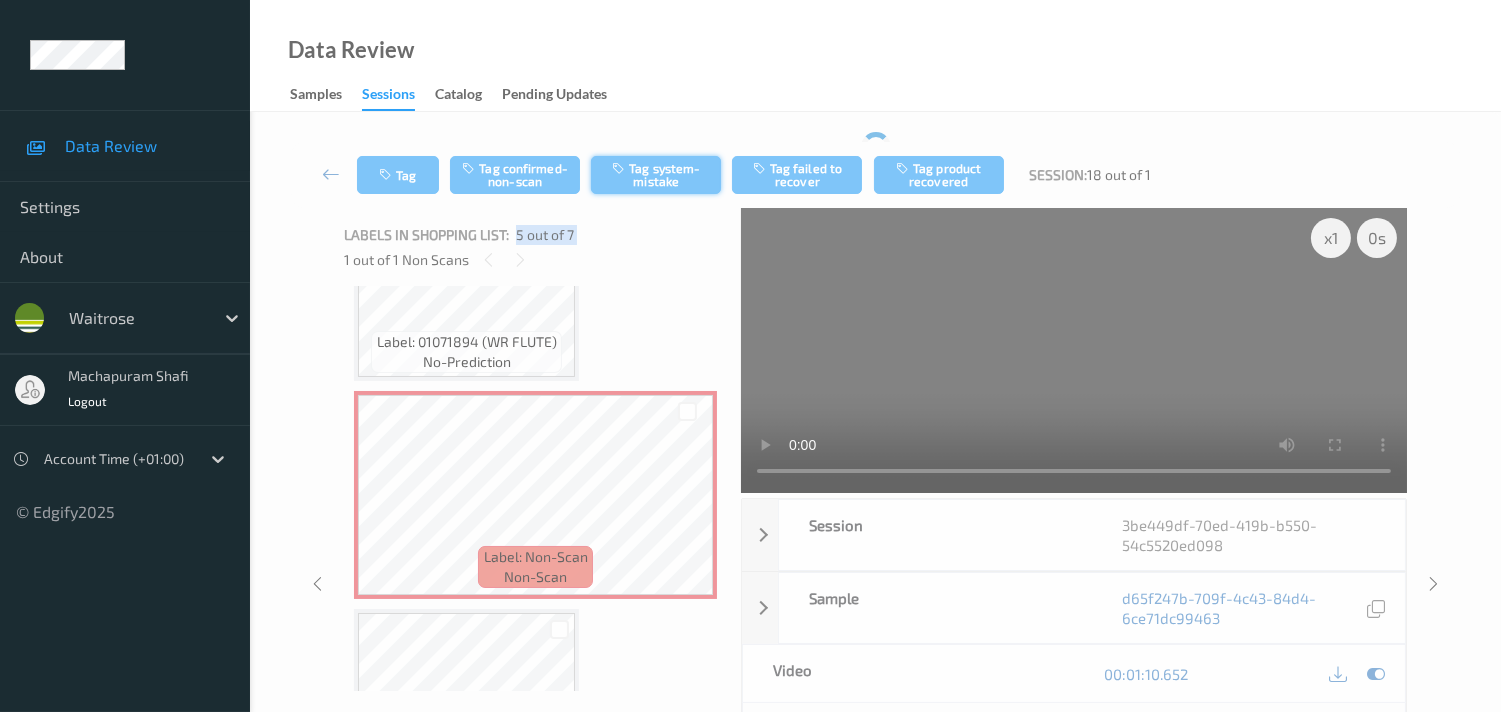 click on "Tag   system-mistake" at bounding box center (656, 175) 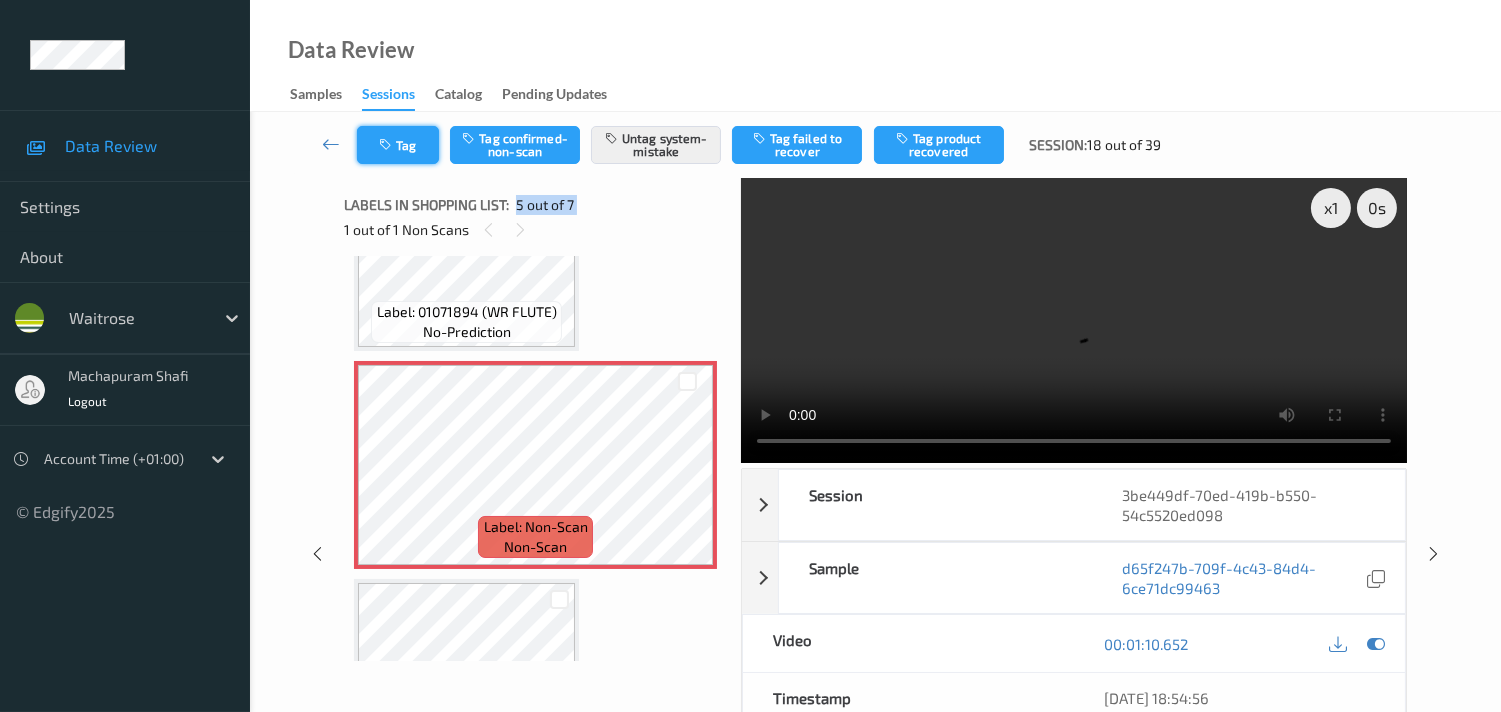 click on "Tag" at bounding box center (398, 145) 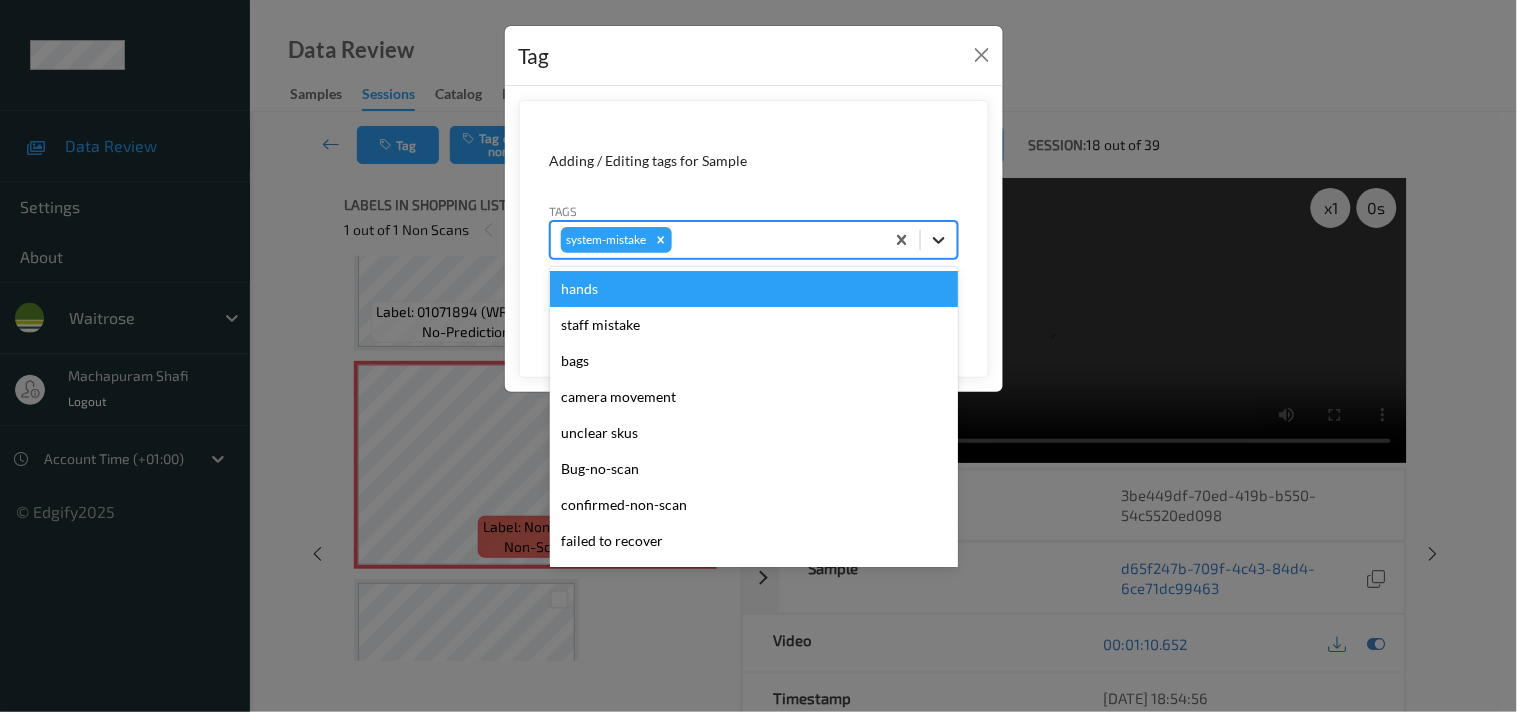 click 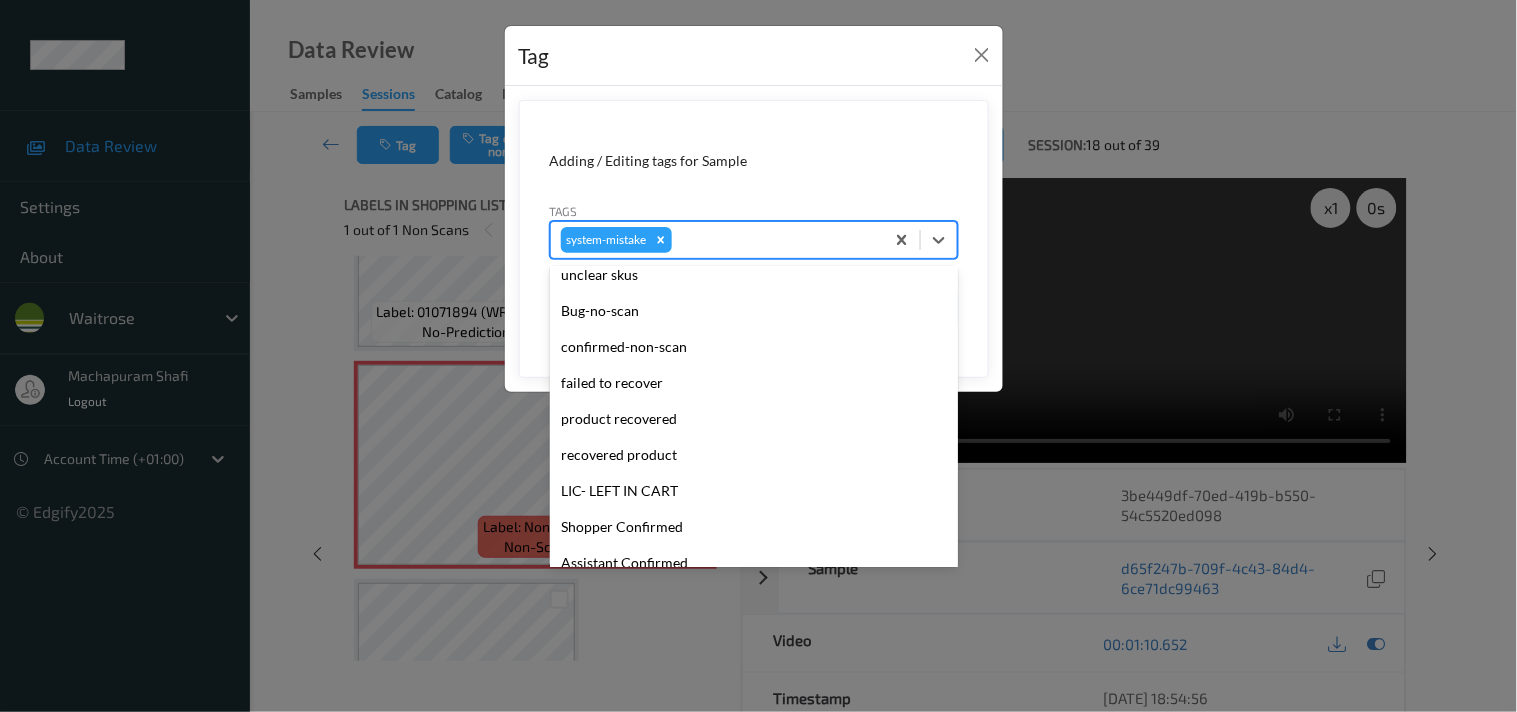 scroll, scrollTop: 355, scrollLeft: 0, axis: vertical 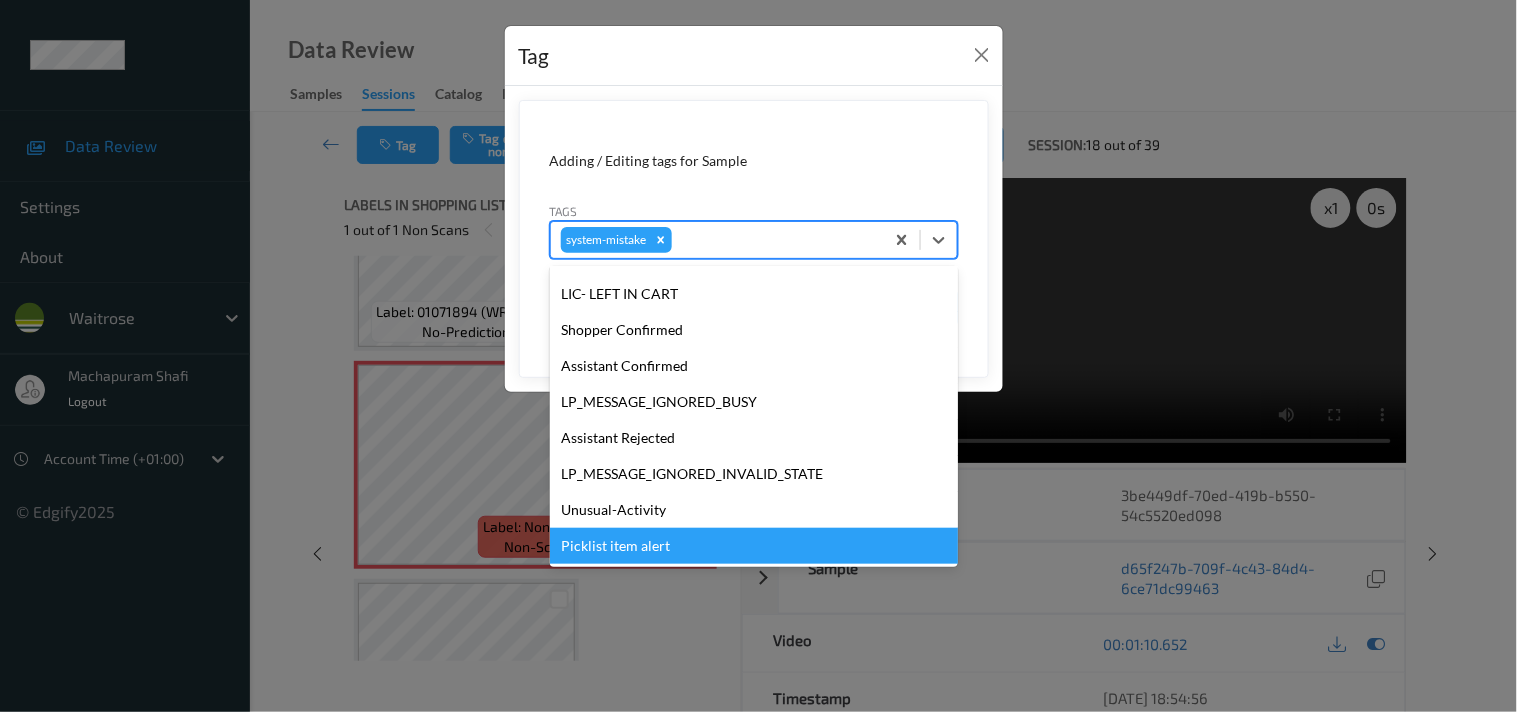 drag, startPoint x: 640, startPoint y: 536, endPoint x: 698, endPoint y: 467, distance: 90.13878 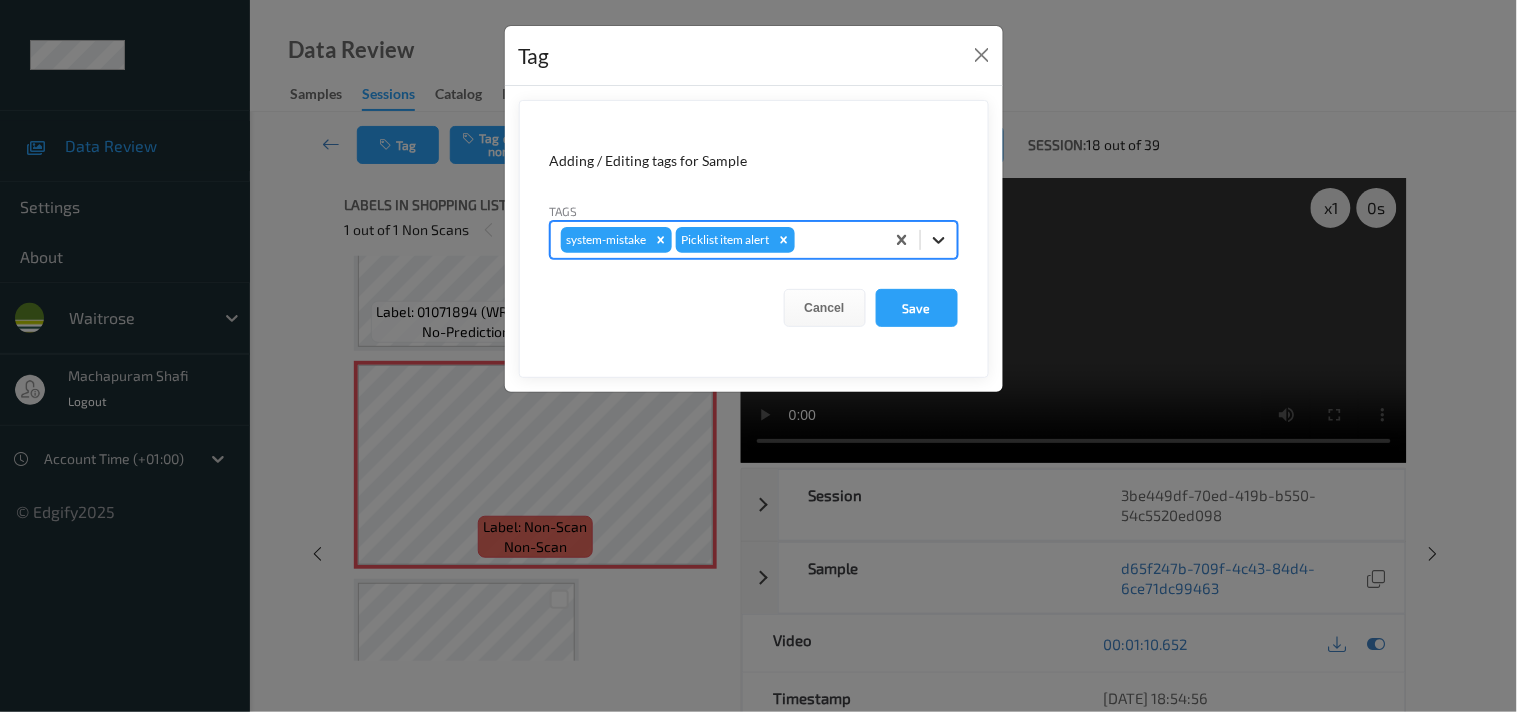 click 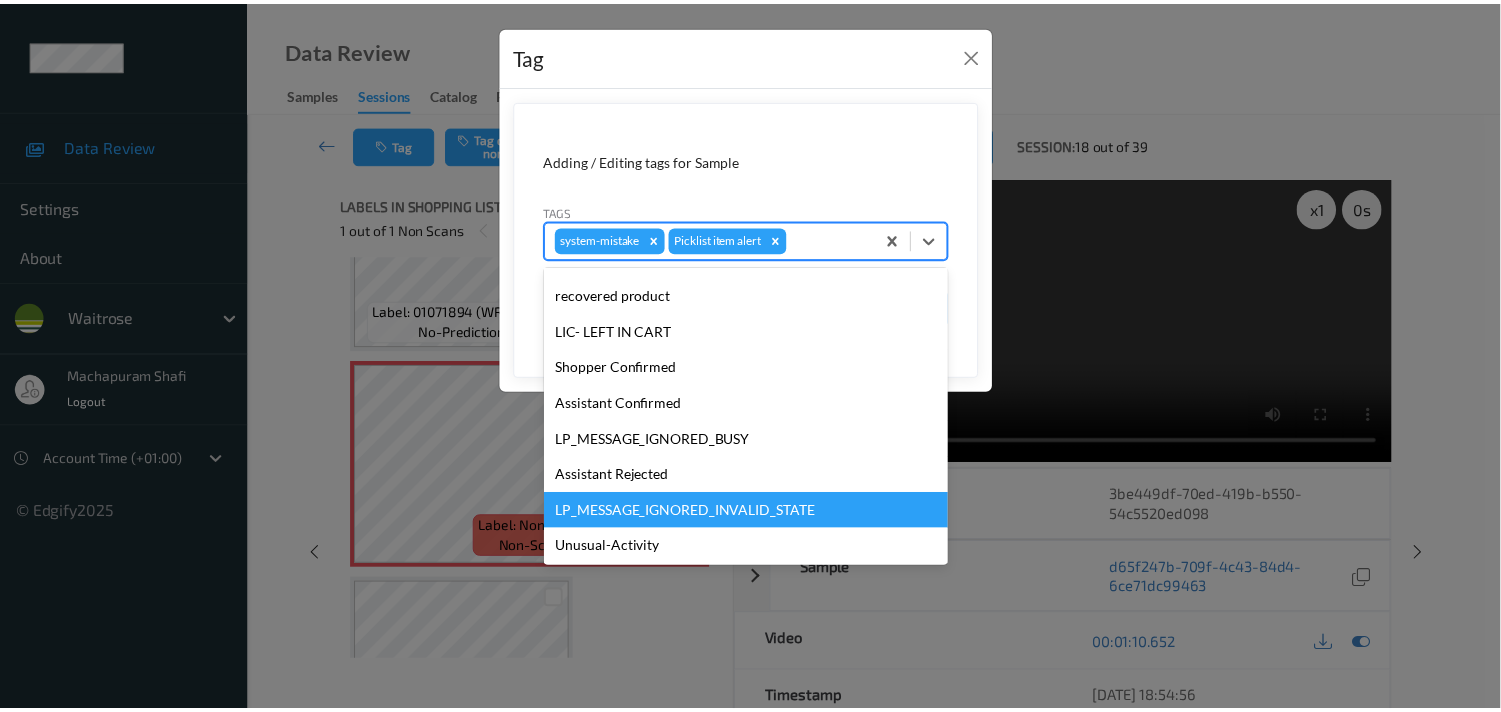 scroll, scrollTop: 320, scrollLeft: 0, axis: vertical 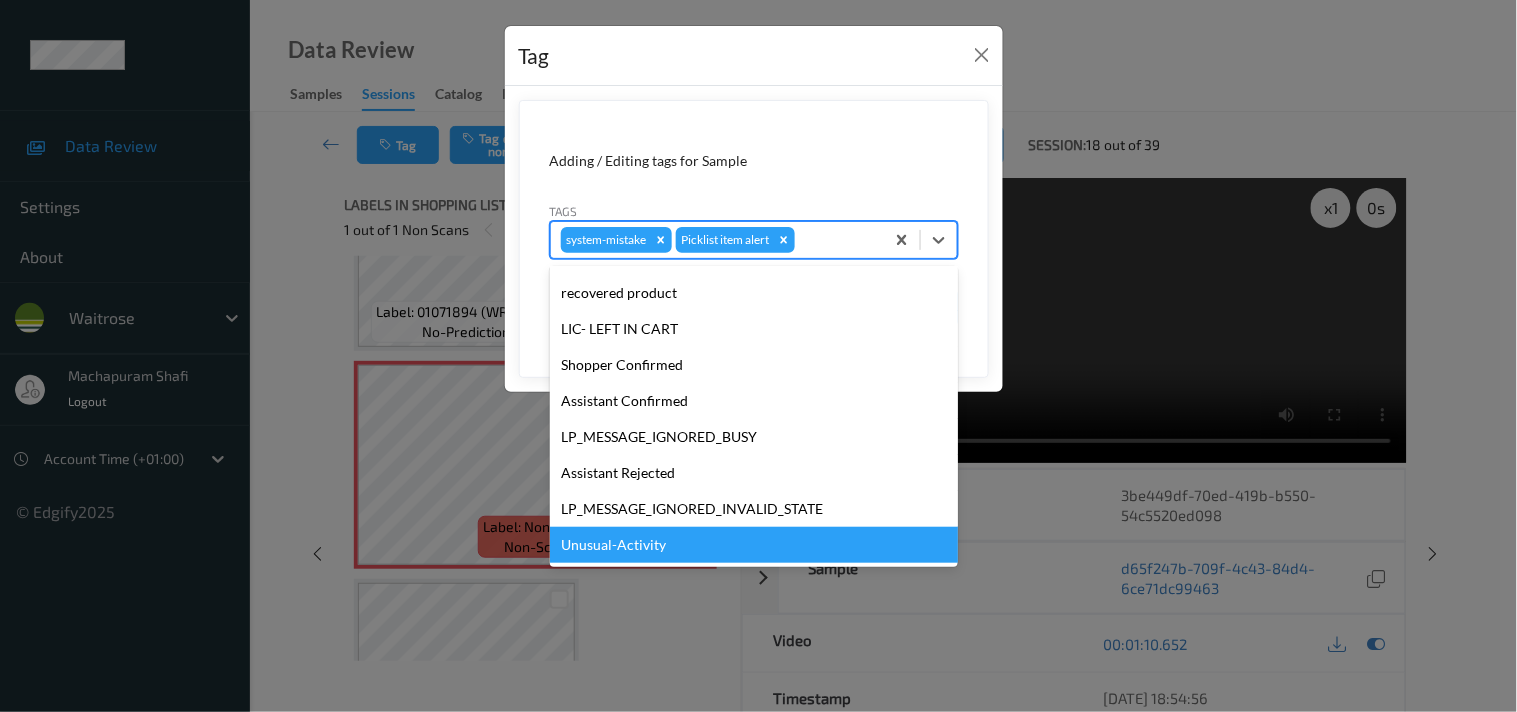 click on "Unusual-Activity" at bounding box center [754, 545] 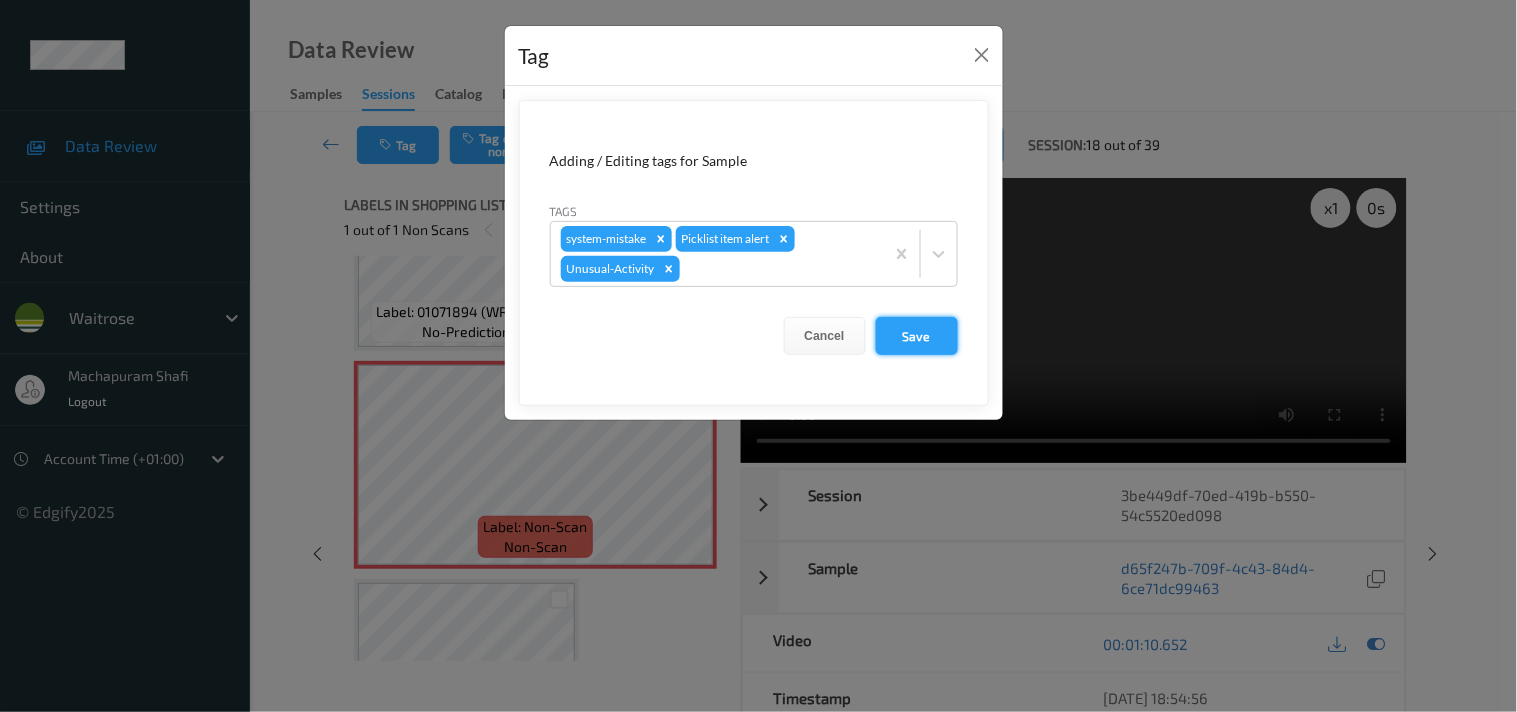click on "Save" at bounding box center (917, 336) 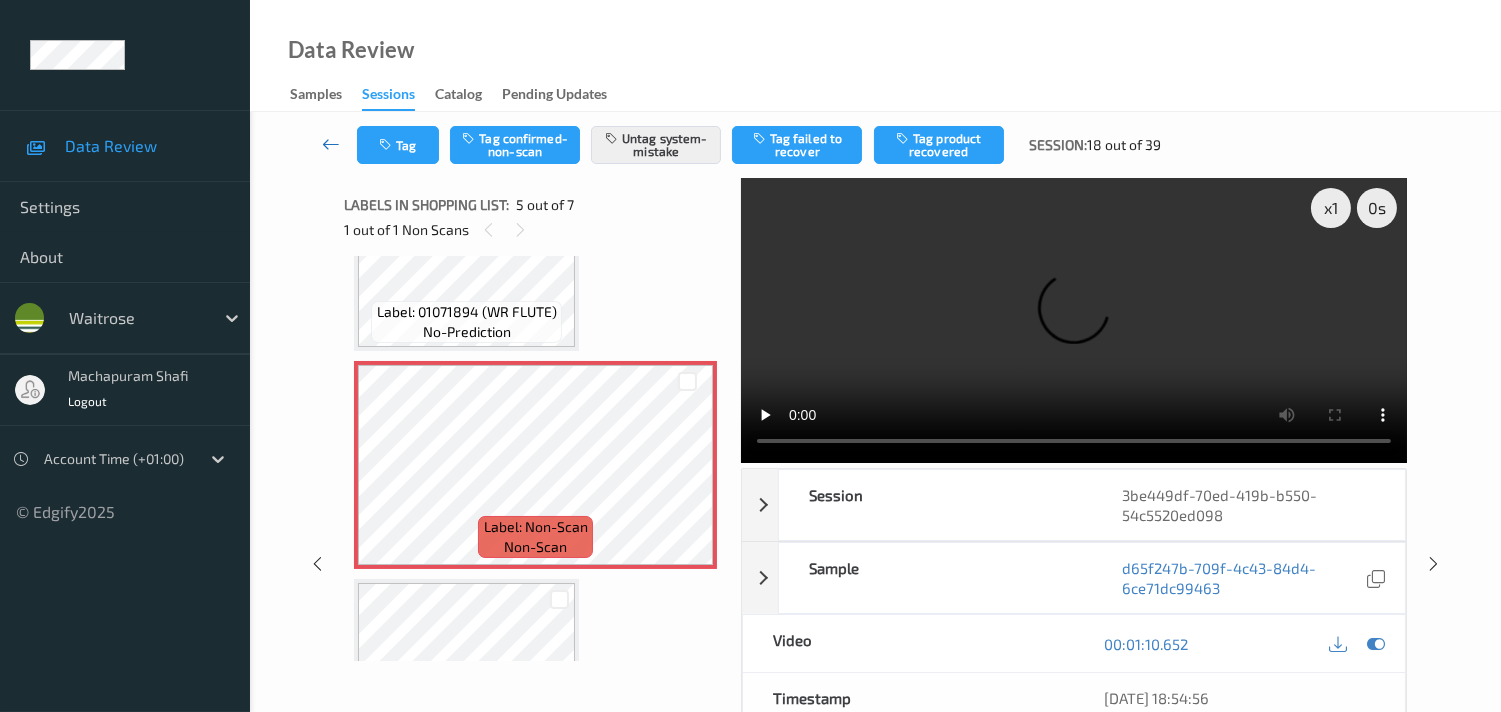 click at bounding box center [331, 144] 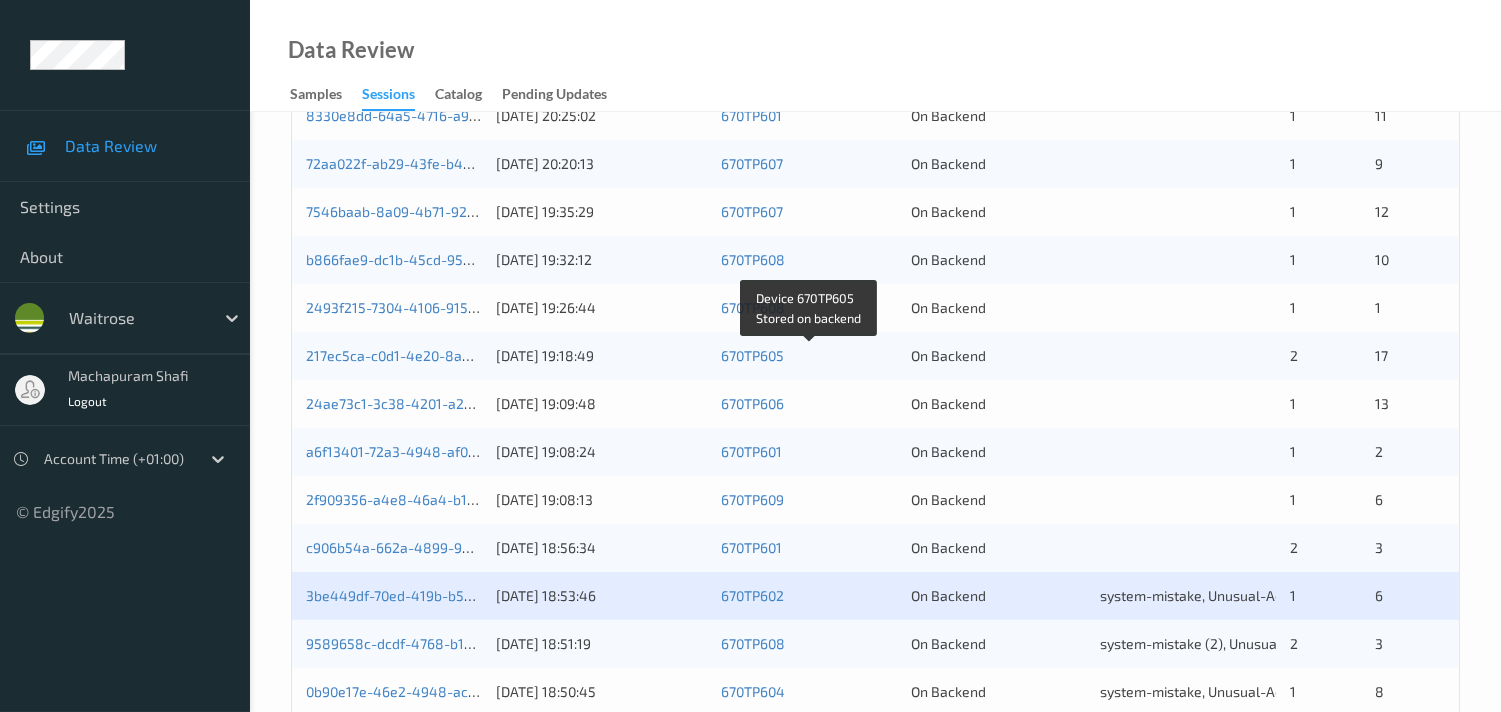 scroll, scrollTop: 951, scrollLeft: 0, axis: vertical 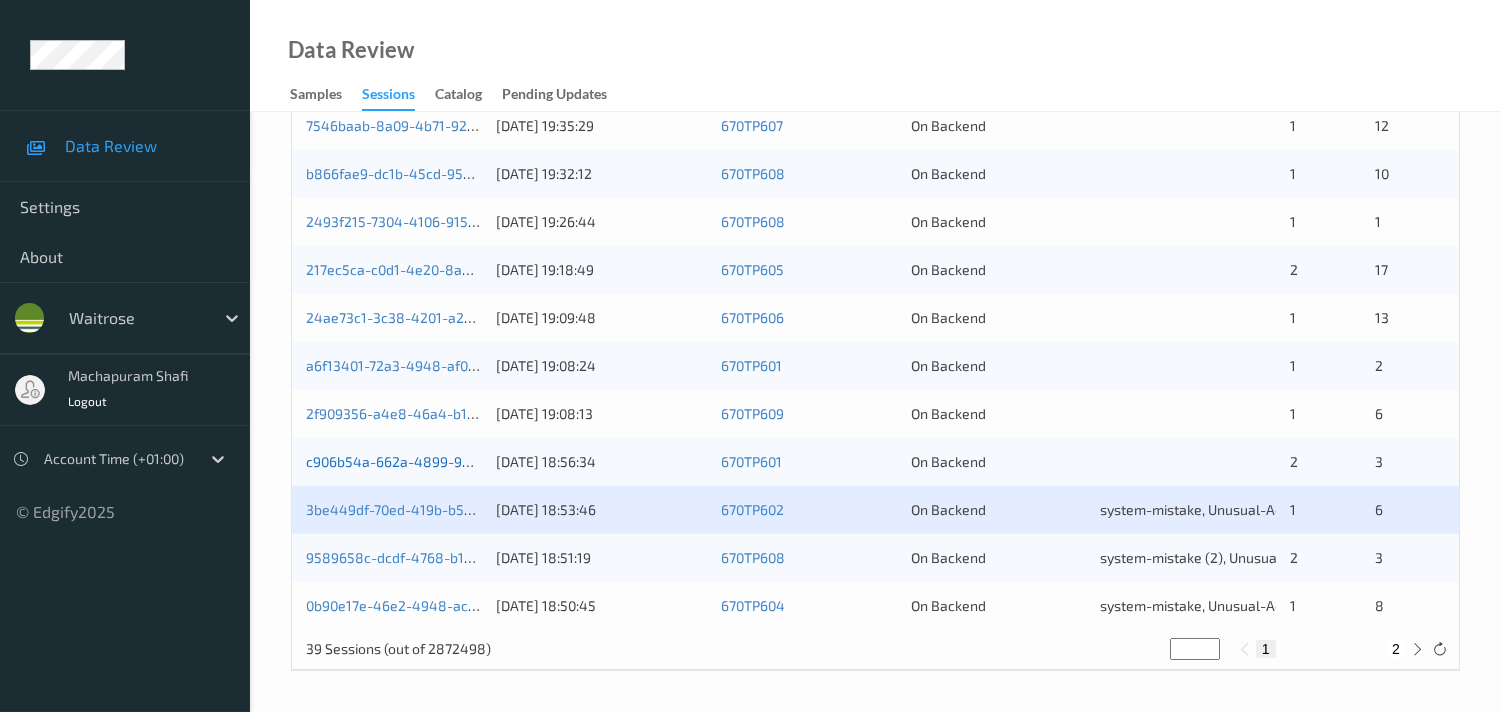 click on "c906b54a-662a-4899-96d8-7e591d0be7a6" at bounding box center (445, 461) 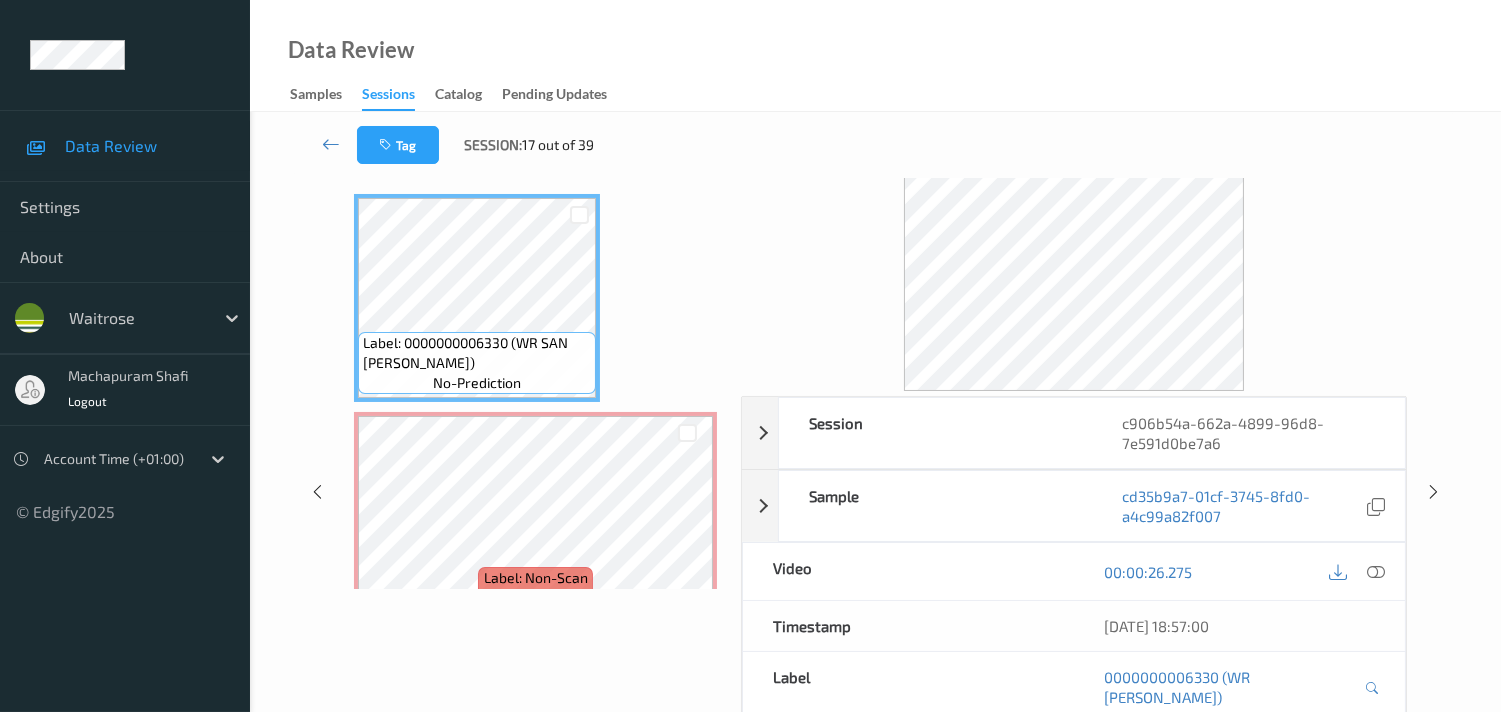 scroll, scrollTop: 111, scrollLeft: 0, axis: vertical 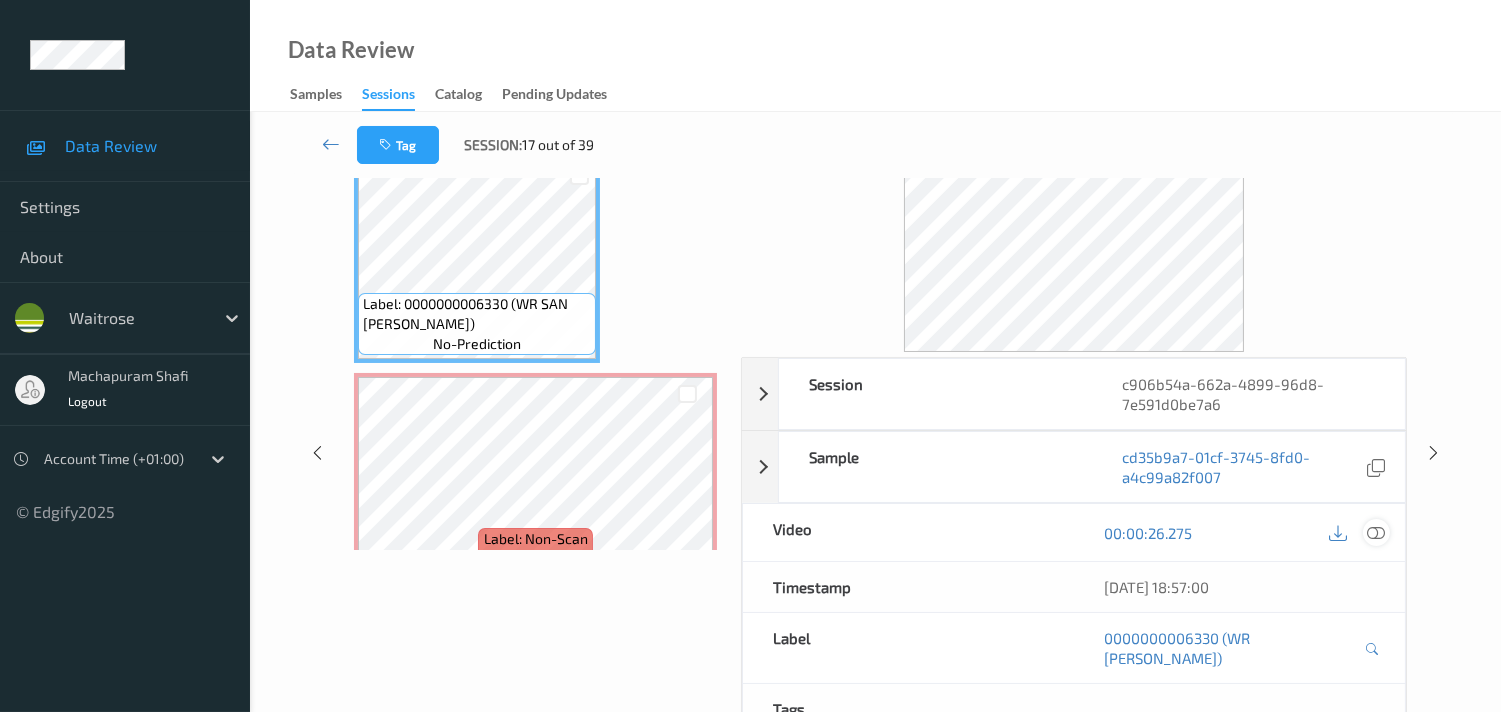 click at bounding box center [1376, 532] 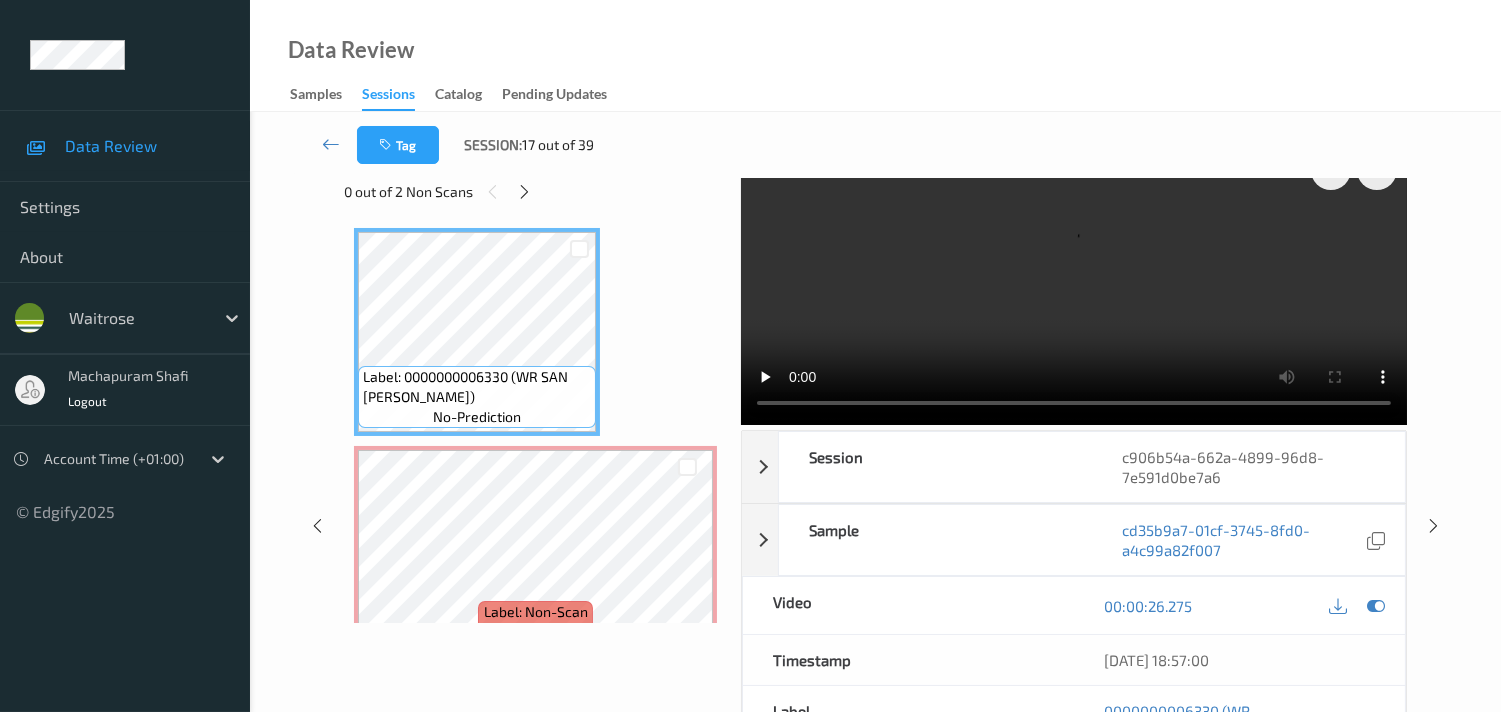 scroll, scrollTop: 0, scrollLeft: 0, axis: both 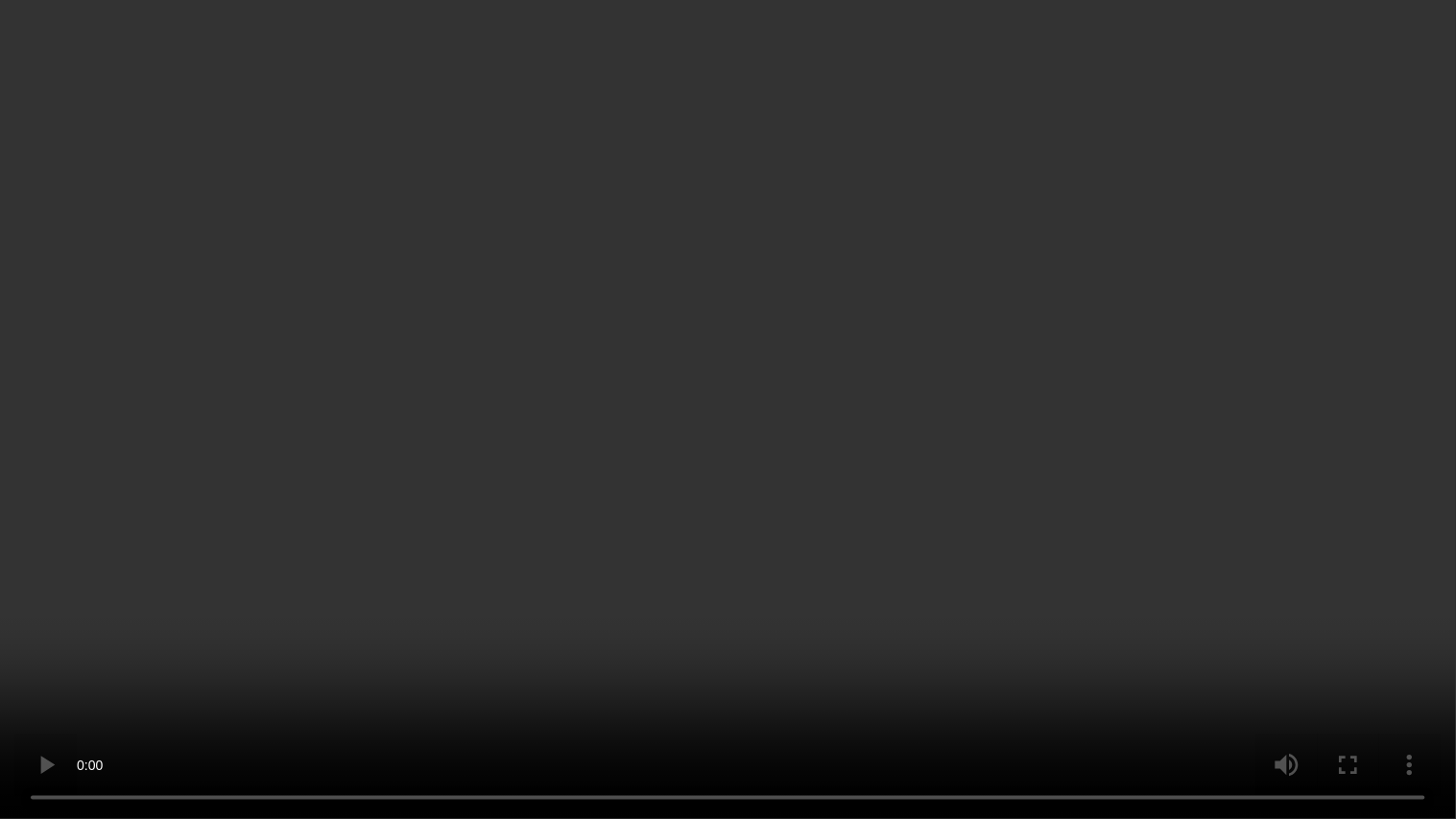 click at bounding box center [728, 409] 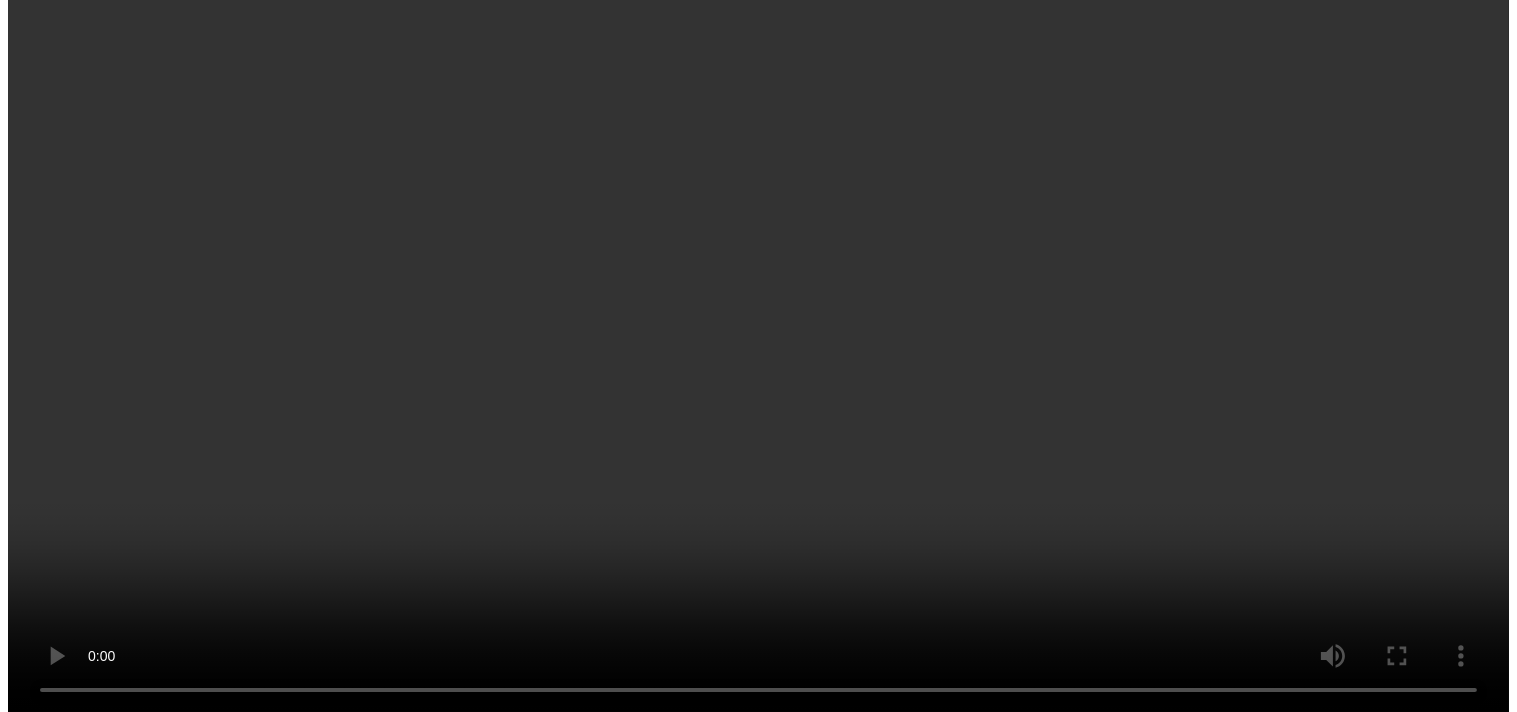scroll, scrollTop: 111, scrollLeft: 0, axis: vertical 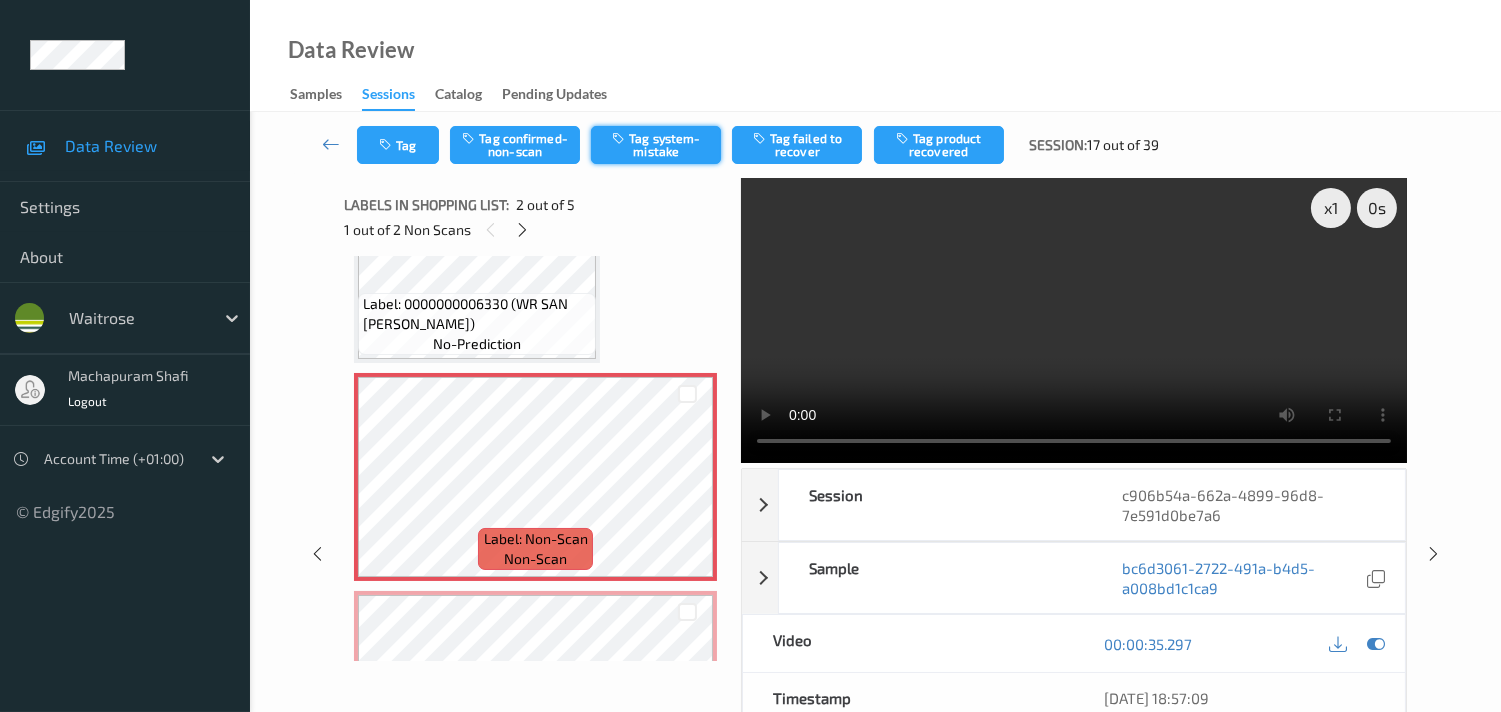 click on "Tag   system-mistake" at bounding box center [656, 145] 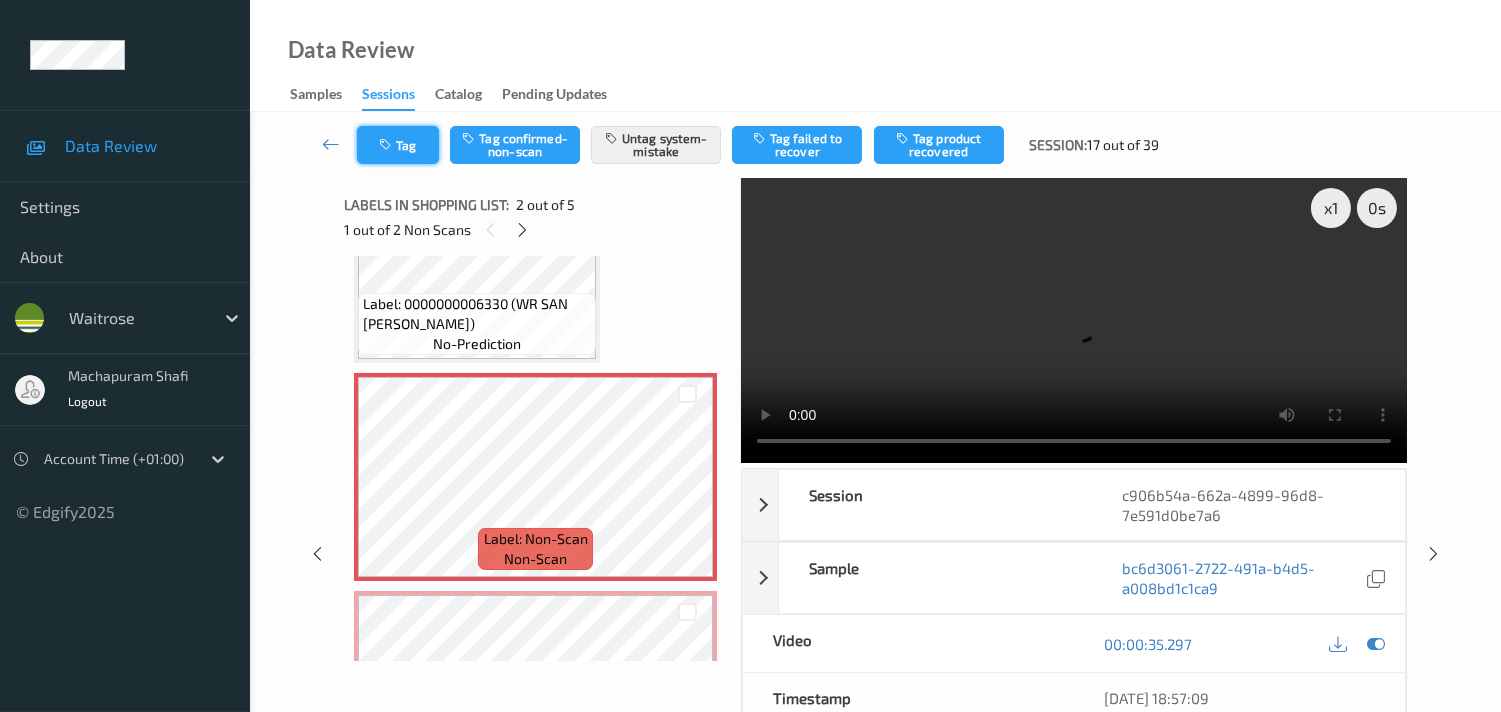 click on "Tag" at bounding box center (398, 145) 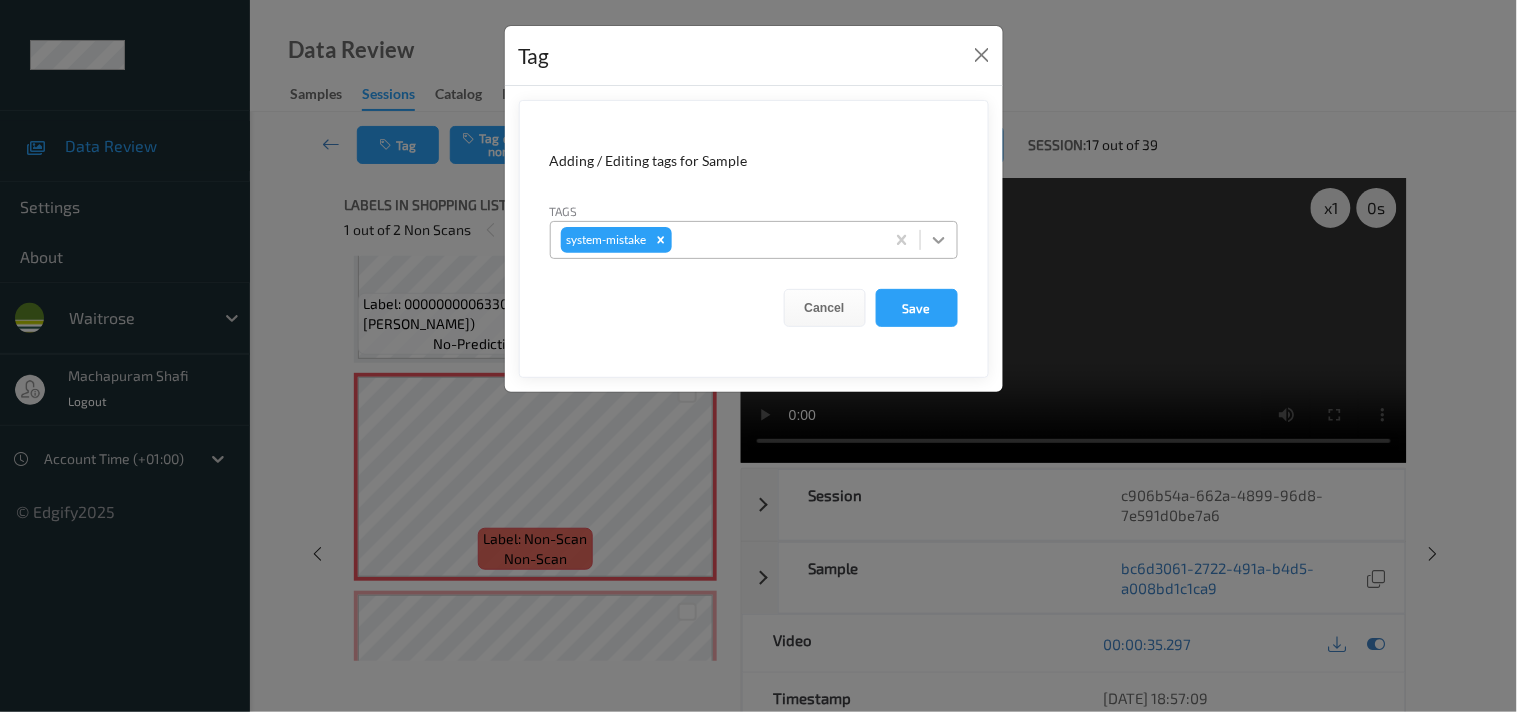 click 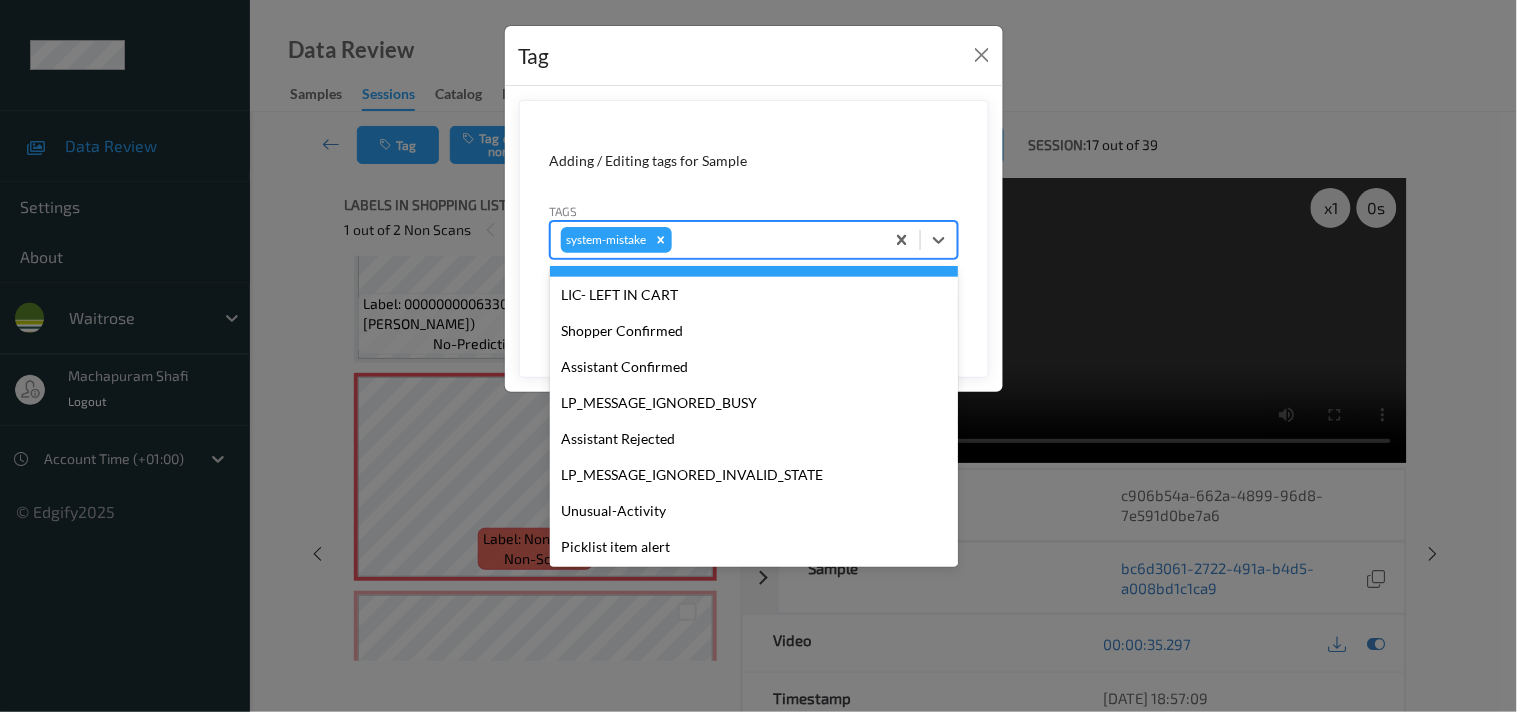scroll, scrollTop: 355, scrollLeft: 0, axis: vertical 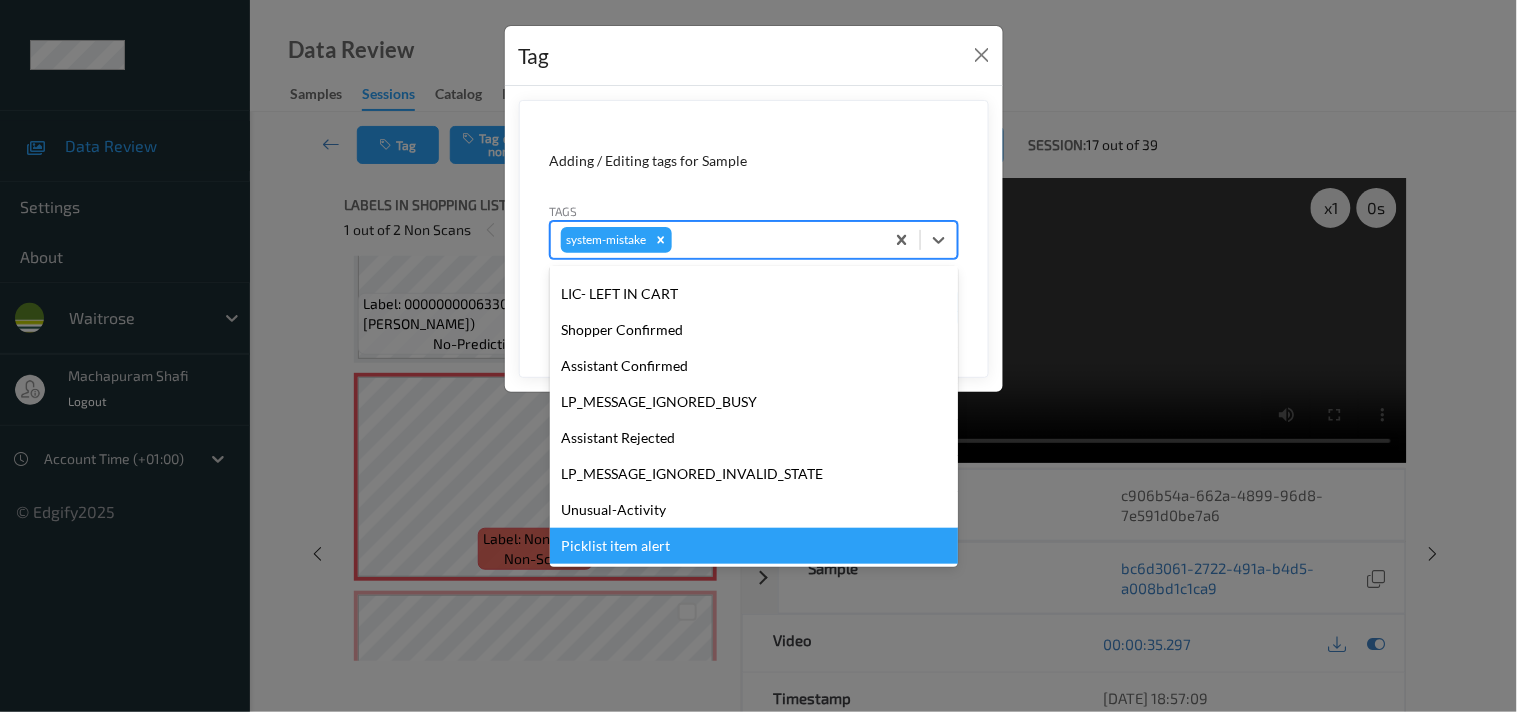 drag, startPoint x: 598, startPoint y: 537, endPoint x: 601, endPoint y: 527, distance: 10.440307 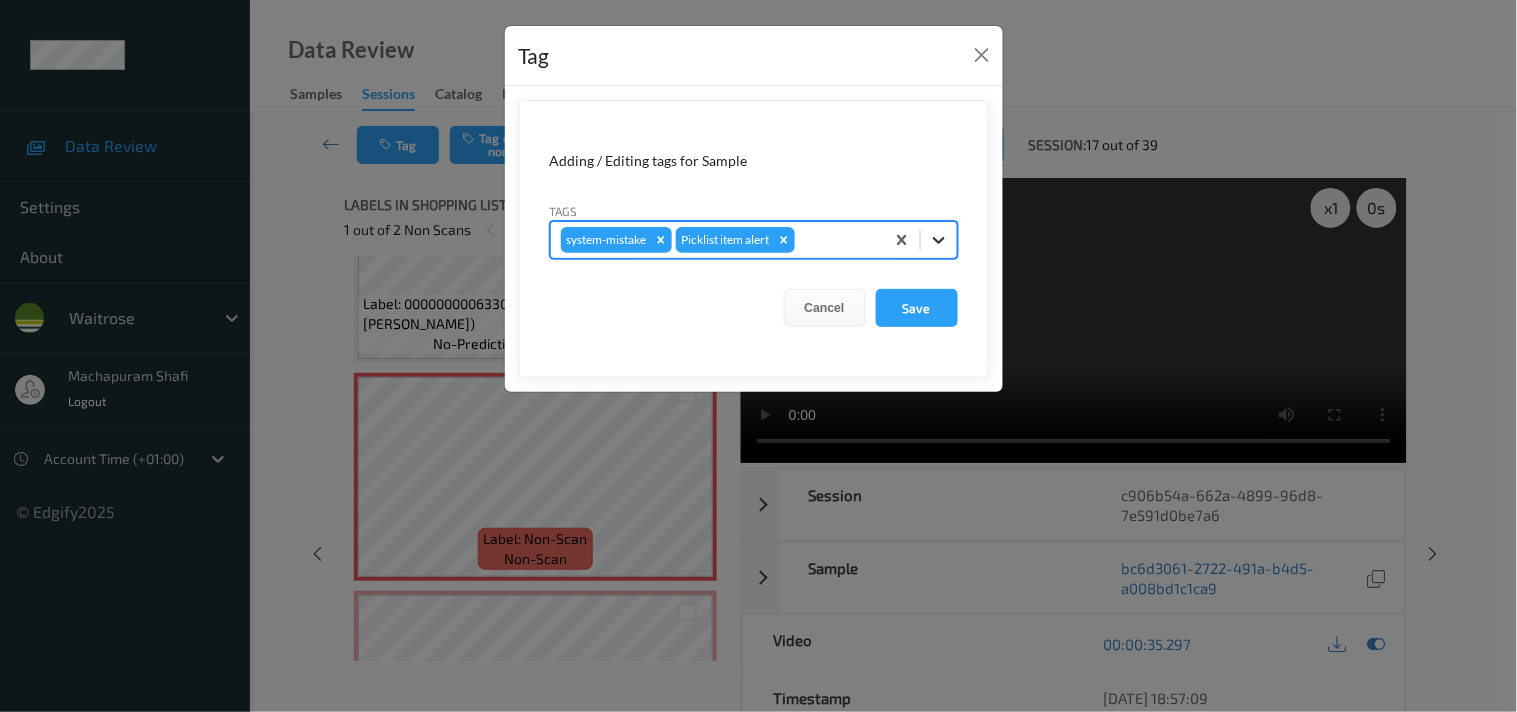 click 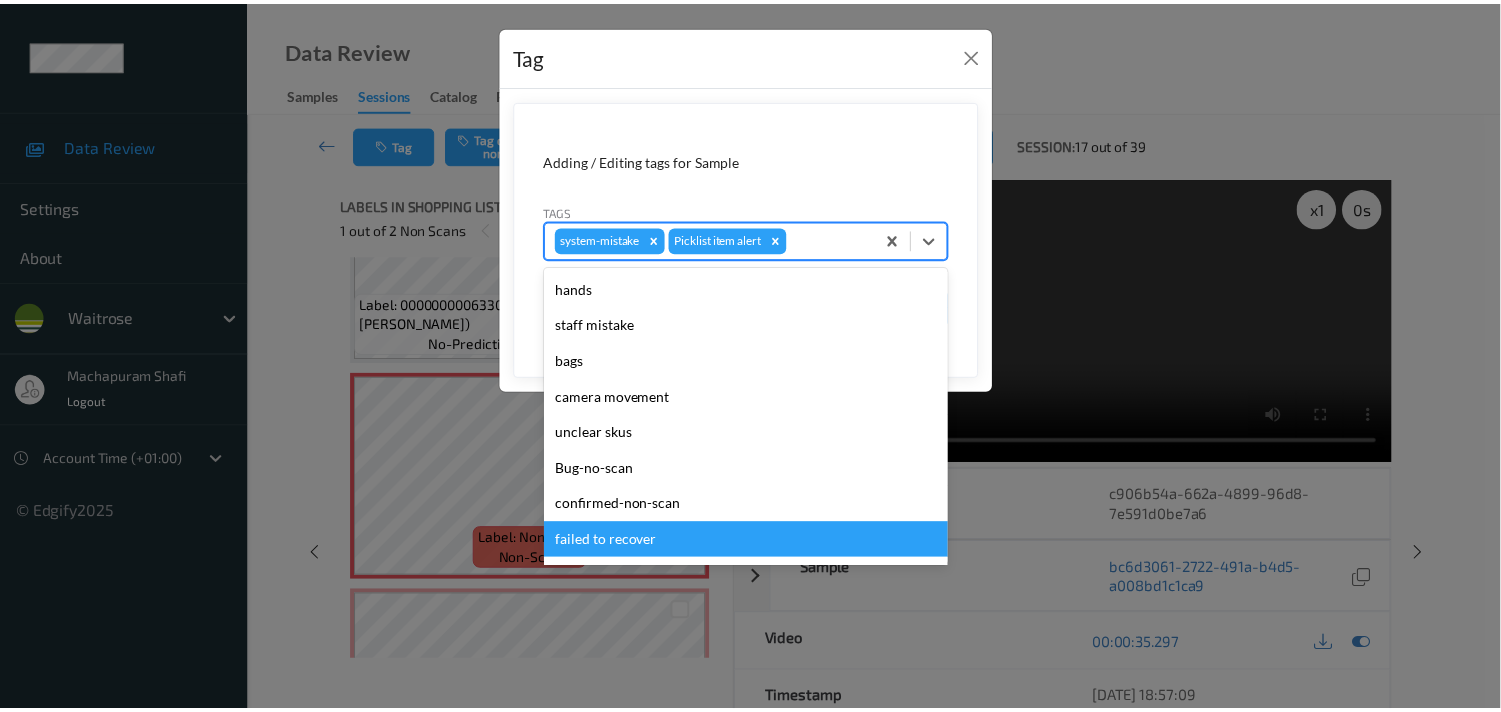 scroll, scrollTop: 318, scrollLeft: 0, axis: vertical 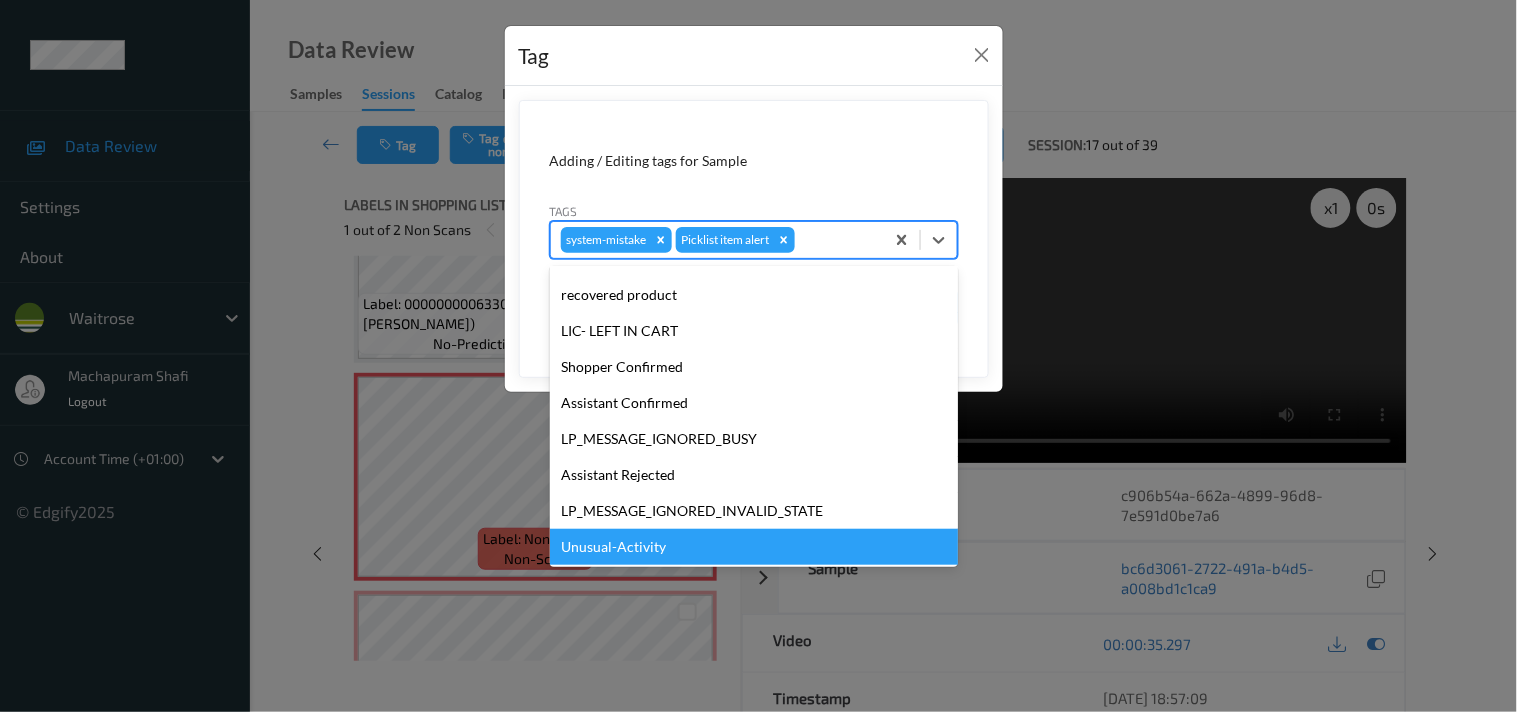 click on "Unusual-Activity" at bounding box center [754, 547] 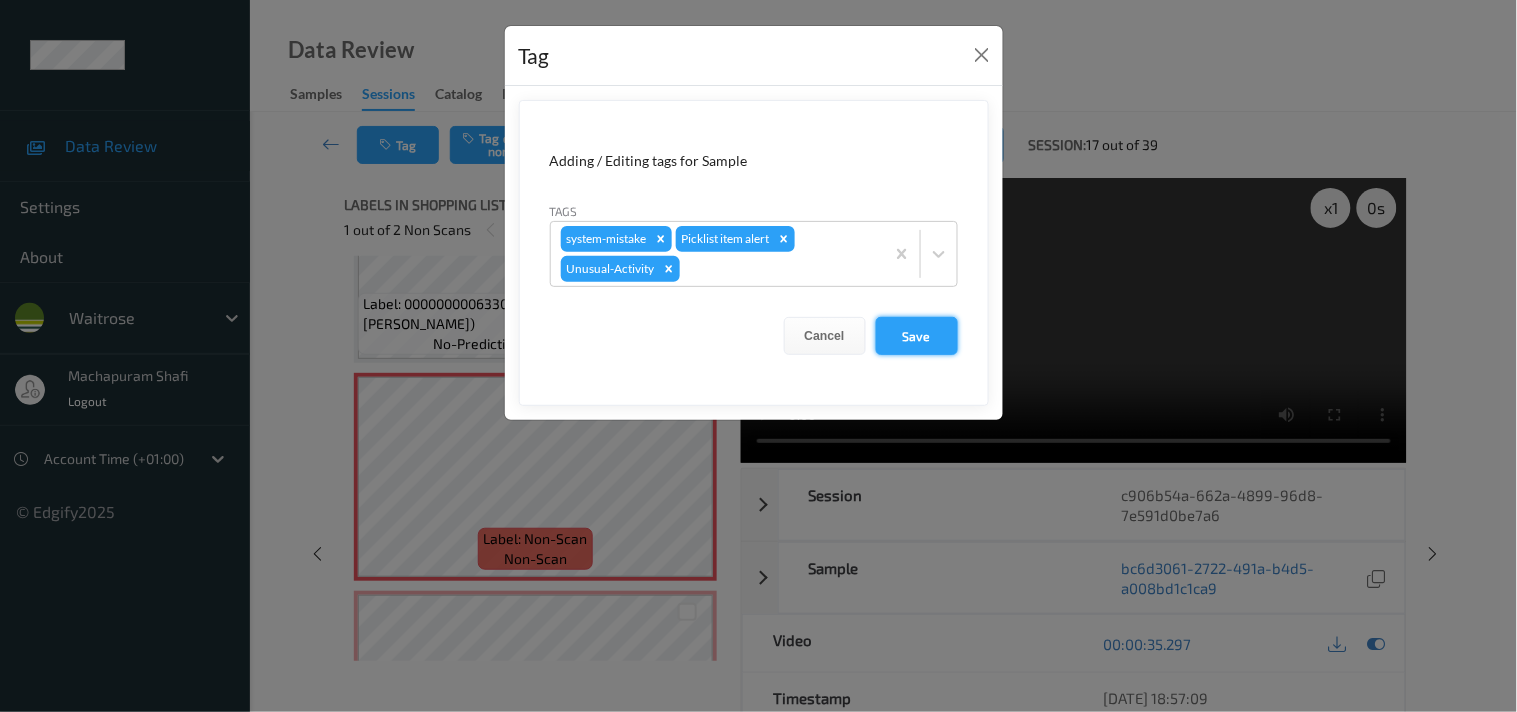 click on "Save" at bounding box center [917, 336] 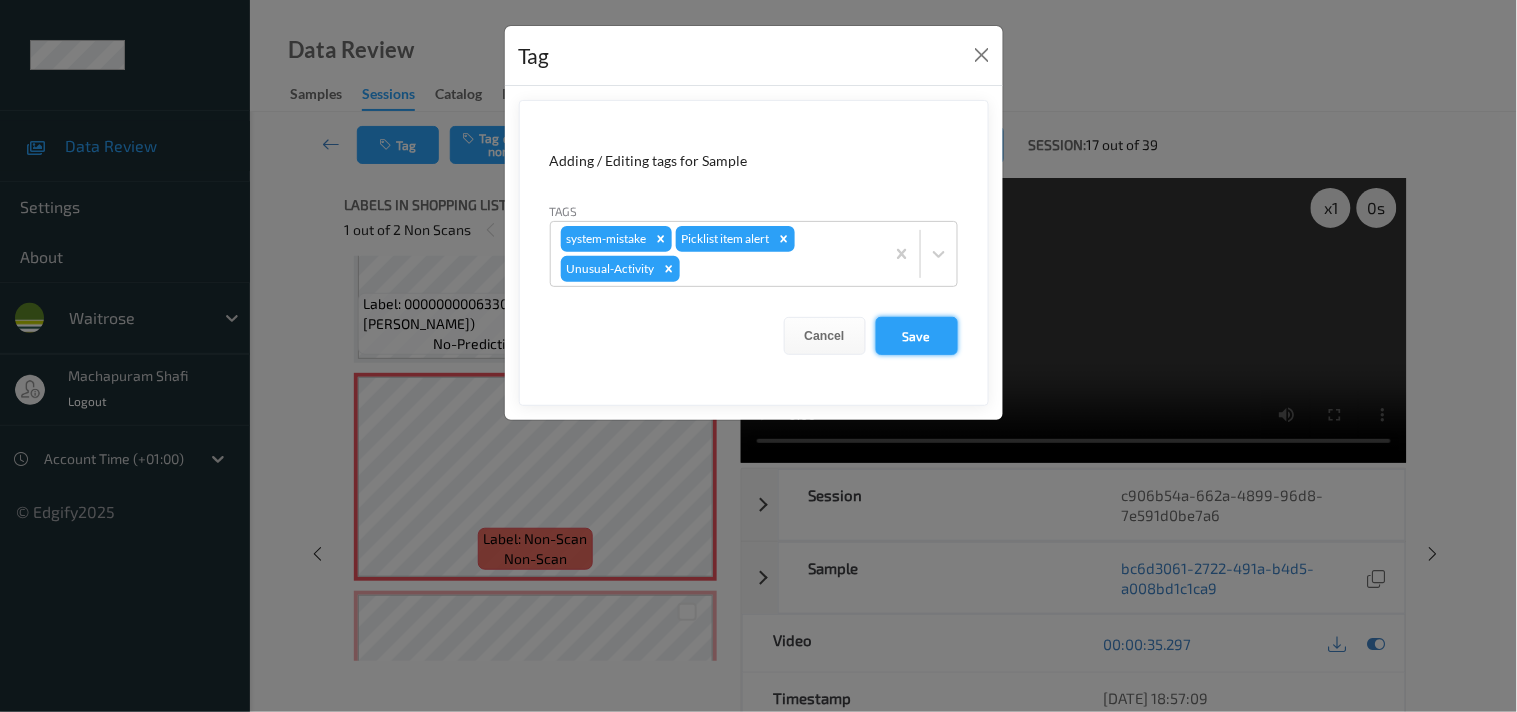 click on "Save" at bounding box center (917, 336) 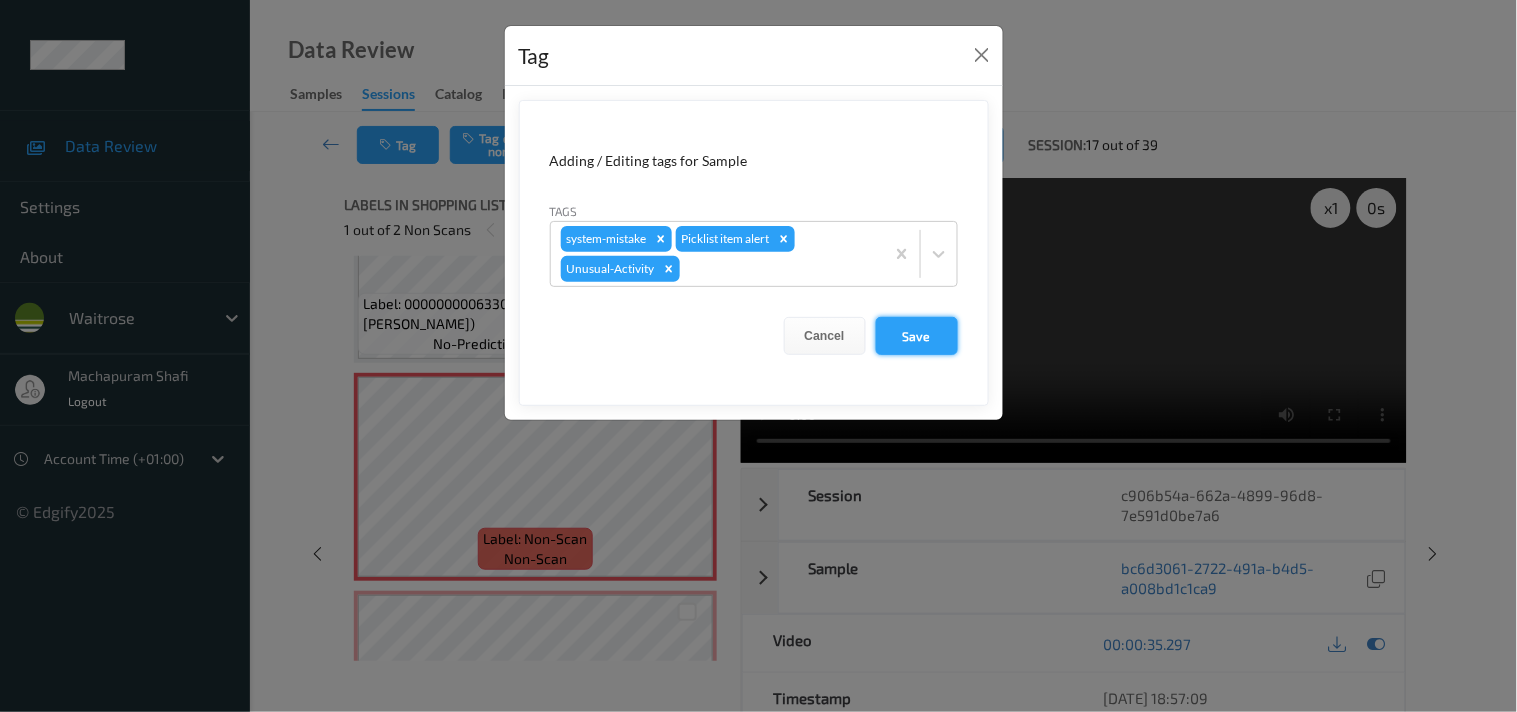 click on "Save" at bounding box center (917, 336) 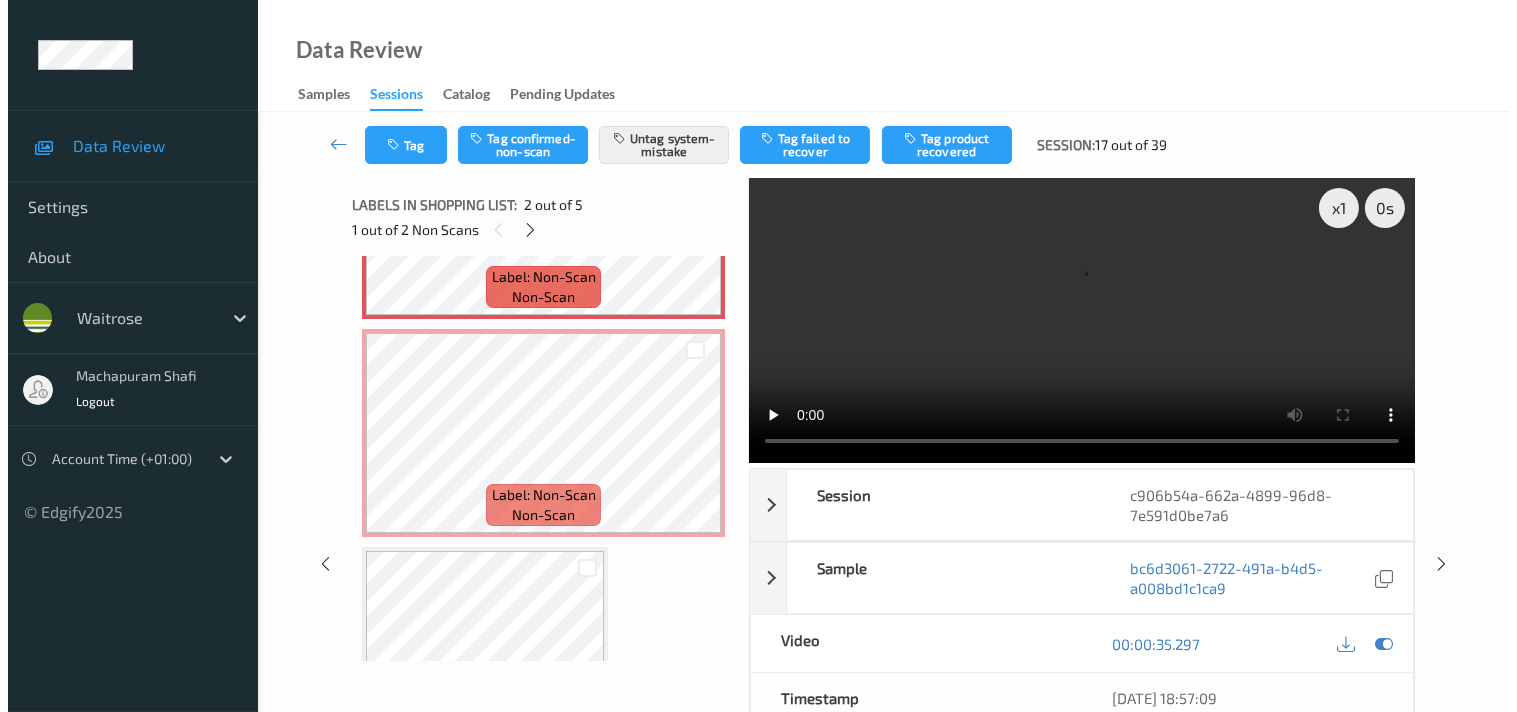 scroll, scrollTop: 444, scrollLeft: 0, axis: vertical 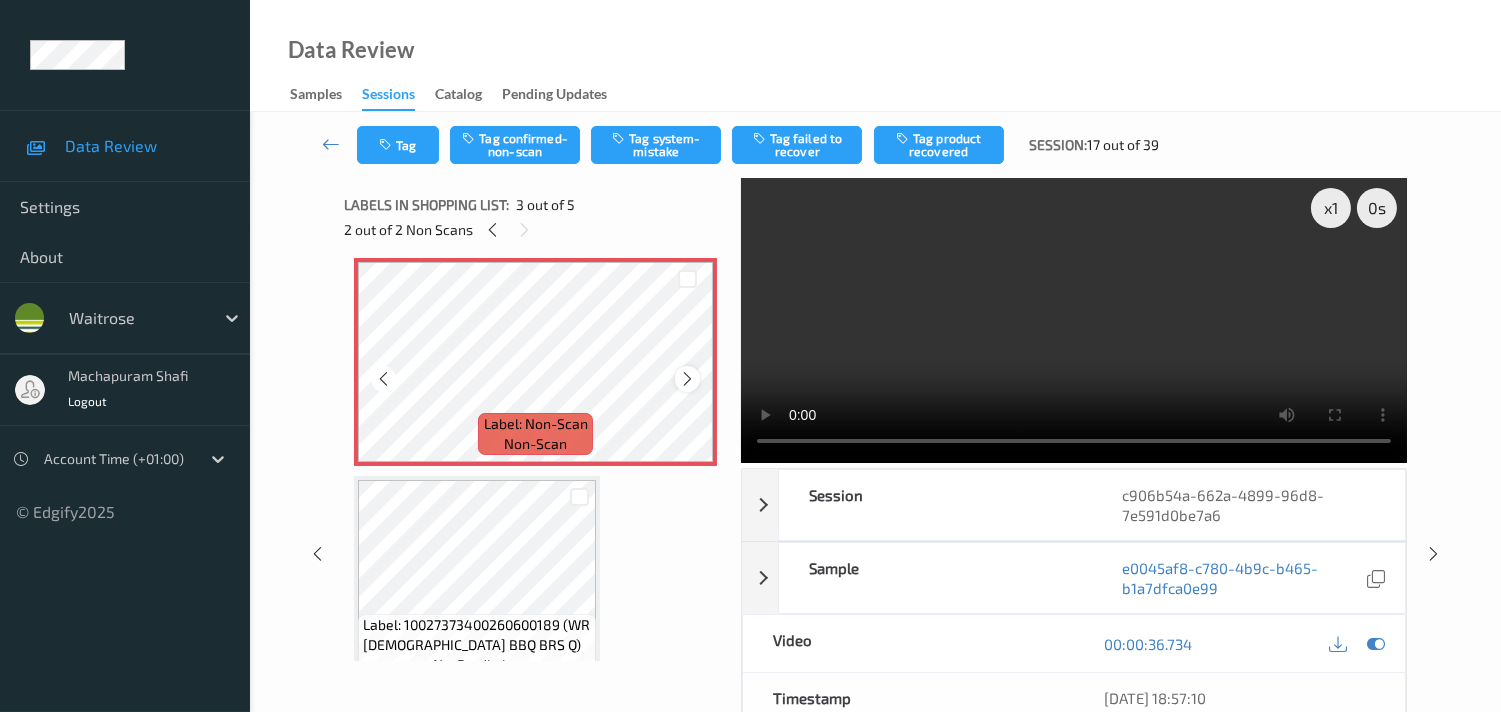 click at bounding box center [687, 378] 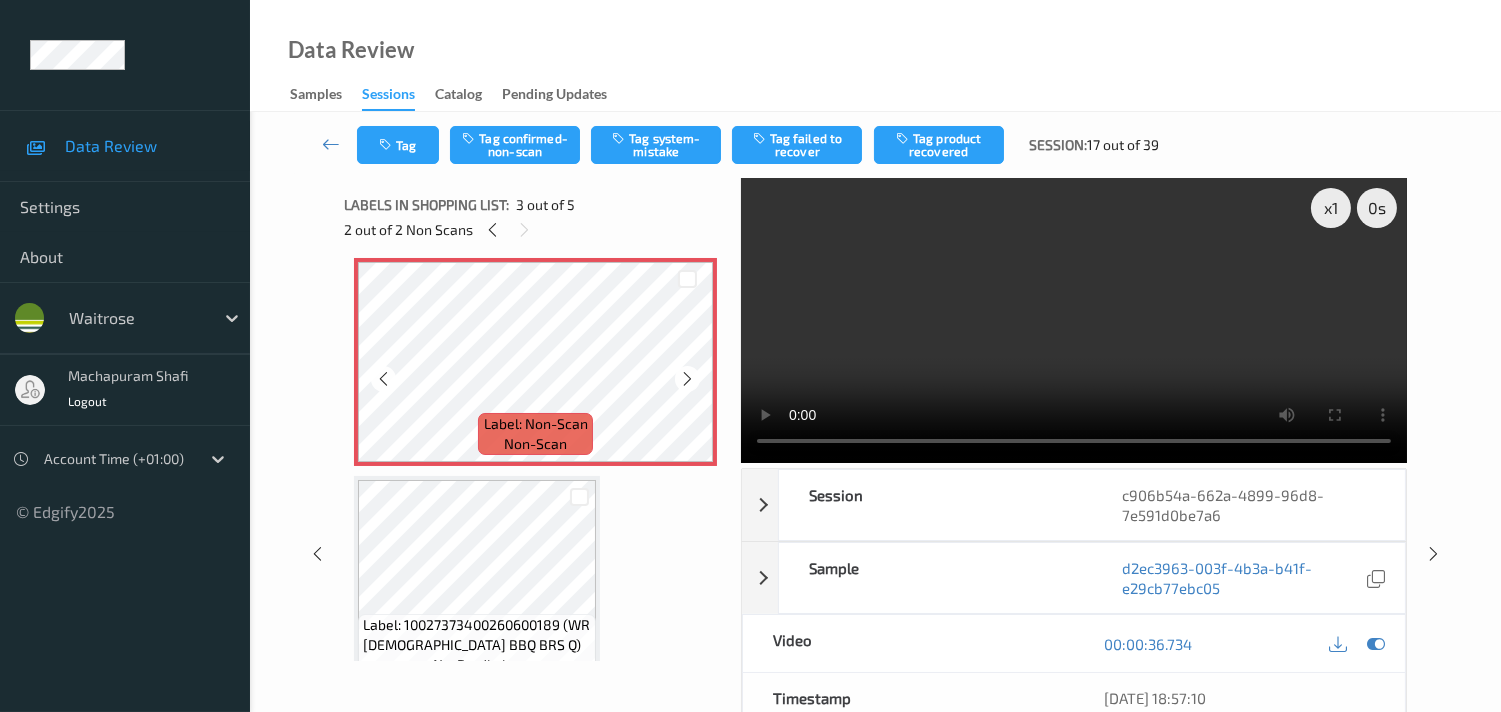click at bounding box center (687, 378) 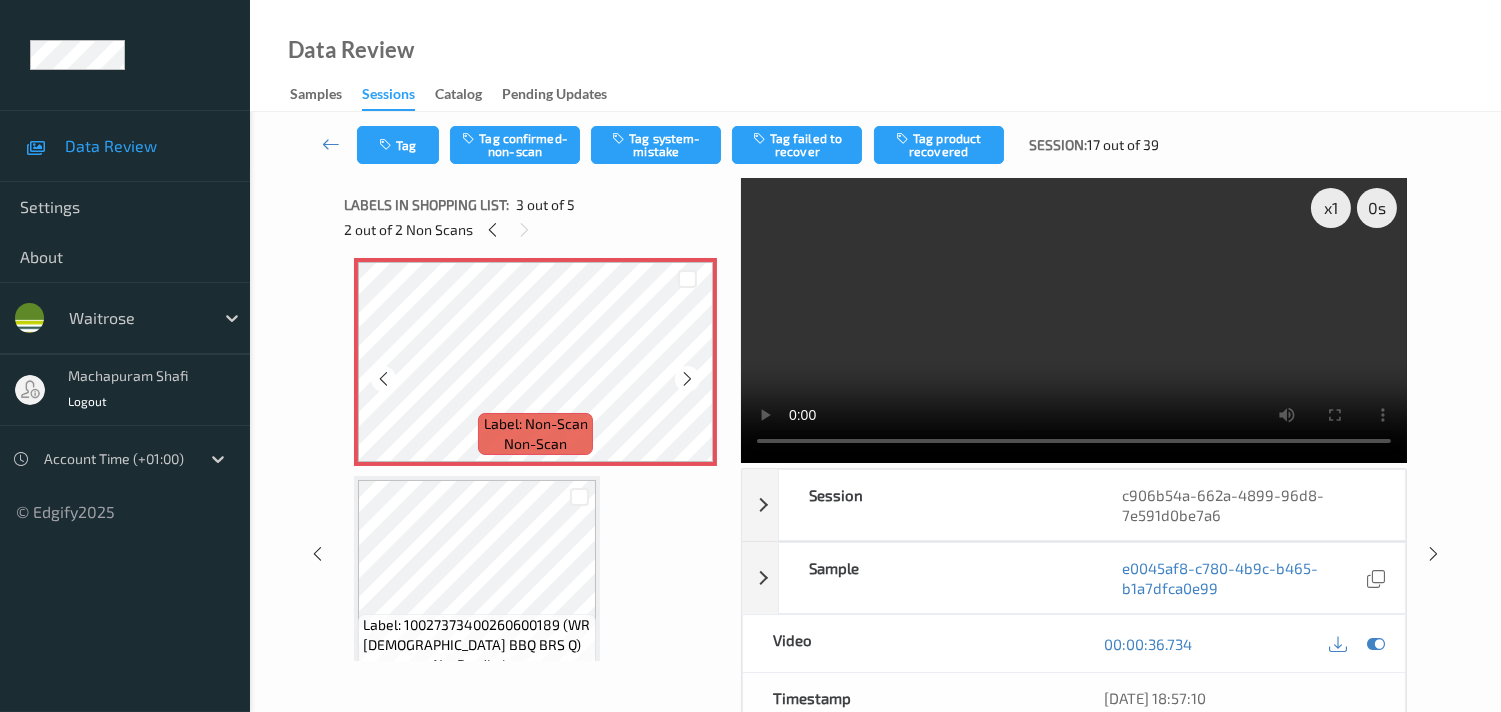 click at bounding box center [687, 378] 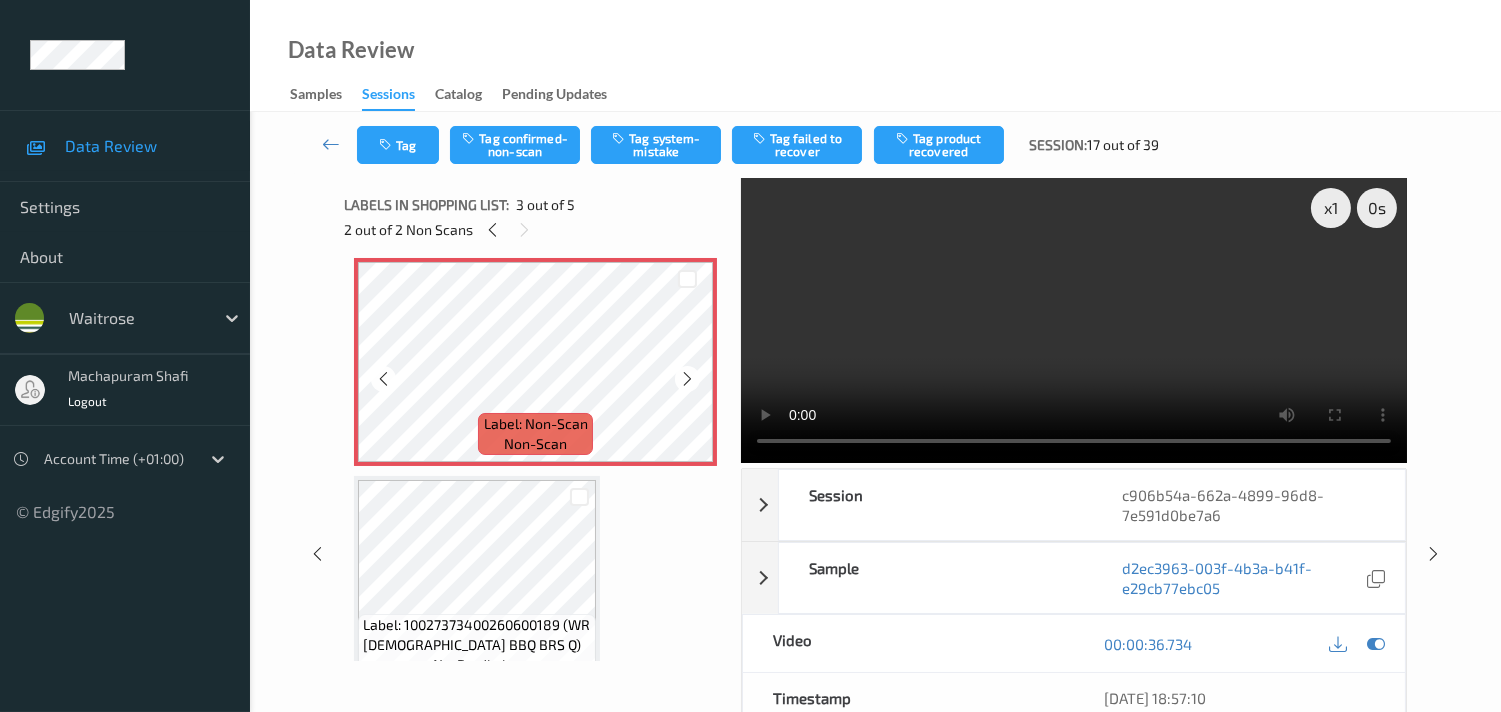 click at bounding box center [687, 378] 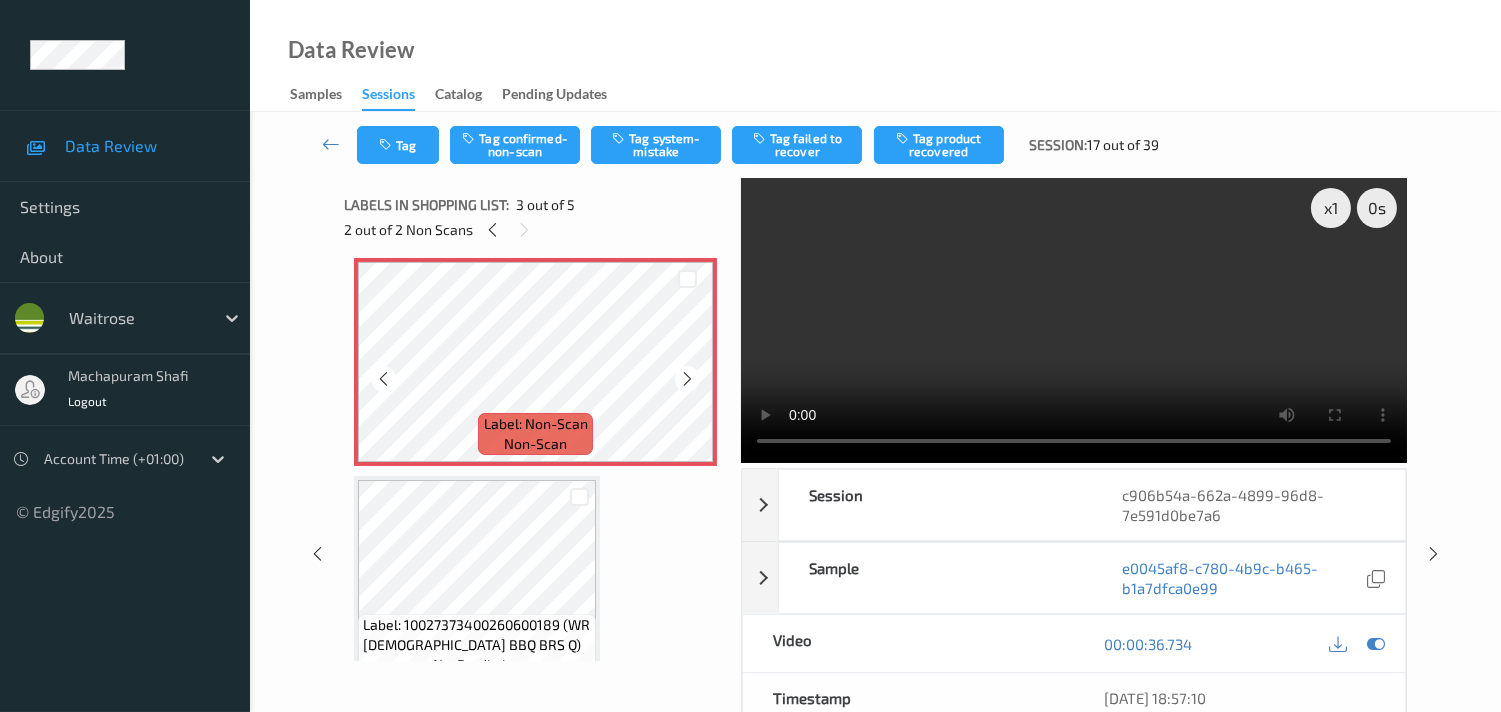 click at bounding box center (687, 378) 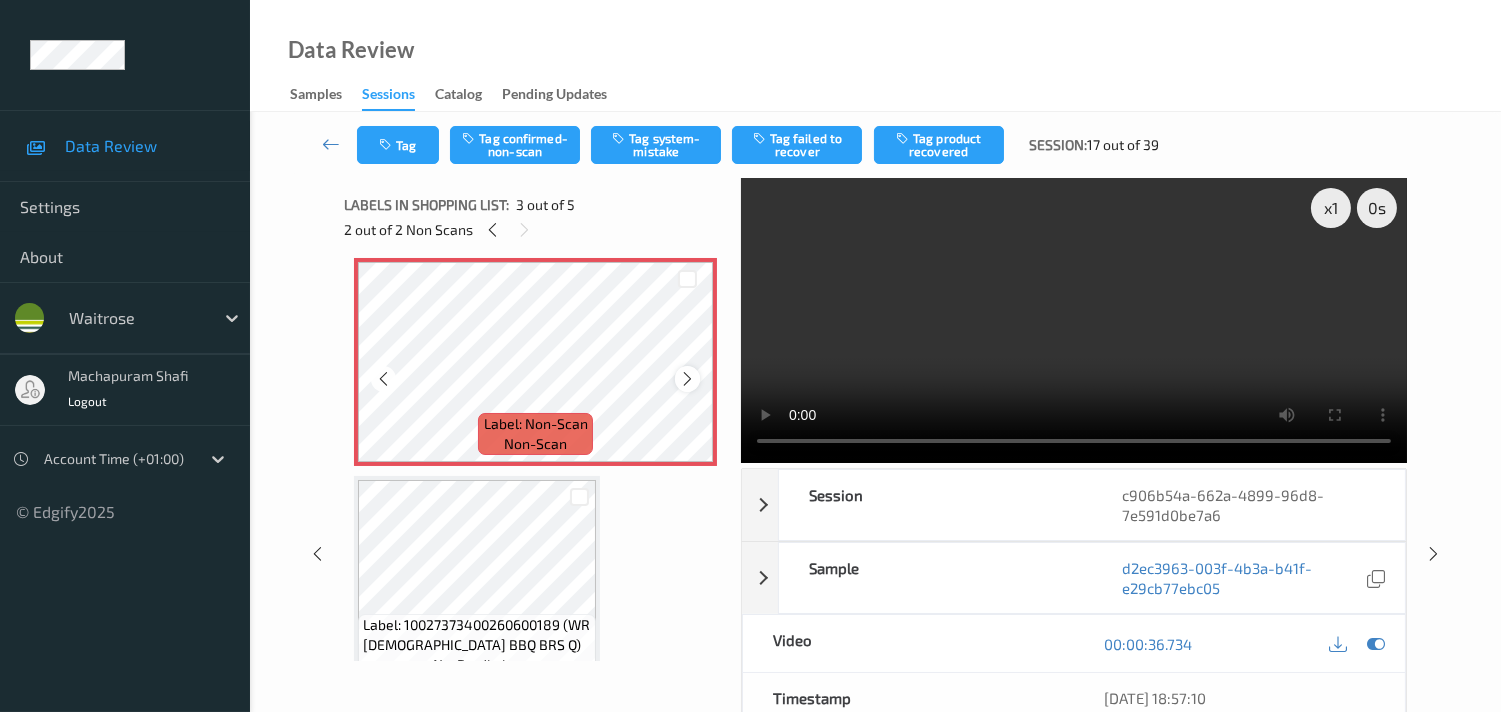 click at bounding box center [687, 379] 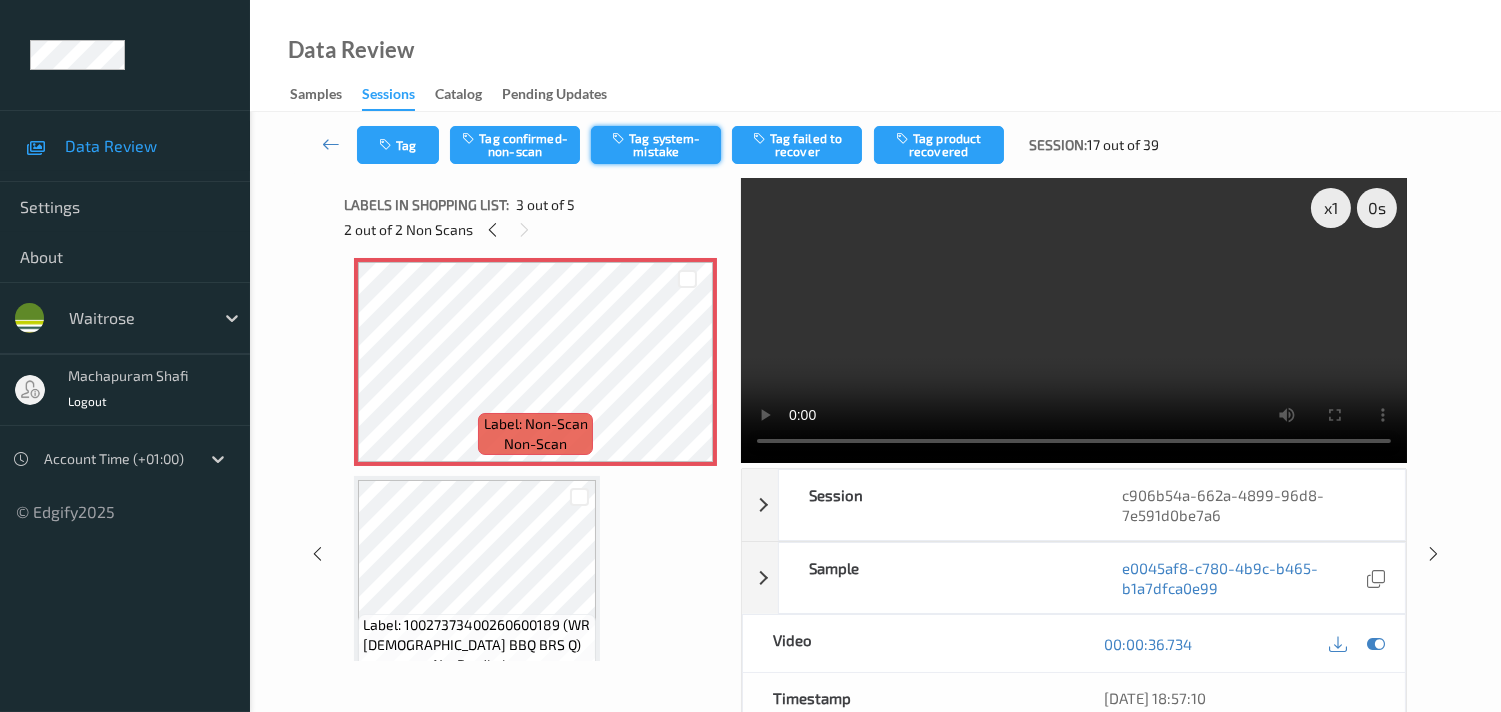 click on "Tag   system-mistake" at bounding box center (656, 145) 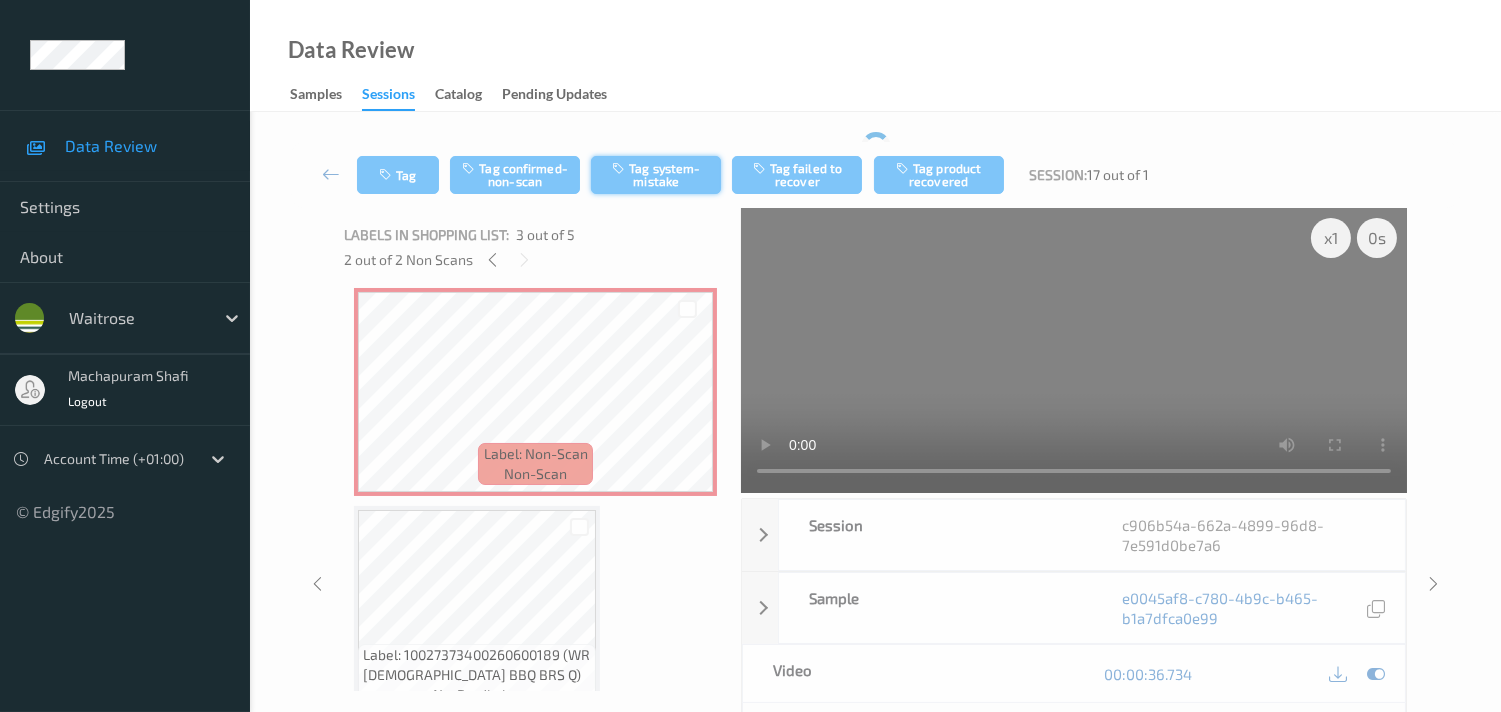 click on "Tag   system-mistake" at bounding box center (656, 175) 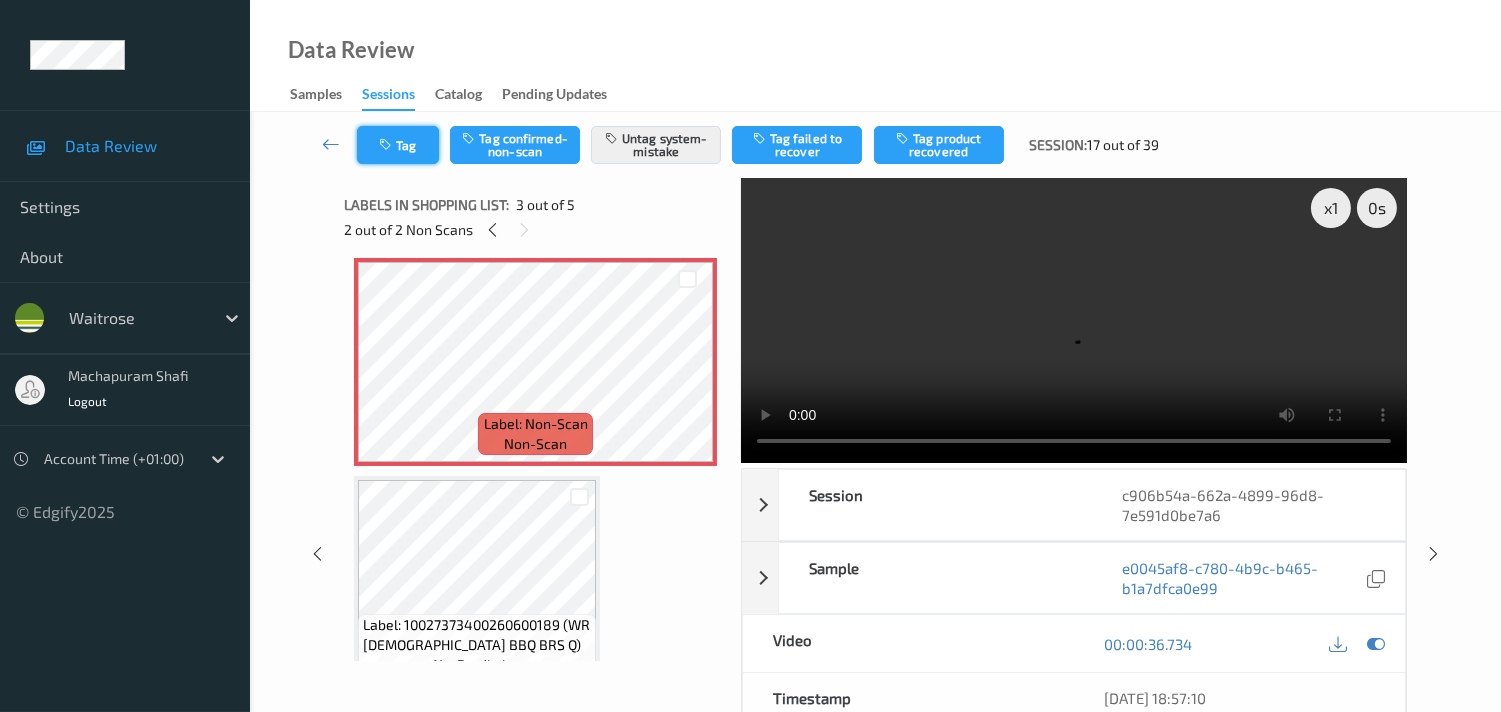 click on "Tag" at bounding box center [398, 145] 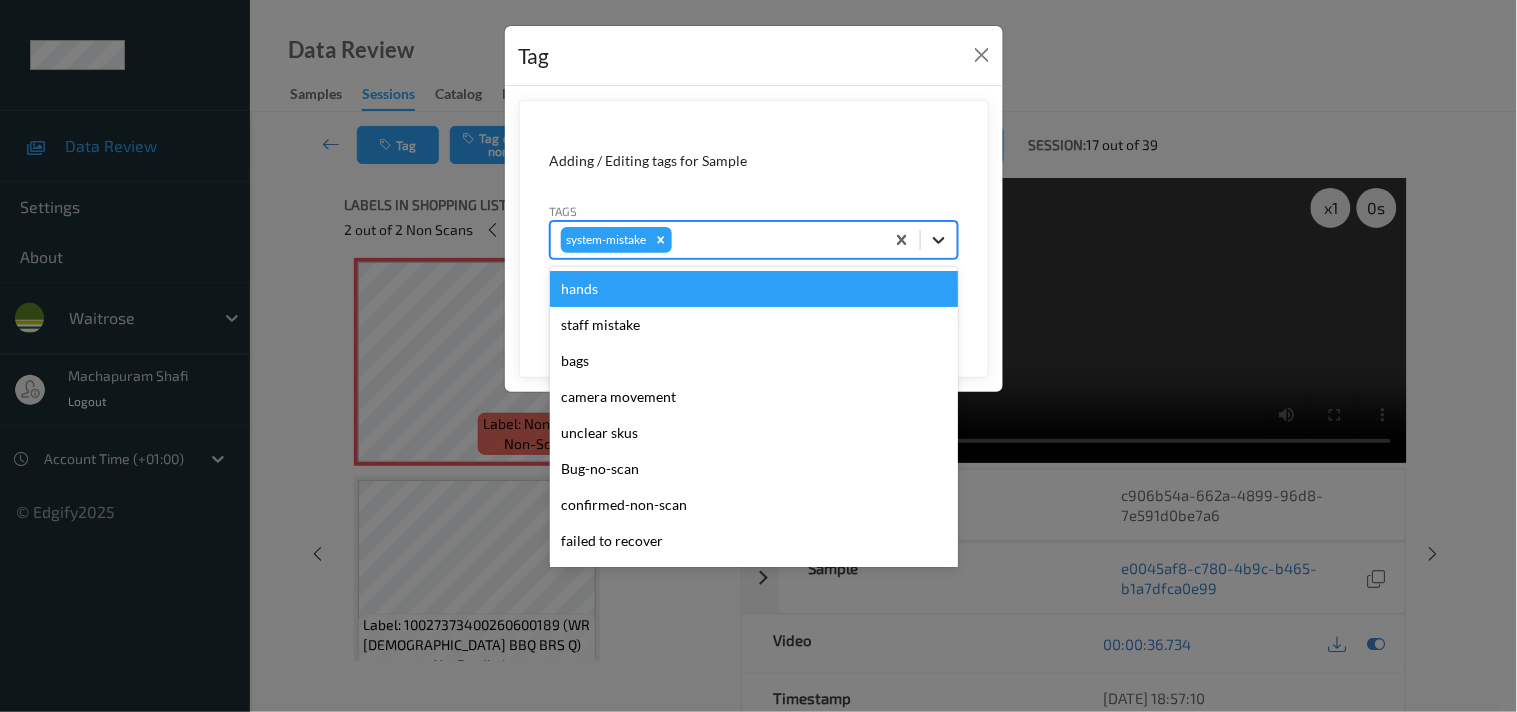 click at bounding box center [939, 240] 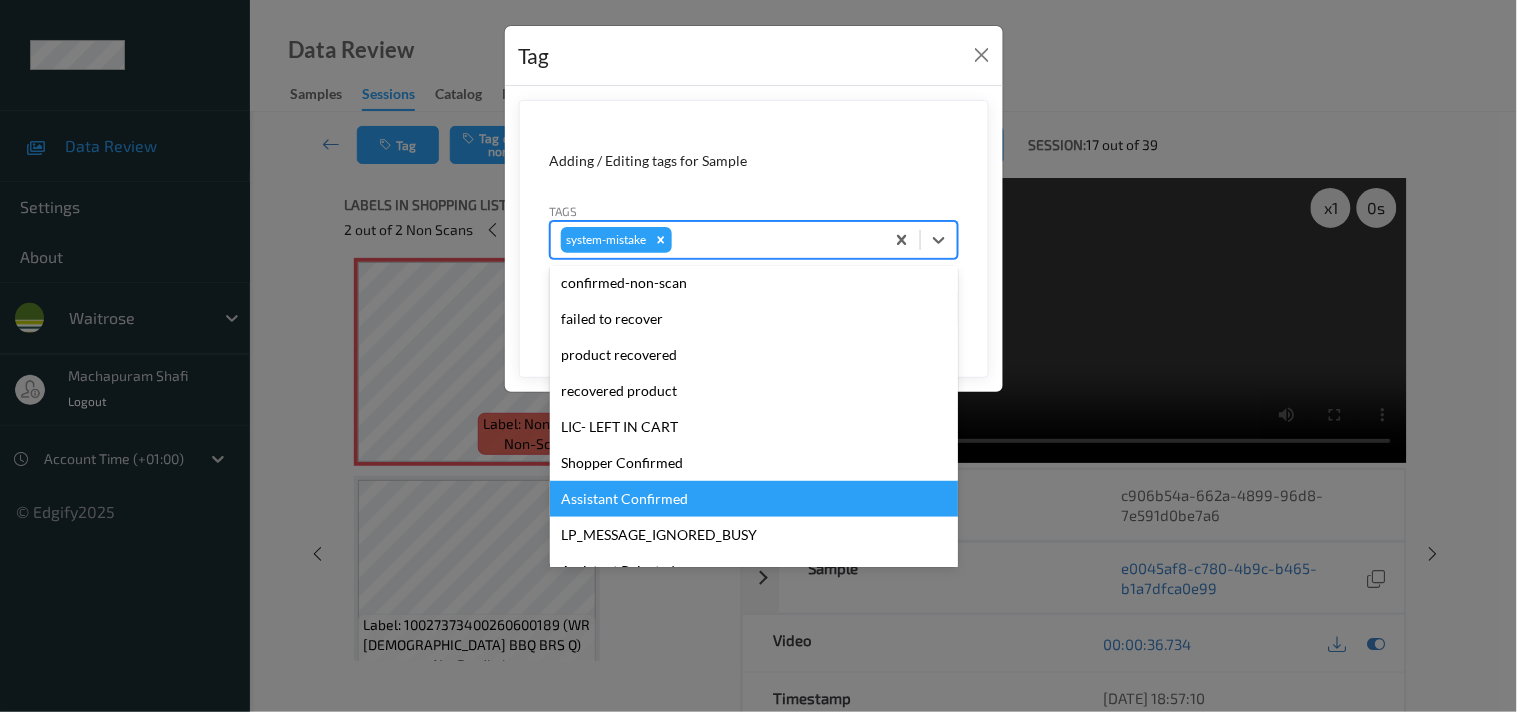 scroll, scrollTop: 355, scrollLeft: 0, axis: vertical 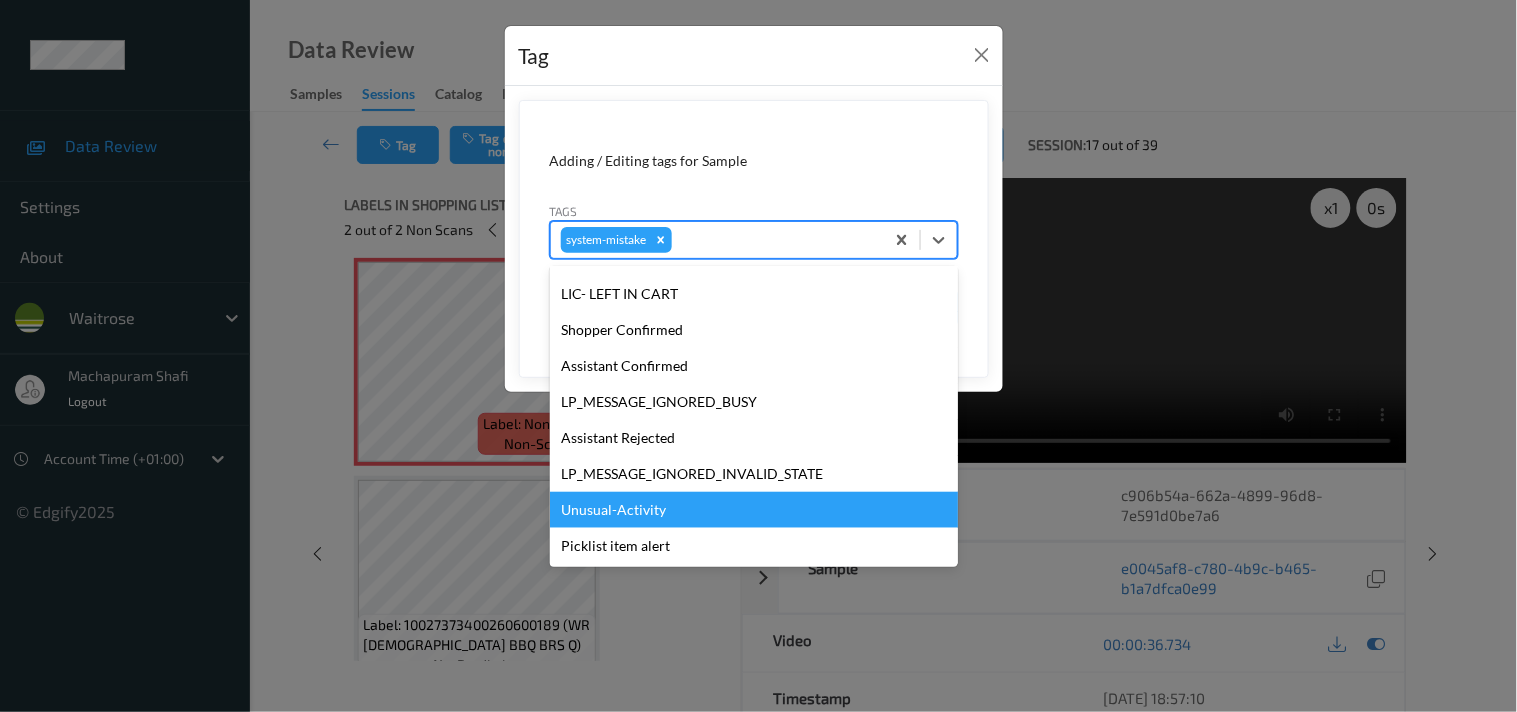 click on "Unusual-Activity" at bounding box center (754, 510) 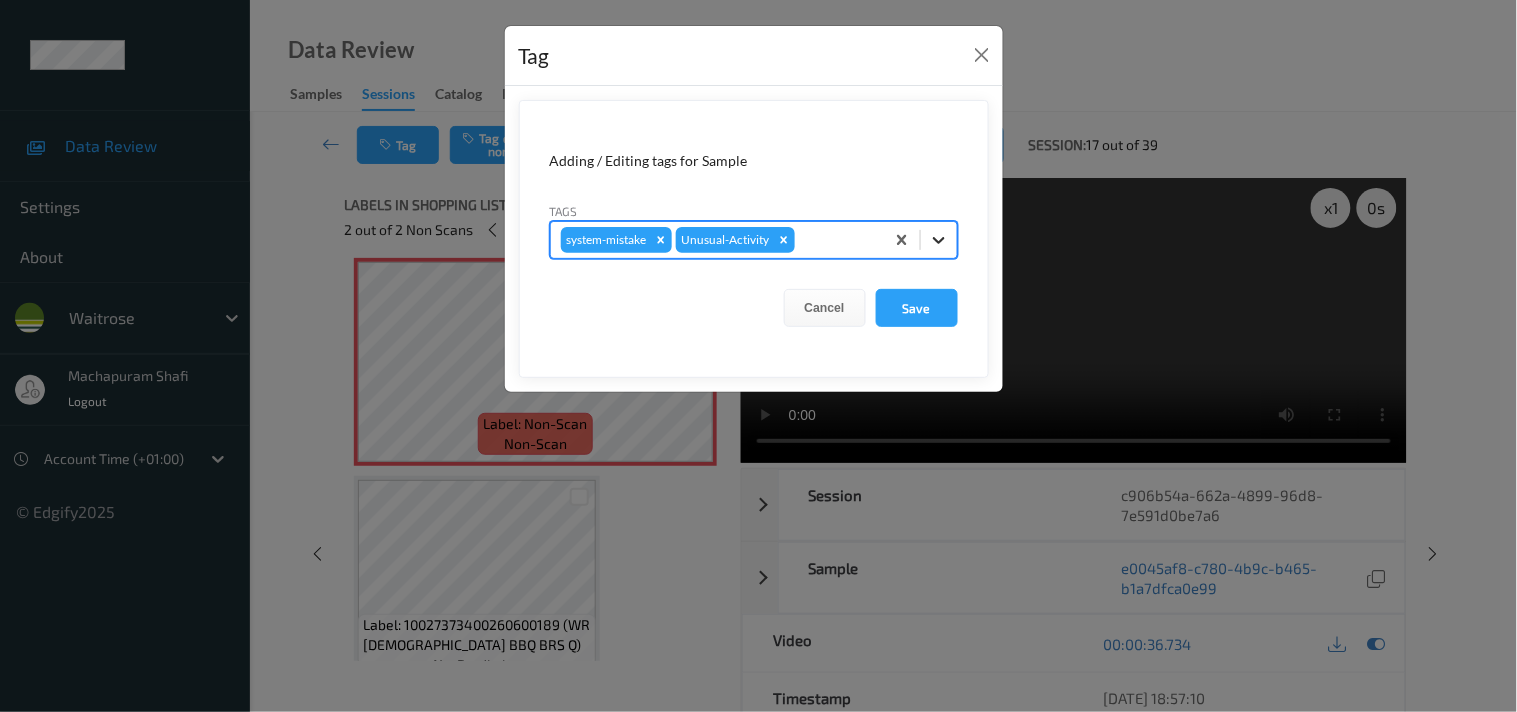 click 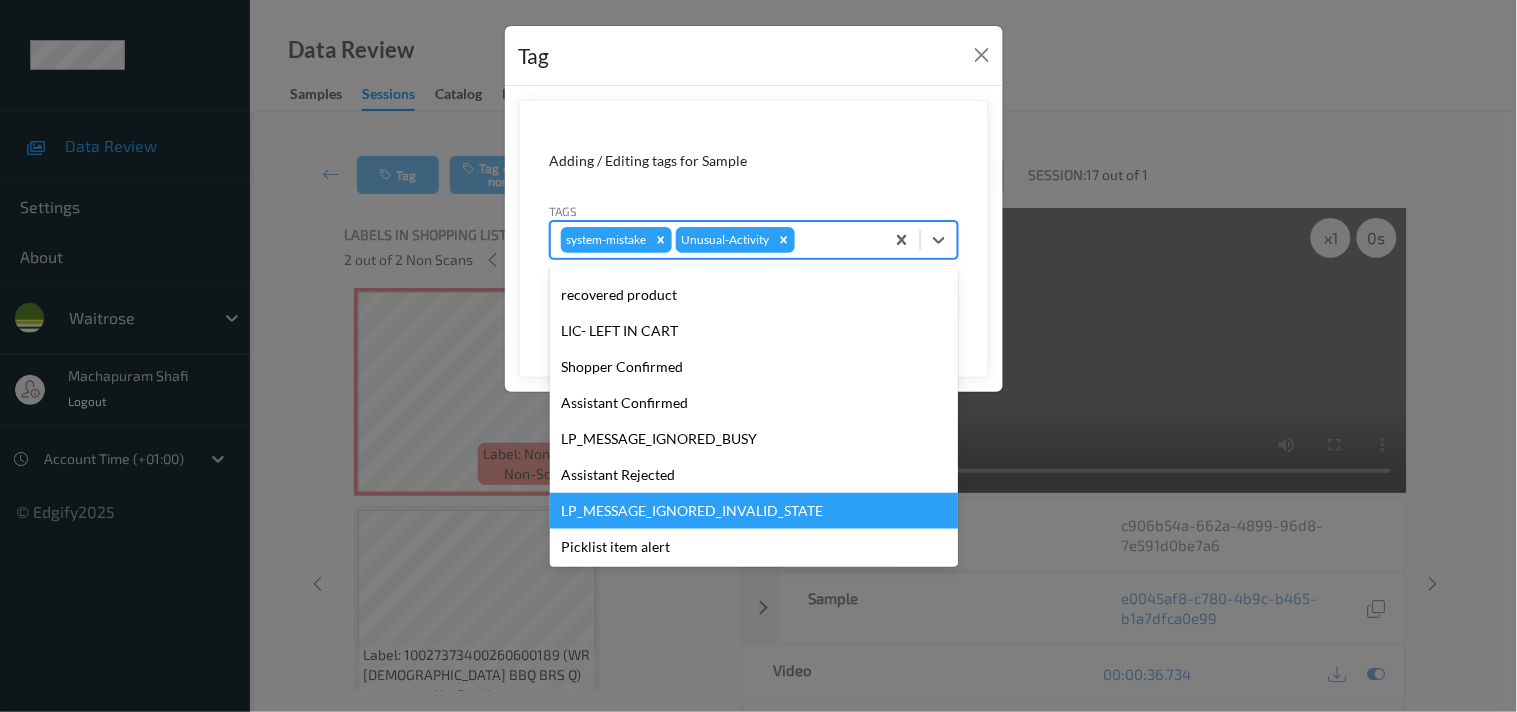 scroll, scrollTop: 320, scrollLeft: 0, axis: vertical 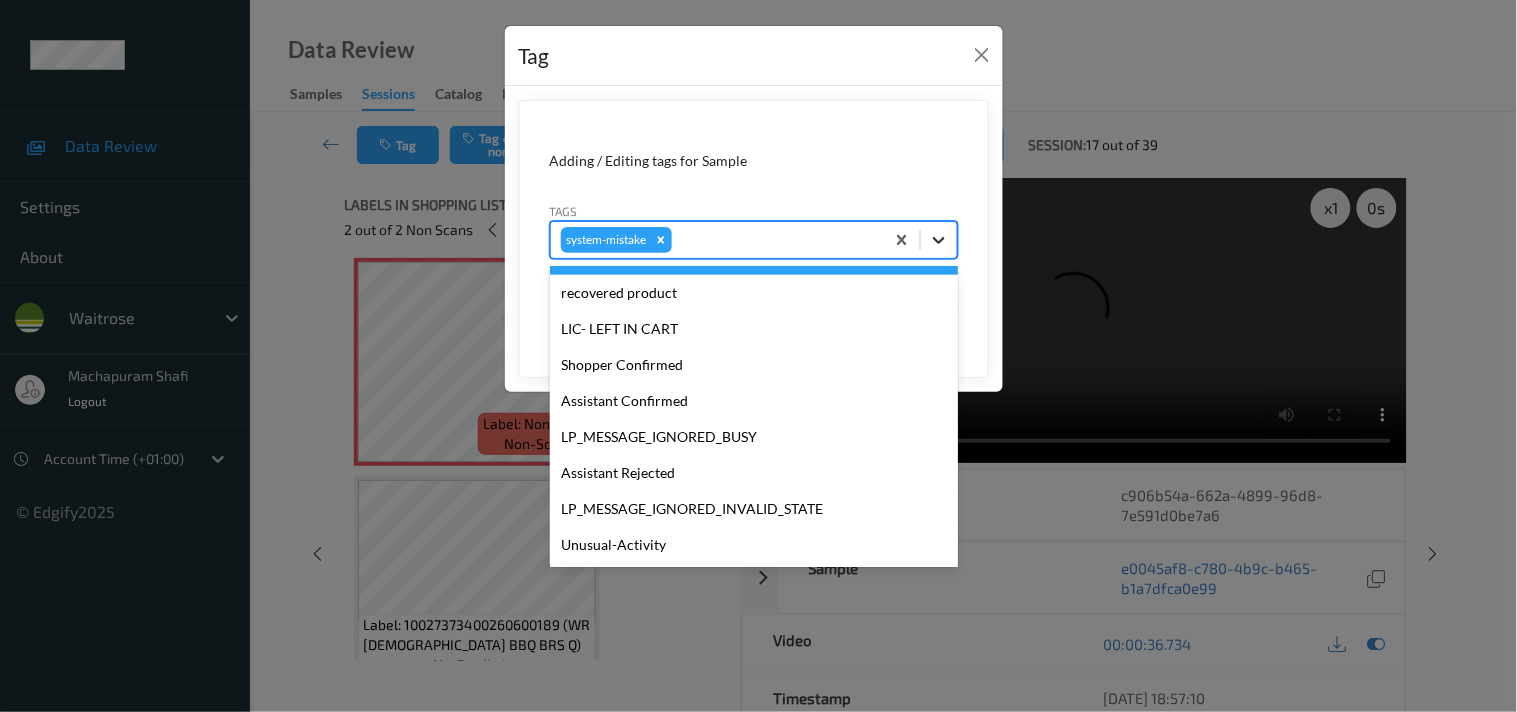 click 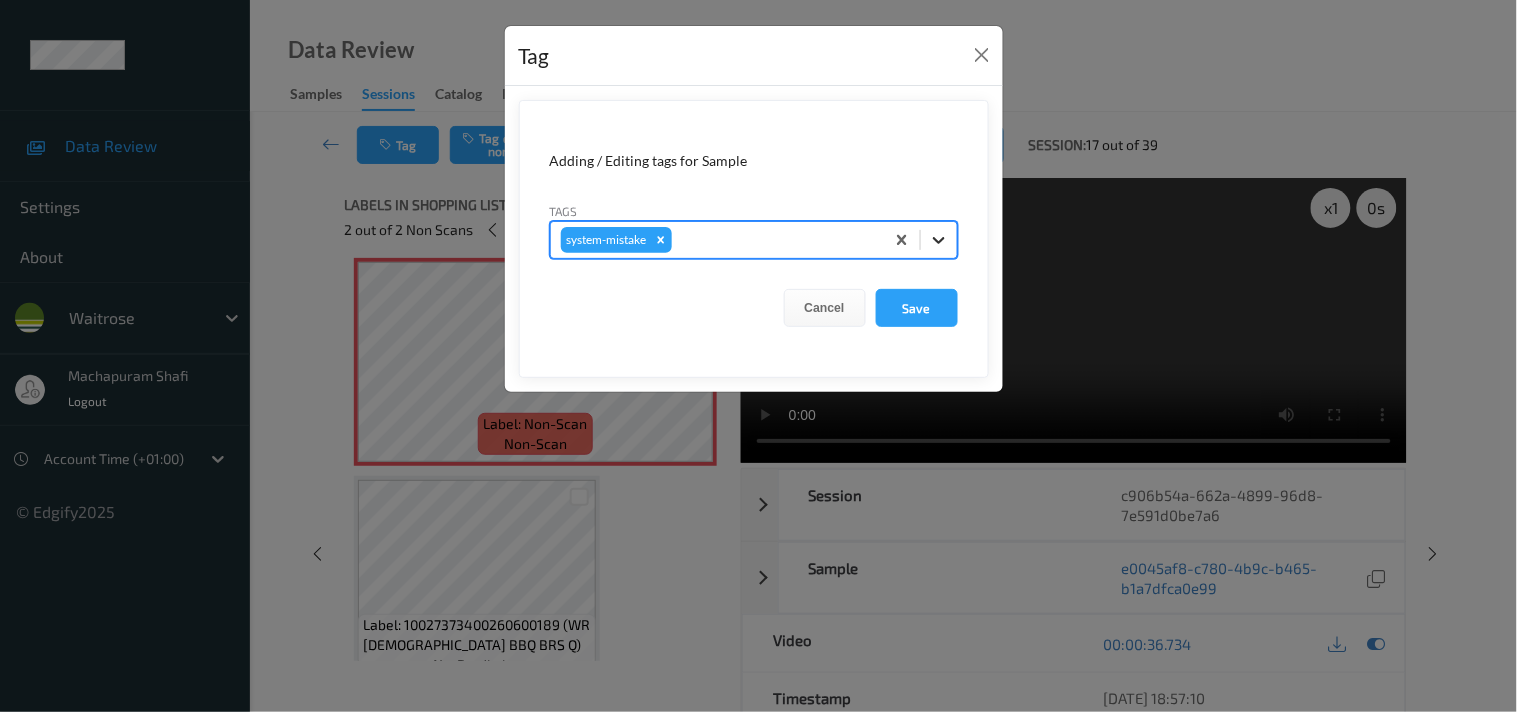 click 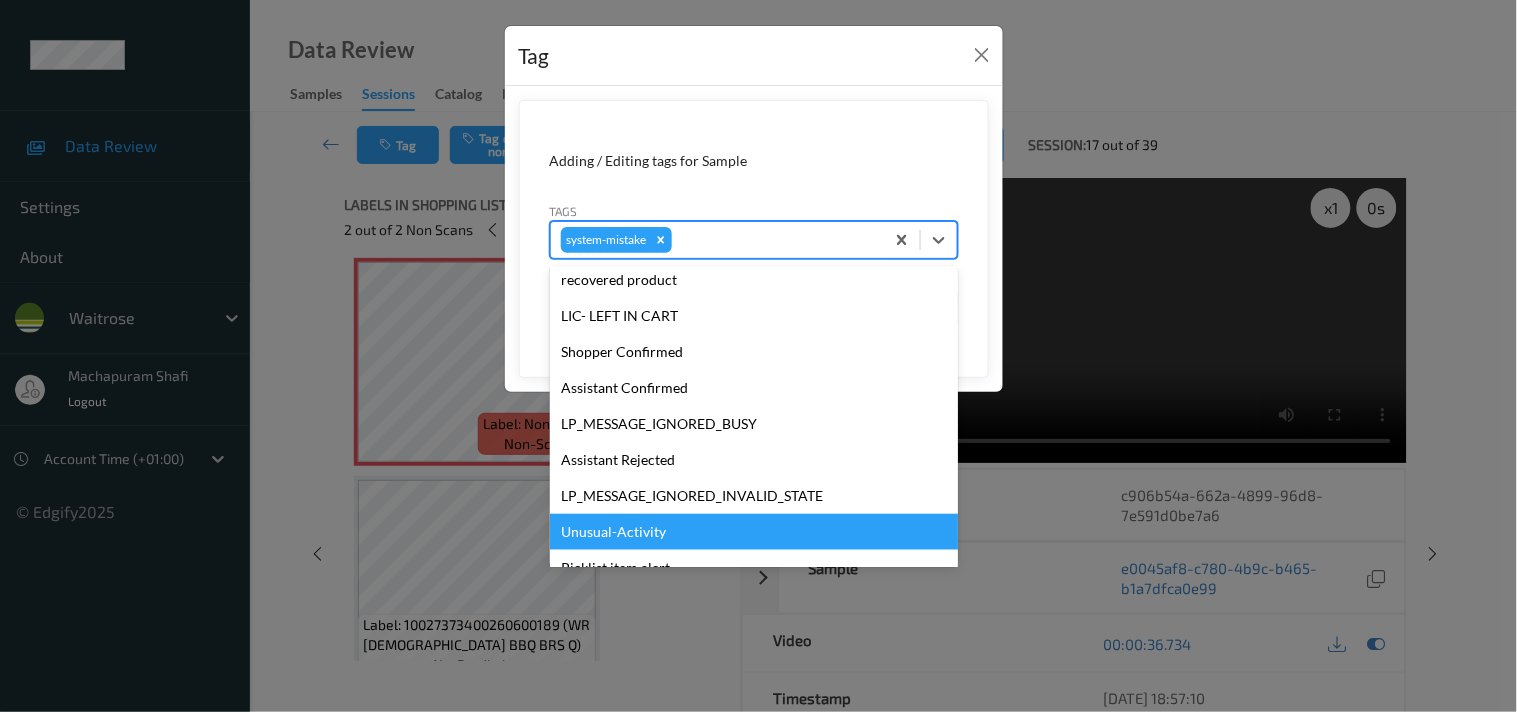 scroll, scrollTop: 355, scrollLeft: 0, axis: vertical 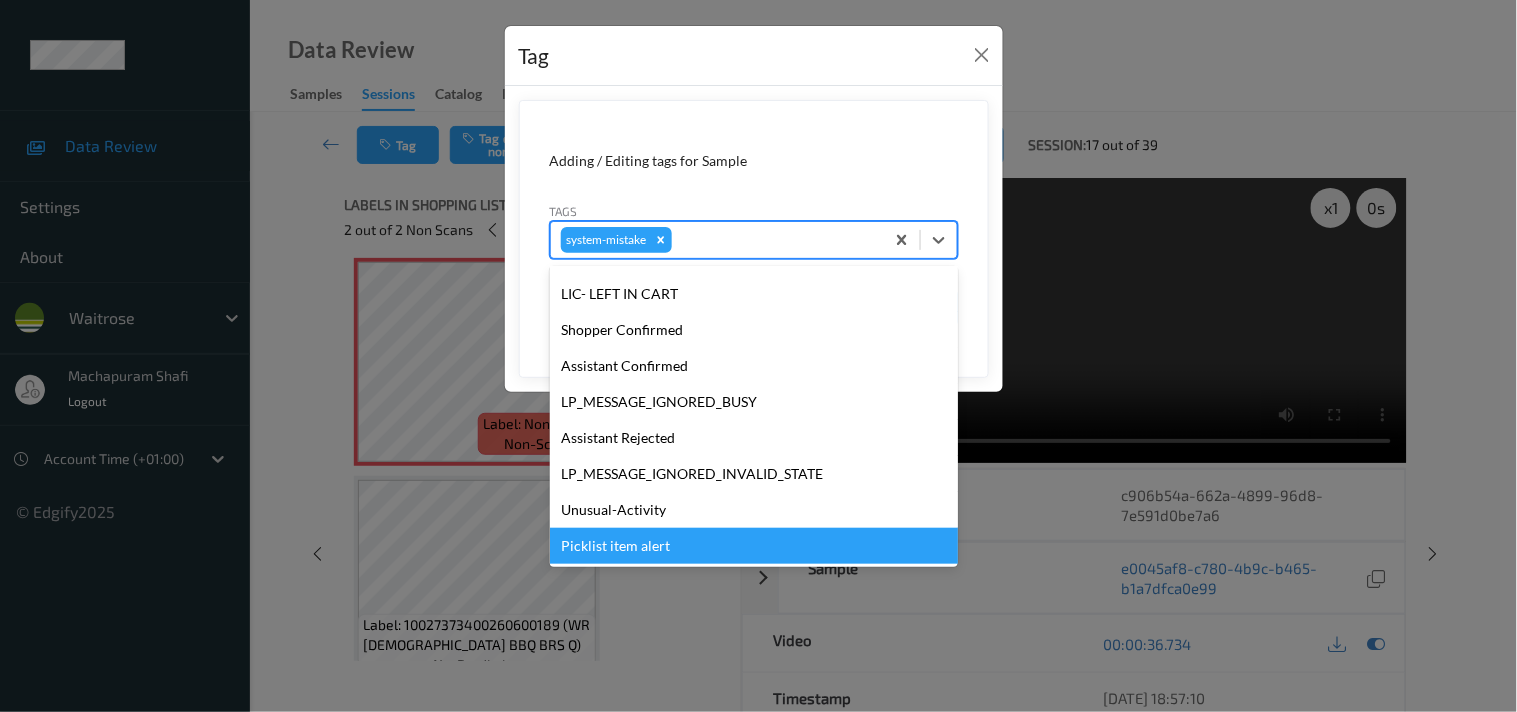 click on "Picklist item alert" at bounding box center [754, 546] 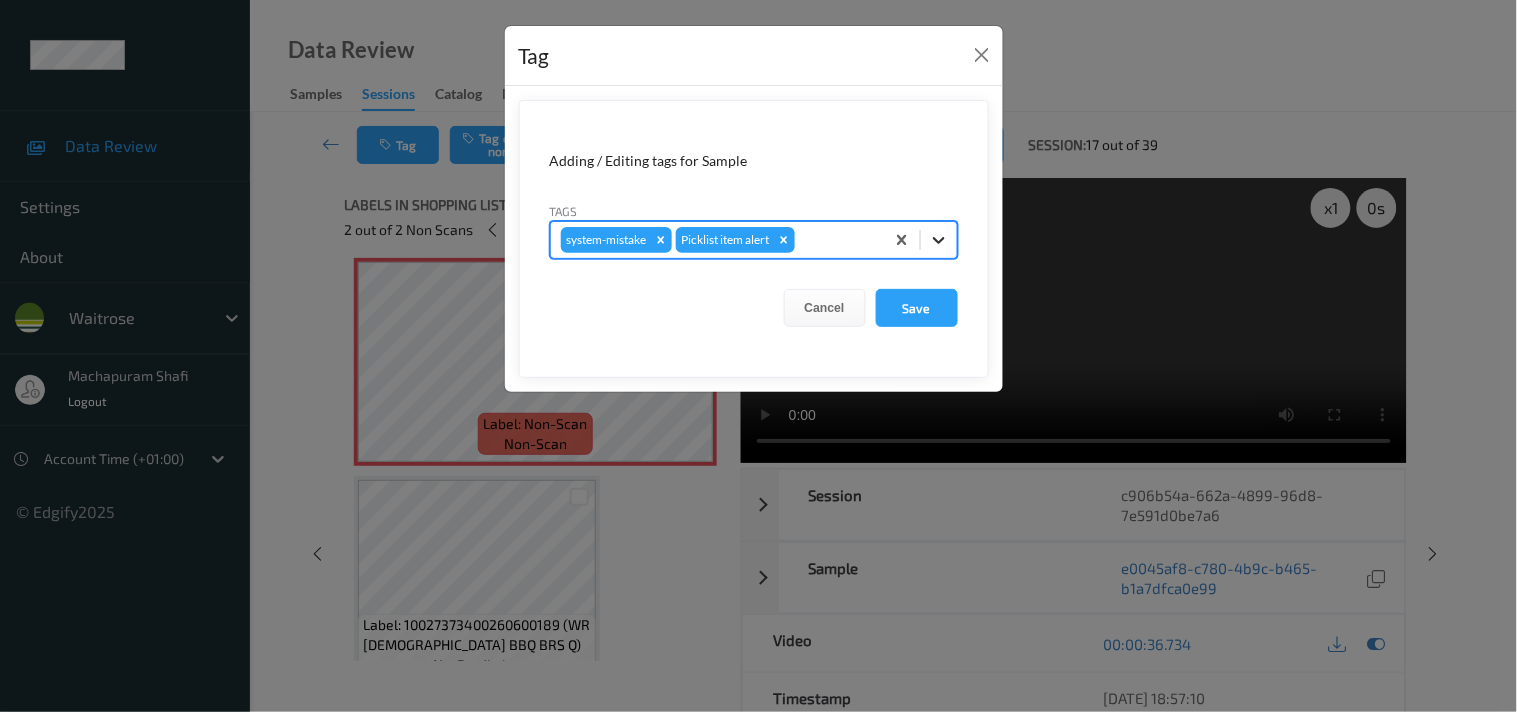 click 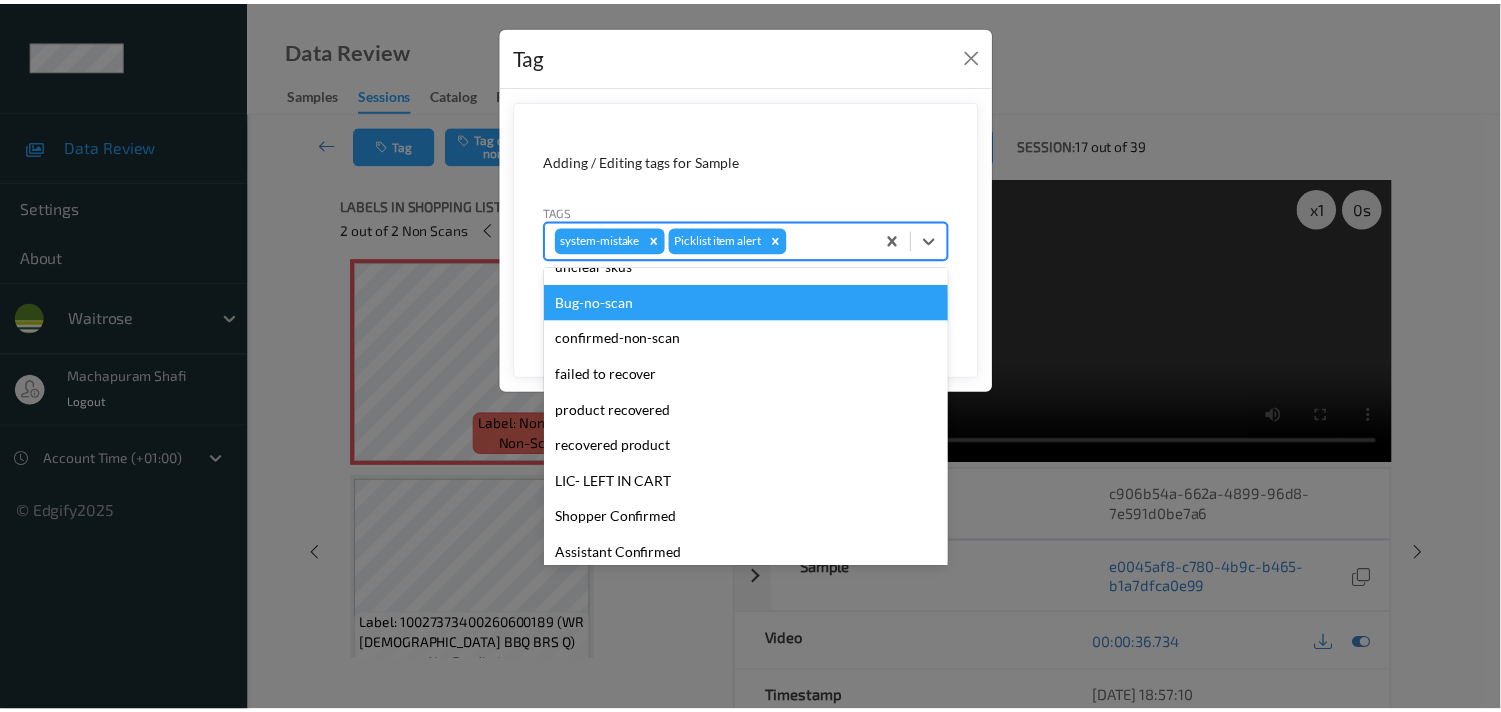 scroll, scrollTop: 318, scrollLeft: 0, axis: vertical 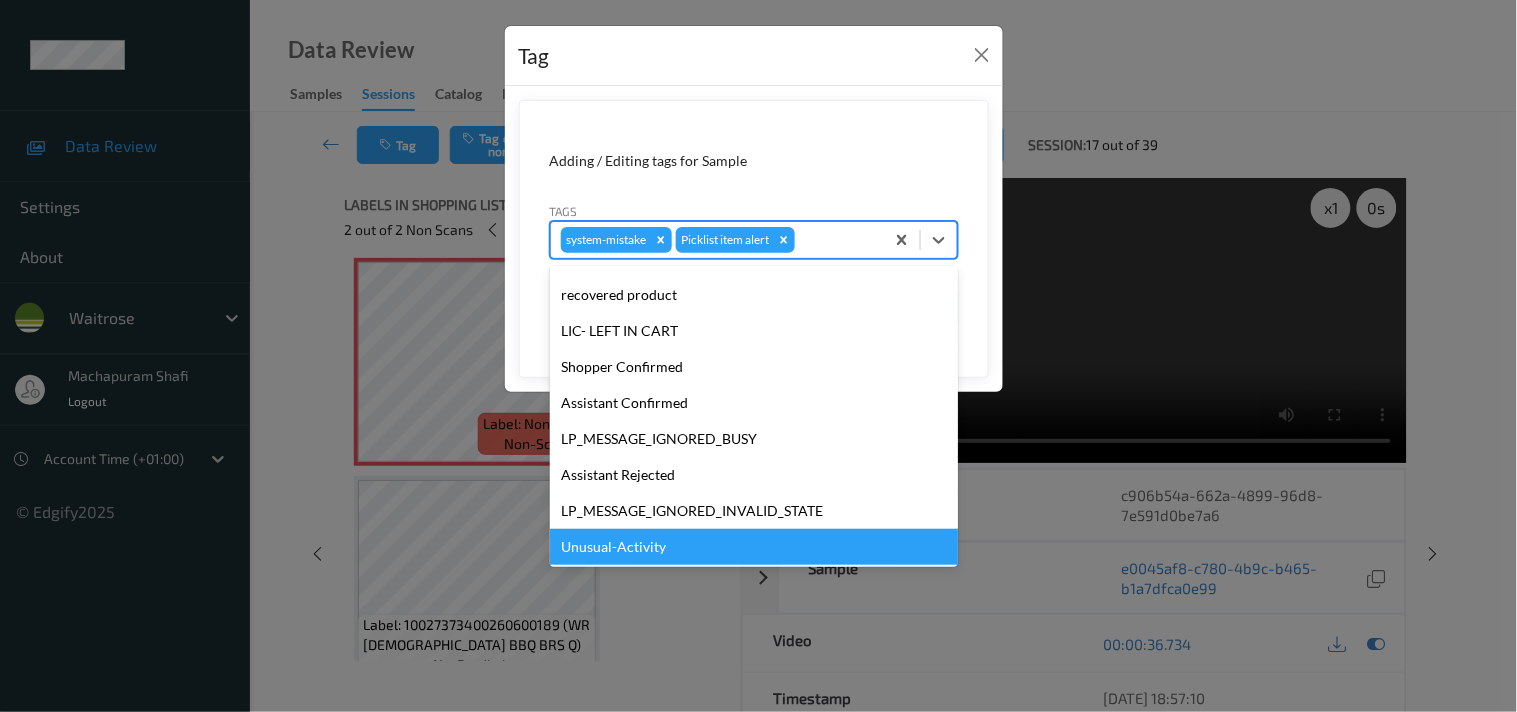drag, startPoint x: 618, startPoint y: 550, endPoint x: 806, endPoint y: 377, distance: 255.48581 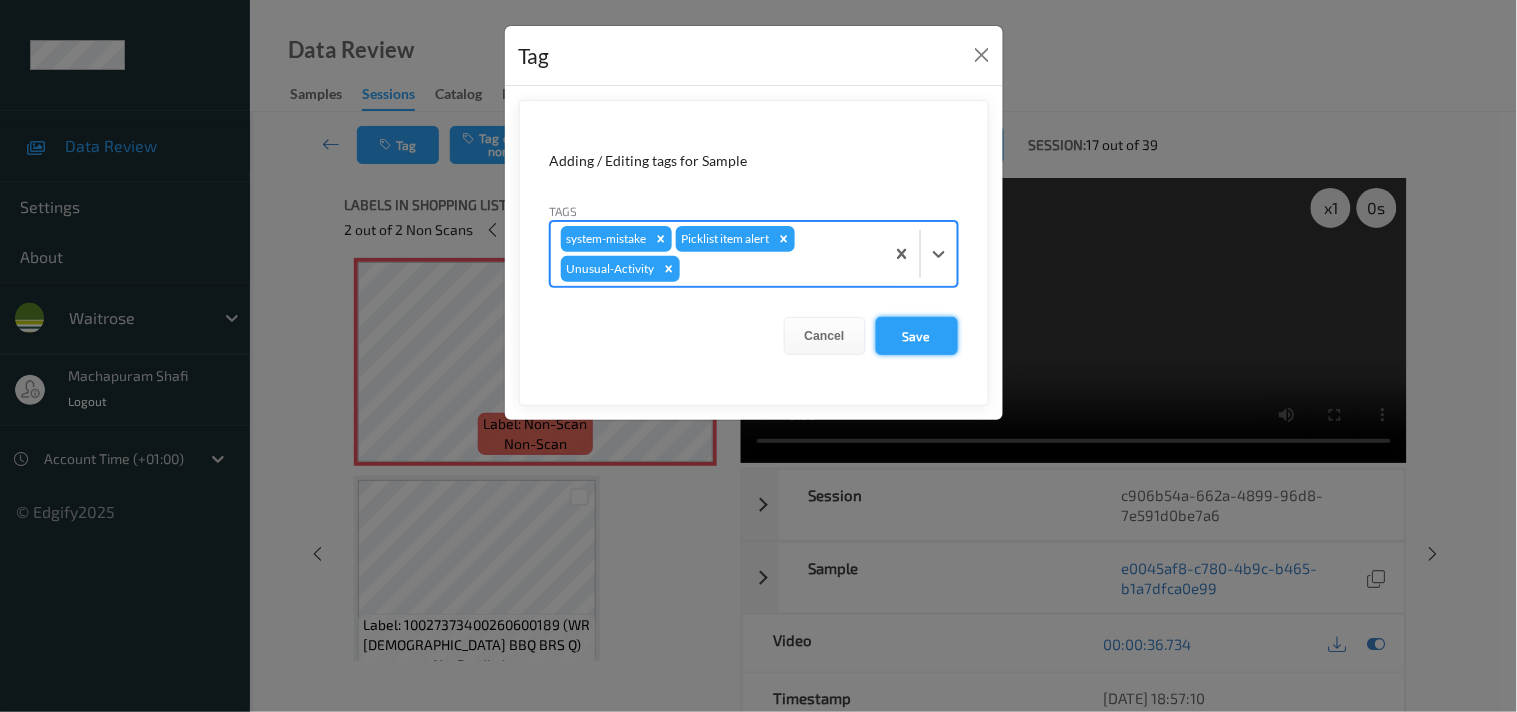 click on "Save" at bounding box center (917, 336) 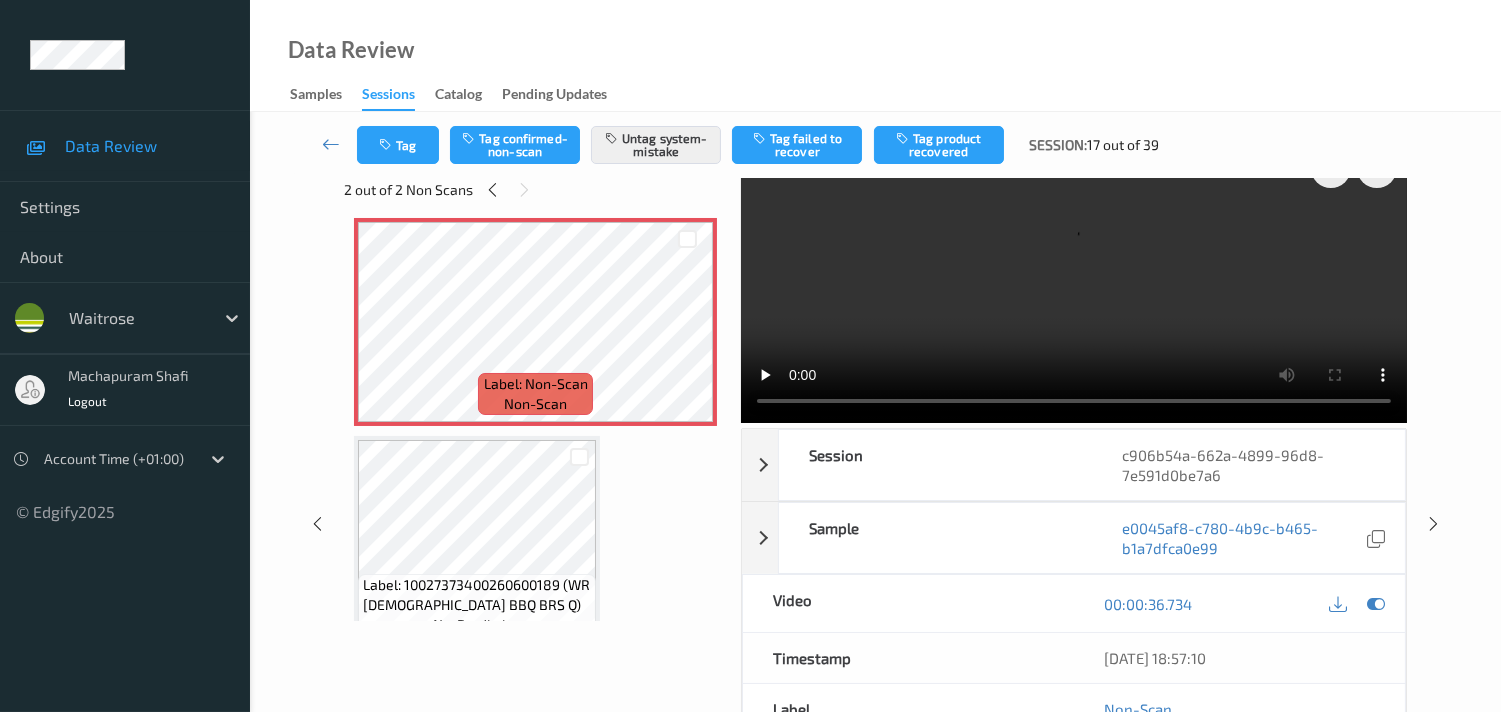 scroll, scrollTop: 0, scrollLeft: 0, axis: both 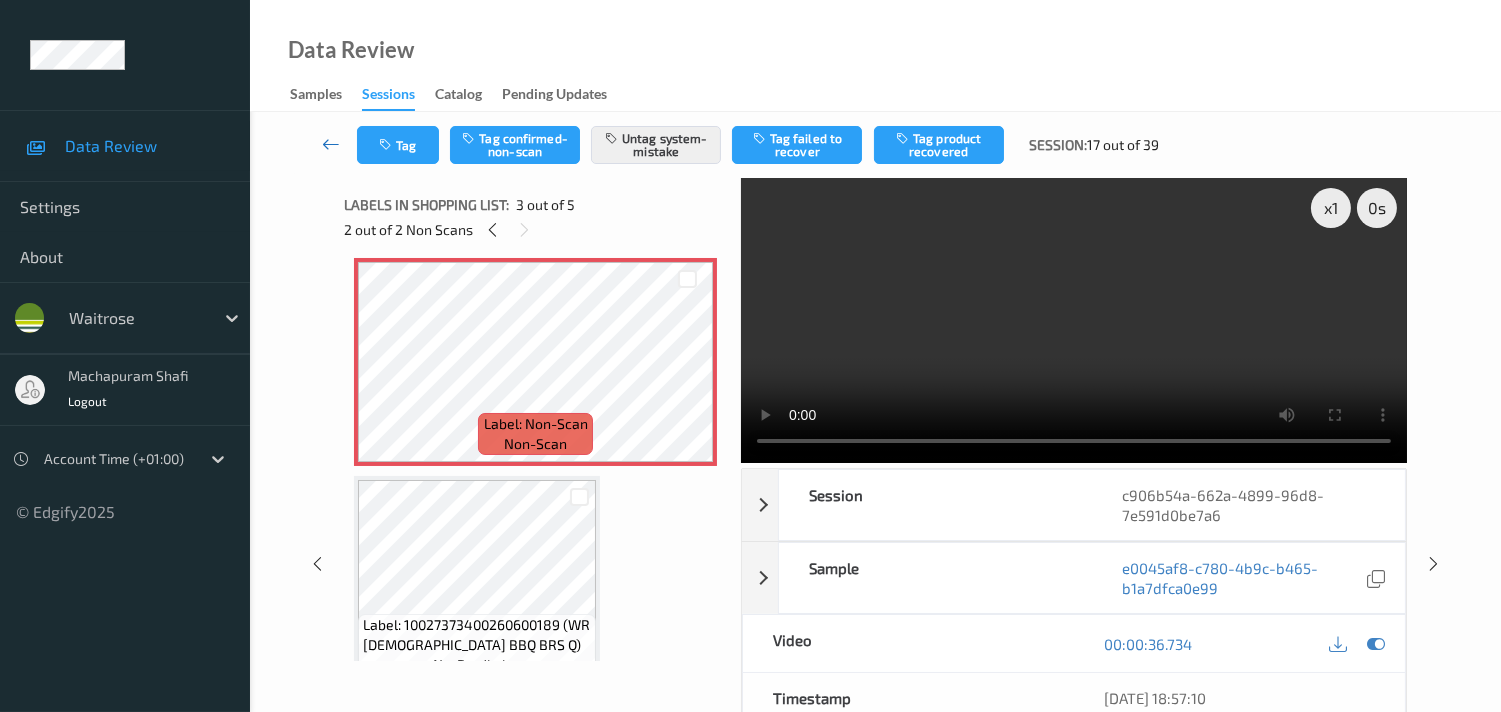 click at bounding box center (331, 145) 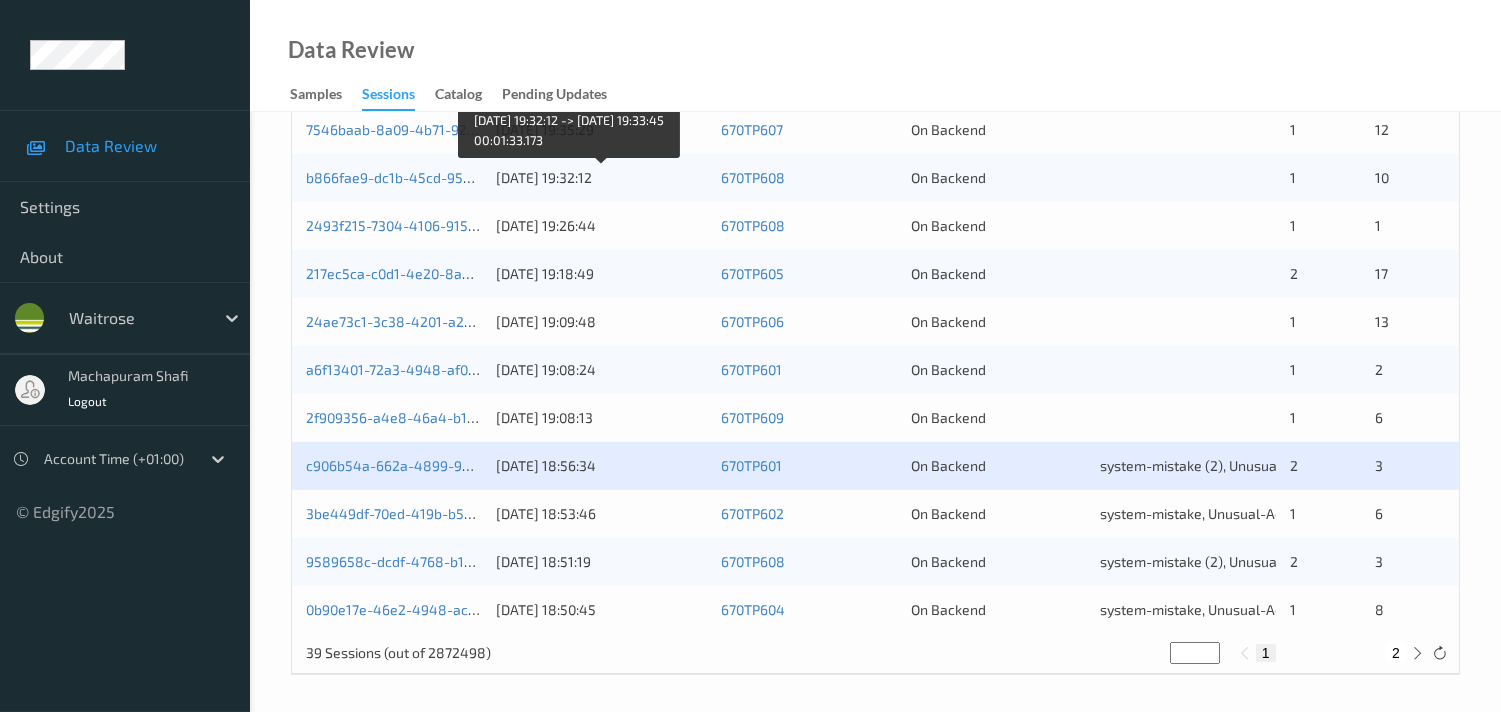 scroll, scrollTop: 951, scrollLeft: 0, axis: vertical 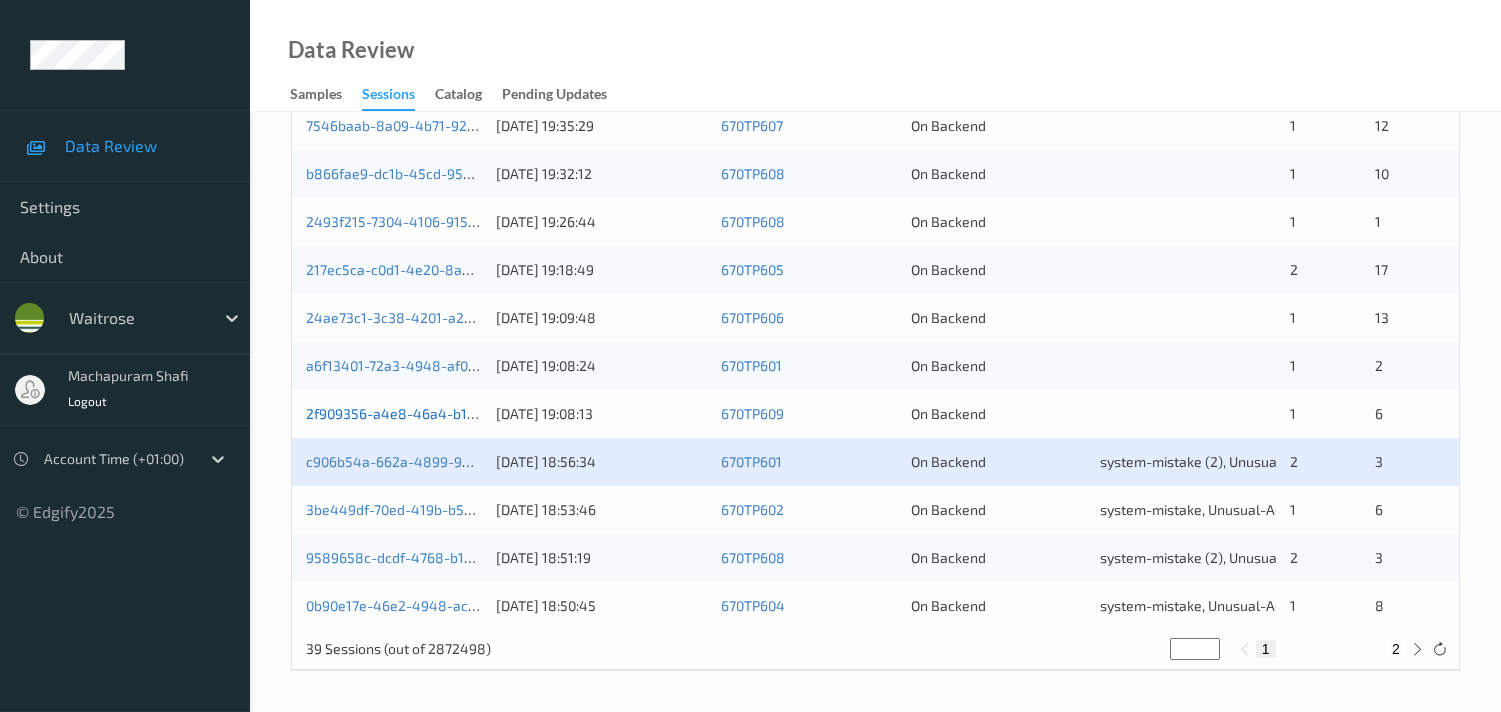 click on "2f909356-a4e8-46a4-b1e2-f4a828b131de" at bounding box center [443, 413] 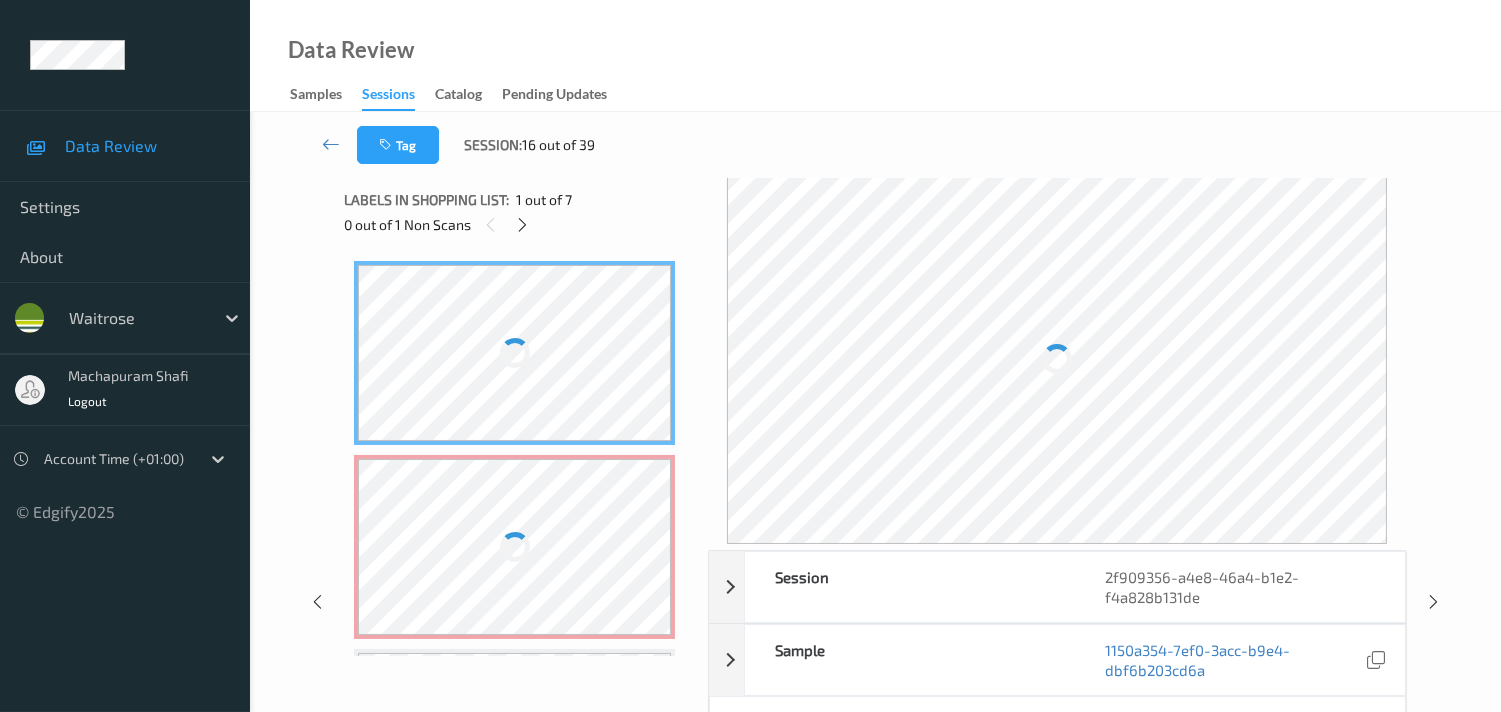 scroll, scrollTop: 0, scrollLeft: 0, axis: both 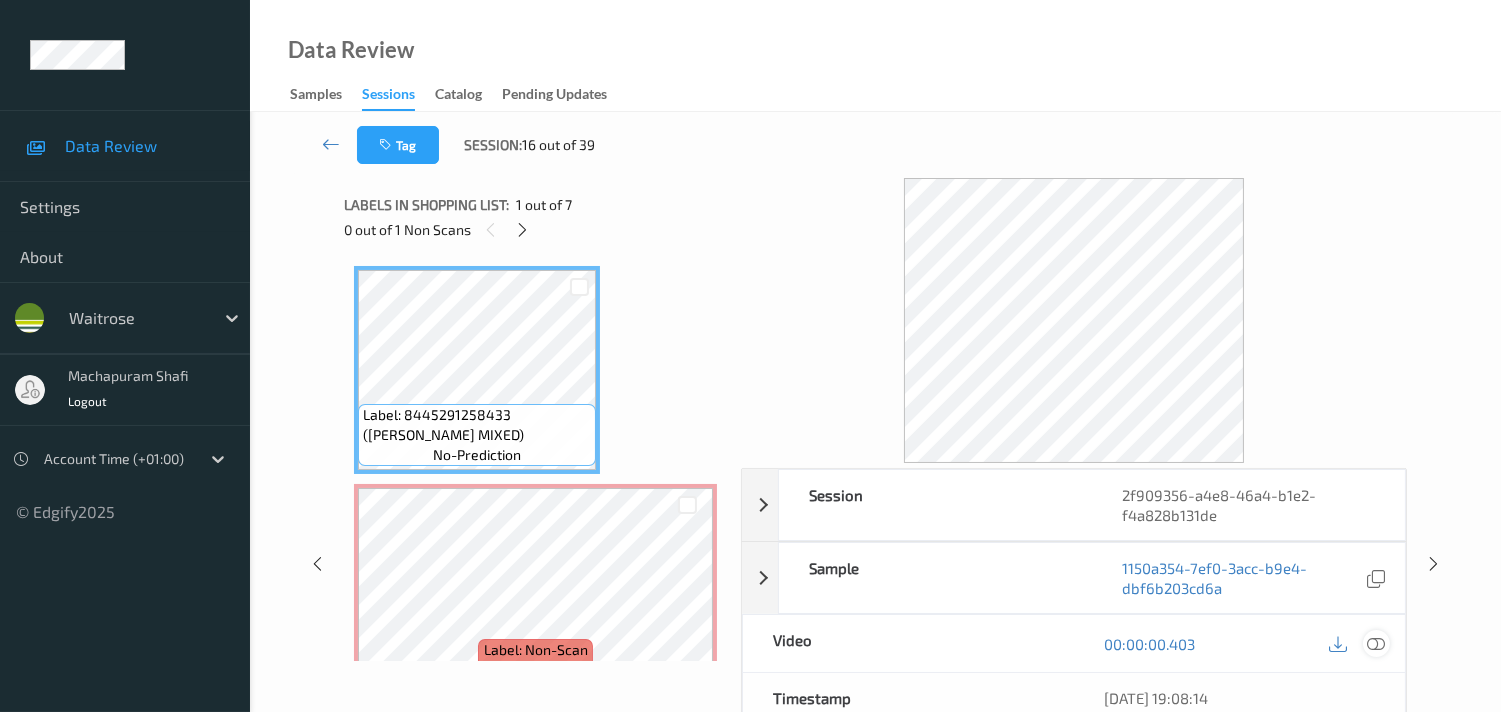 click at bounding box center [1376, 644] 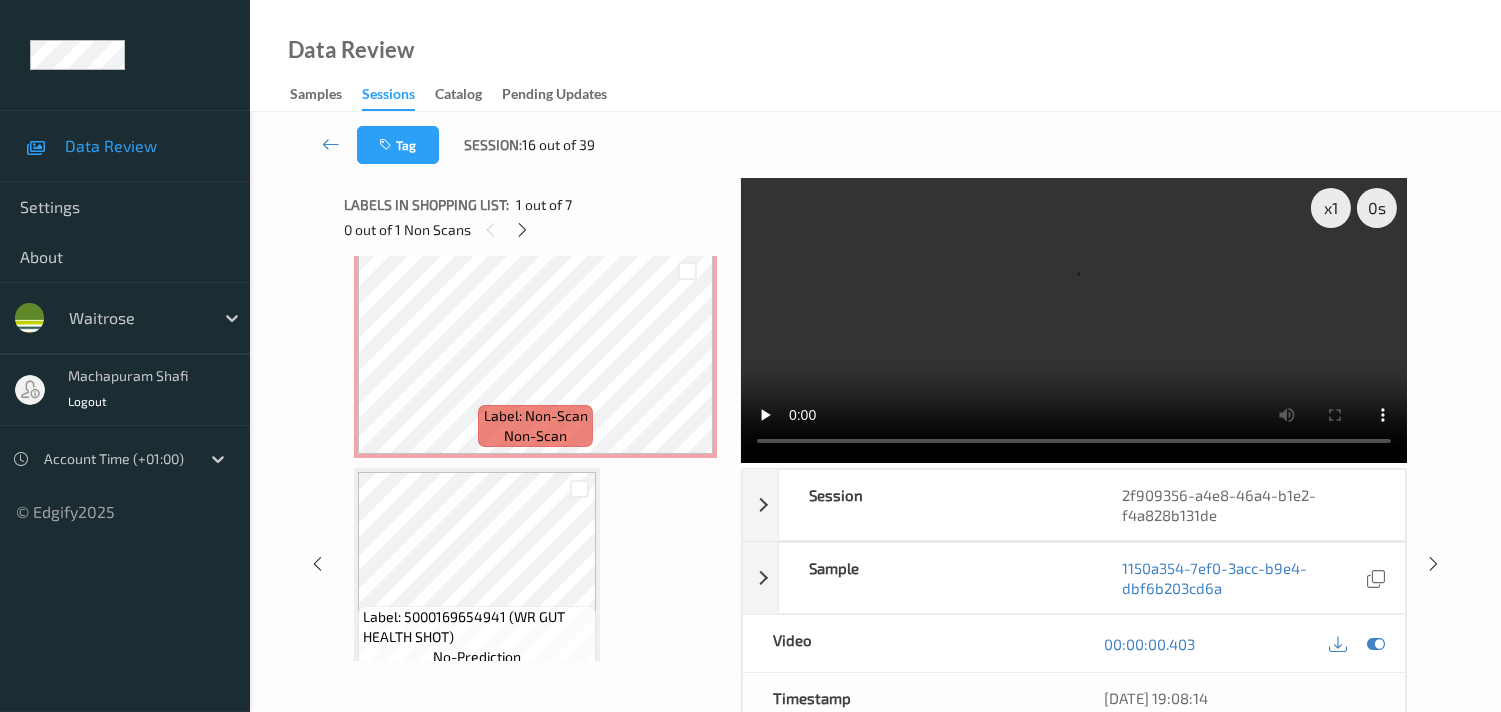 scroll, scrollTop: 232, scrollLeft: 0, axis: vertical 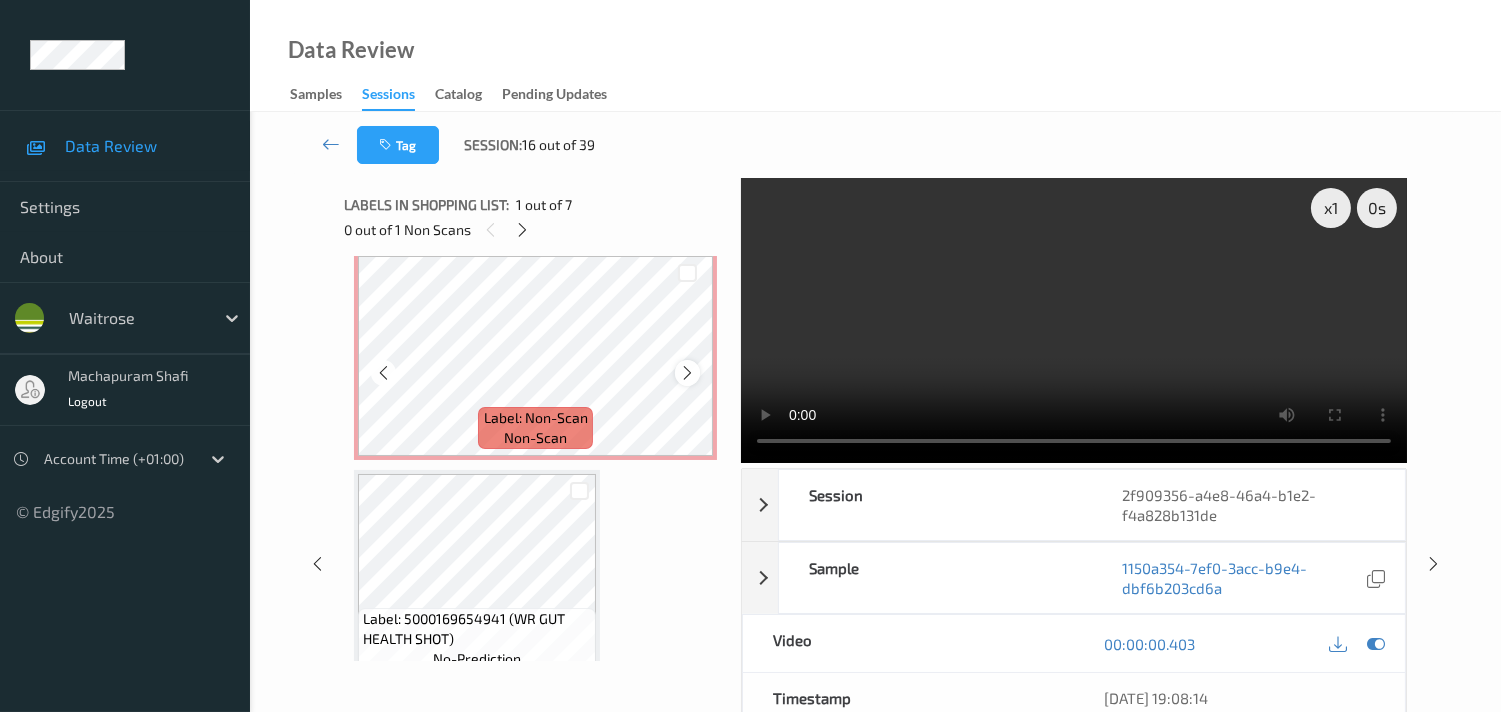click at bounding box center (687, 373) 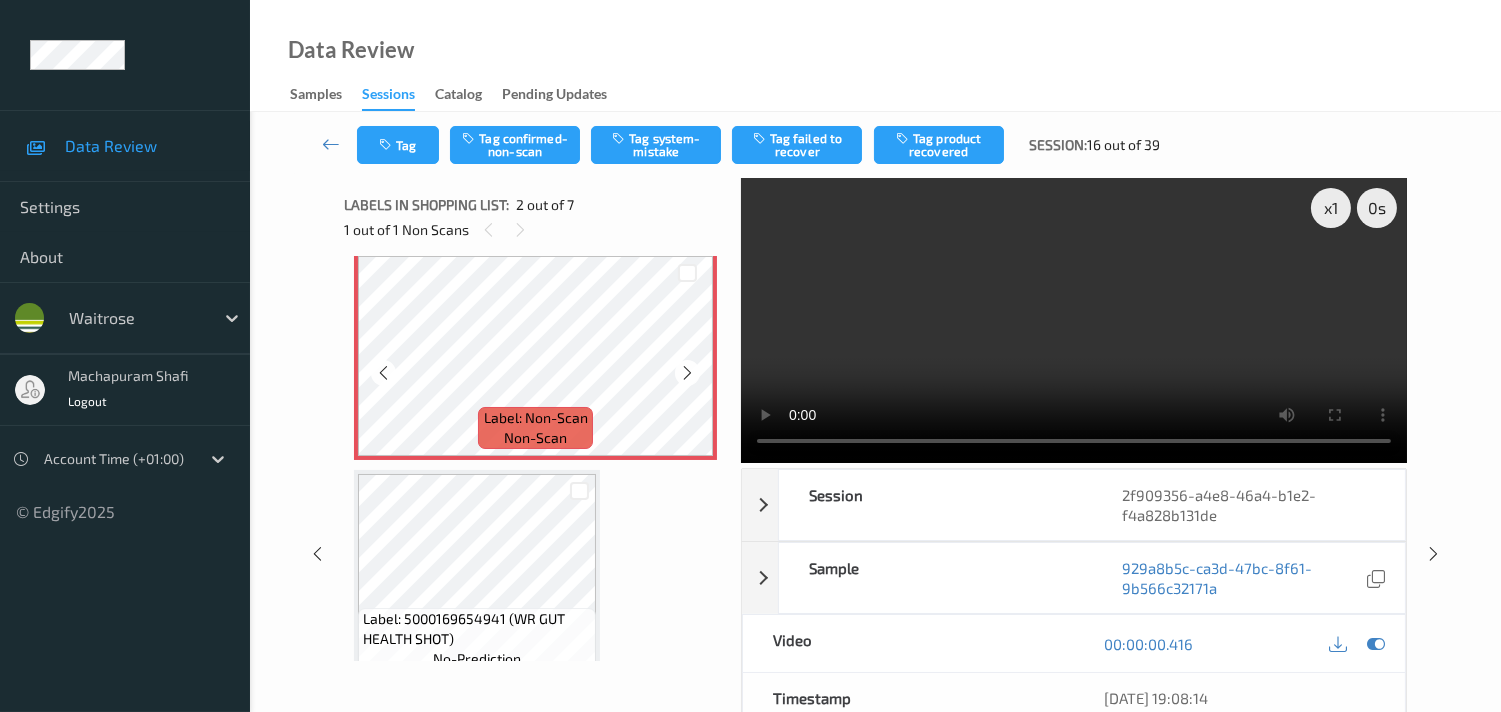 click at bounding box center [687, 373] 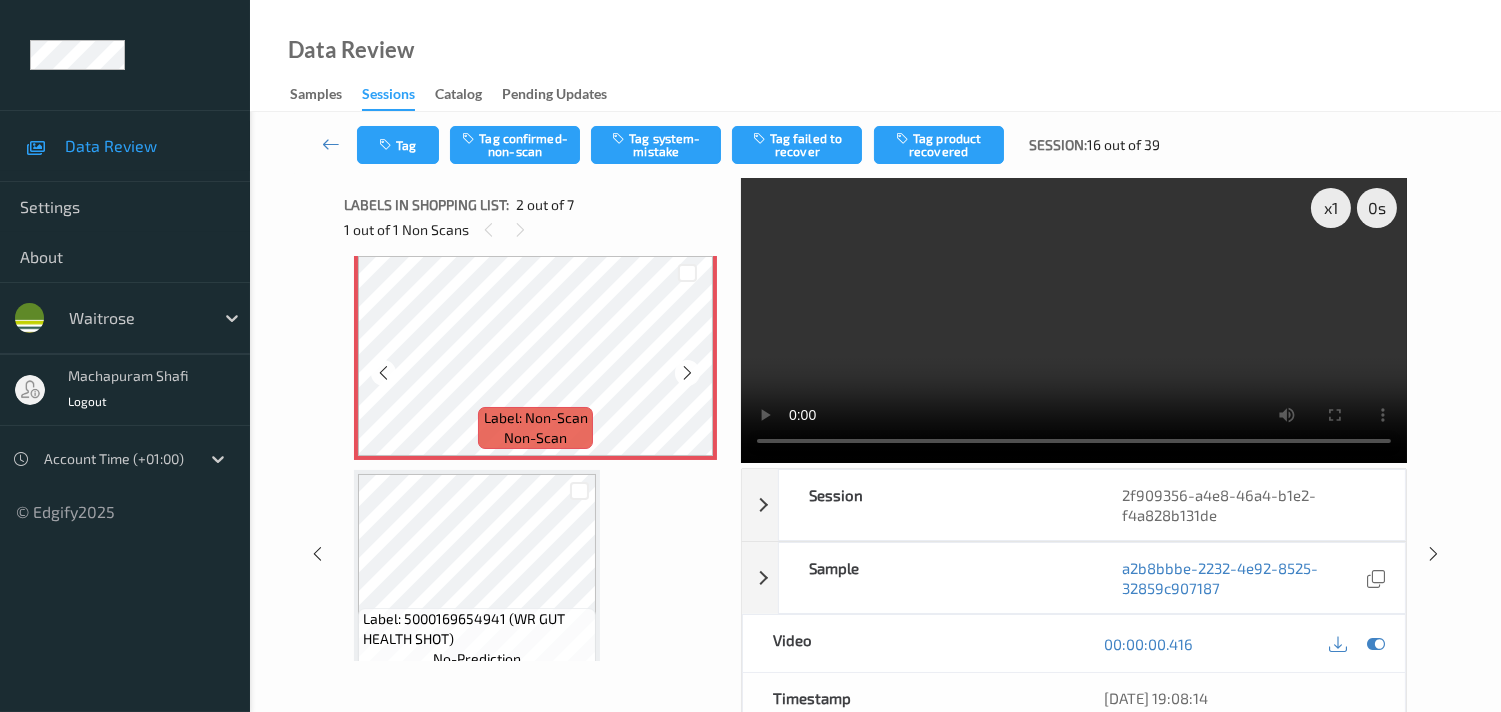 click at bounding box center [687, 373] 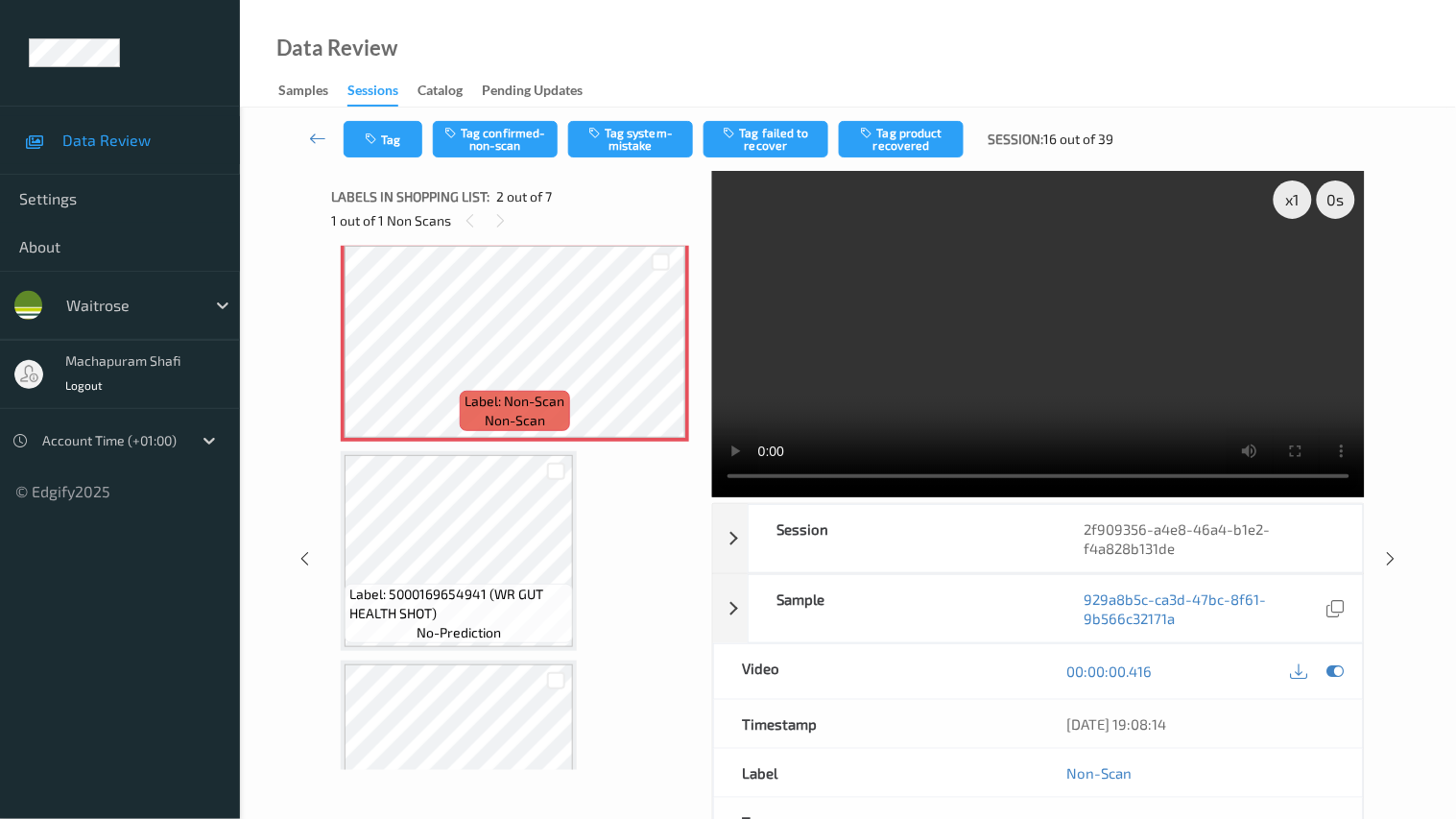 type 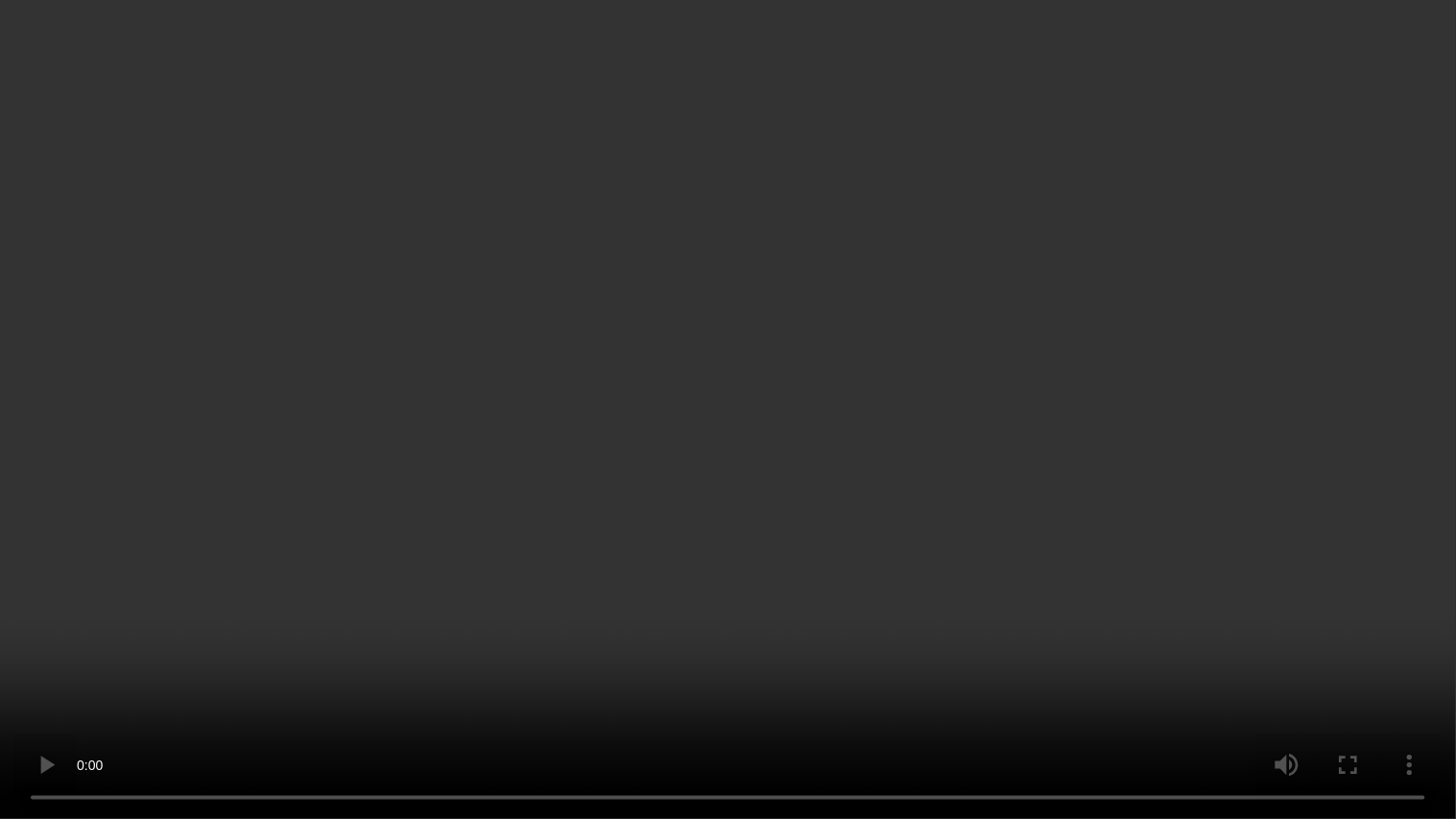 click at bounding box center (728, 409) 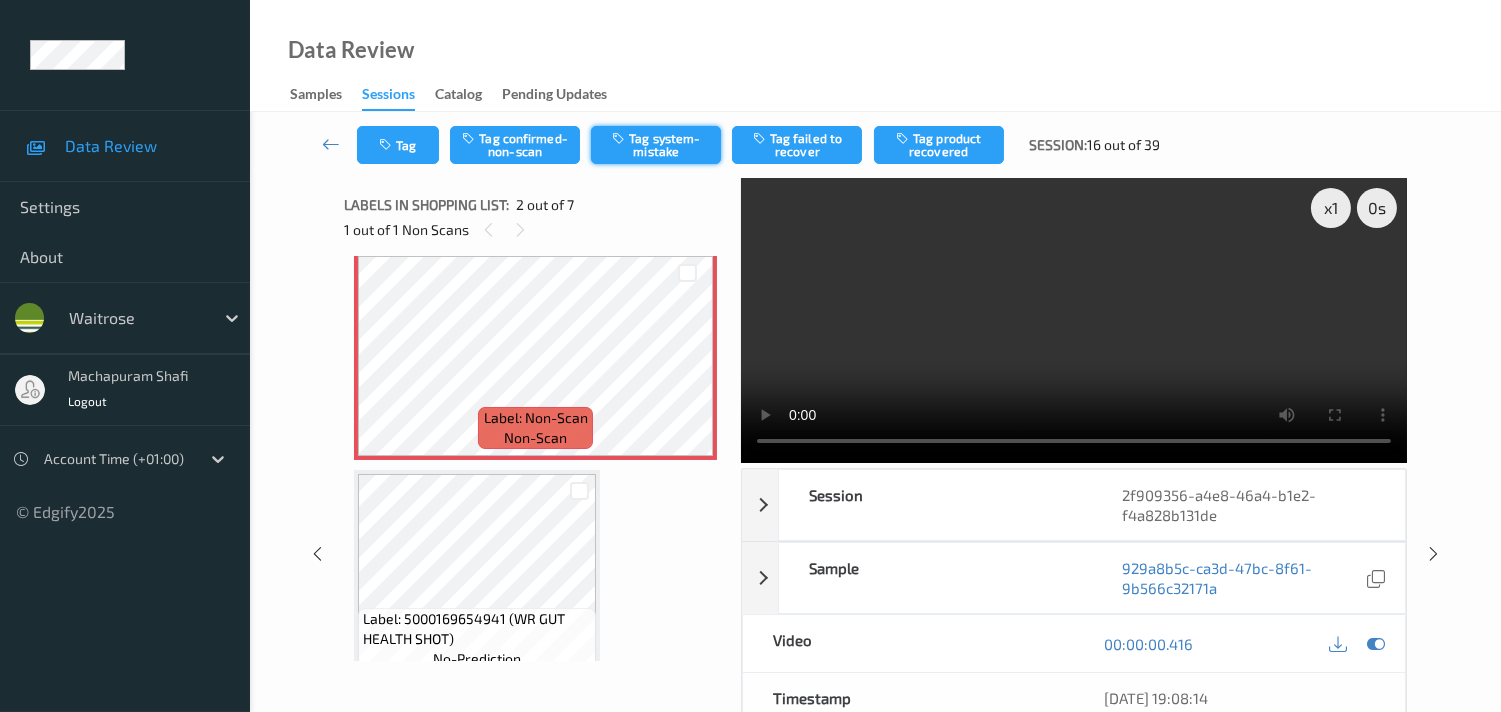 click on "Tag   system-mistake" at bounding box center (656, 145) 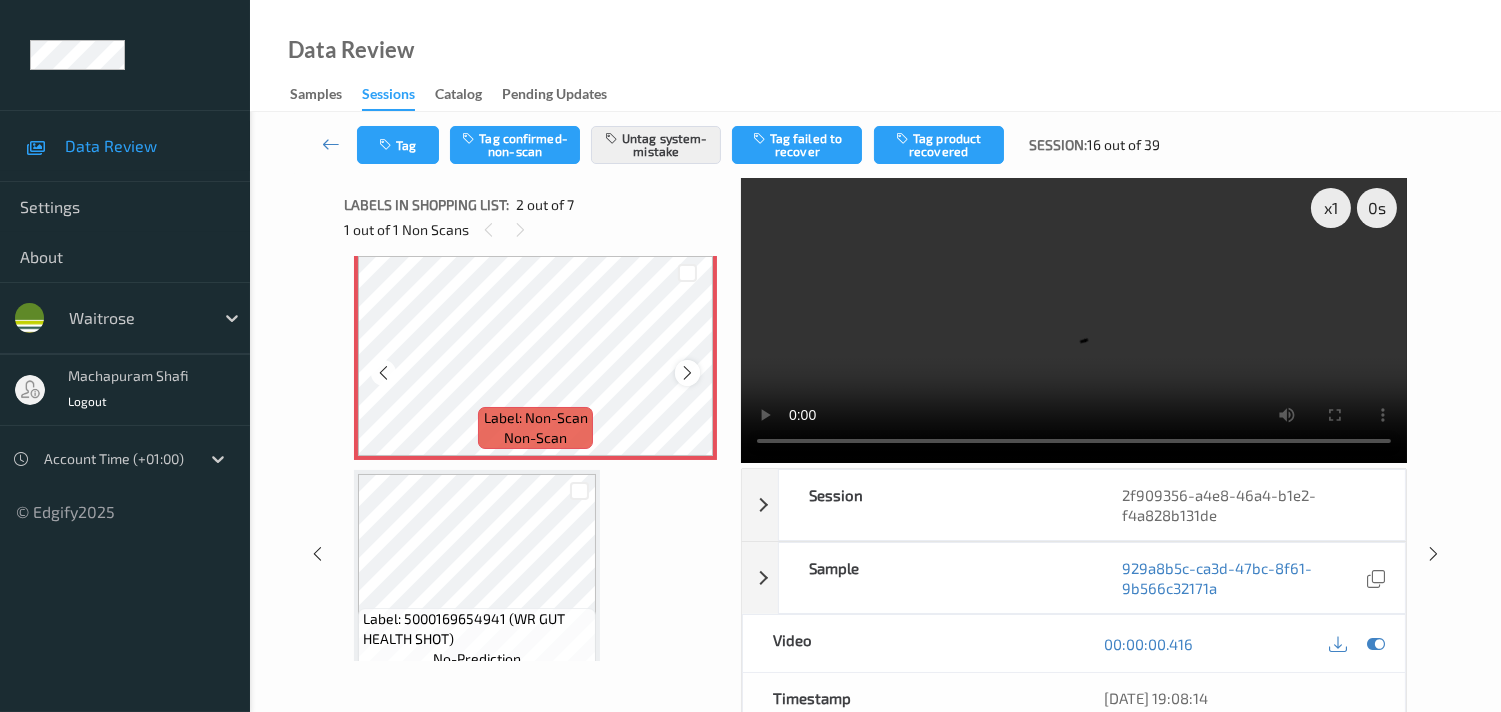 click at bounding box center (687, 373) 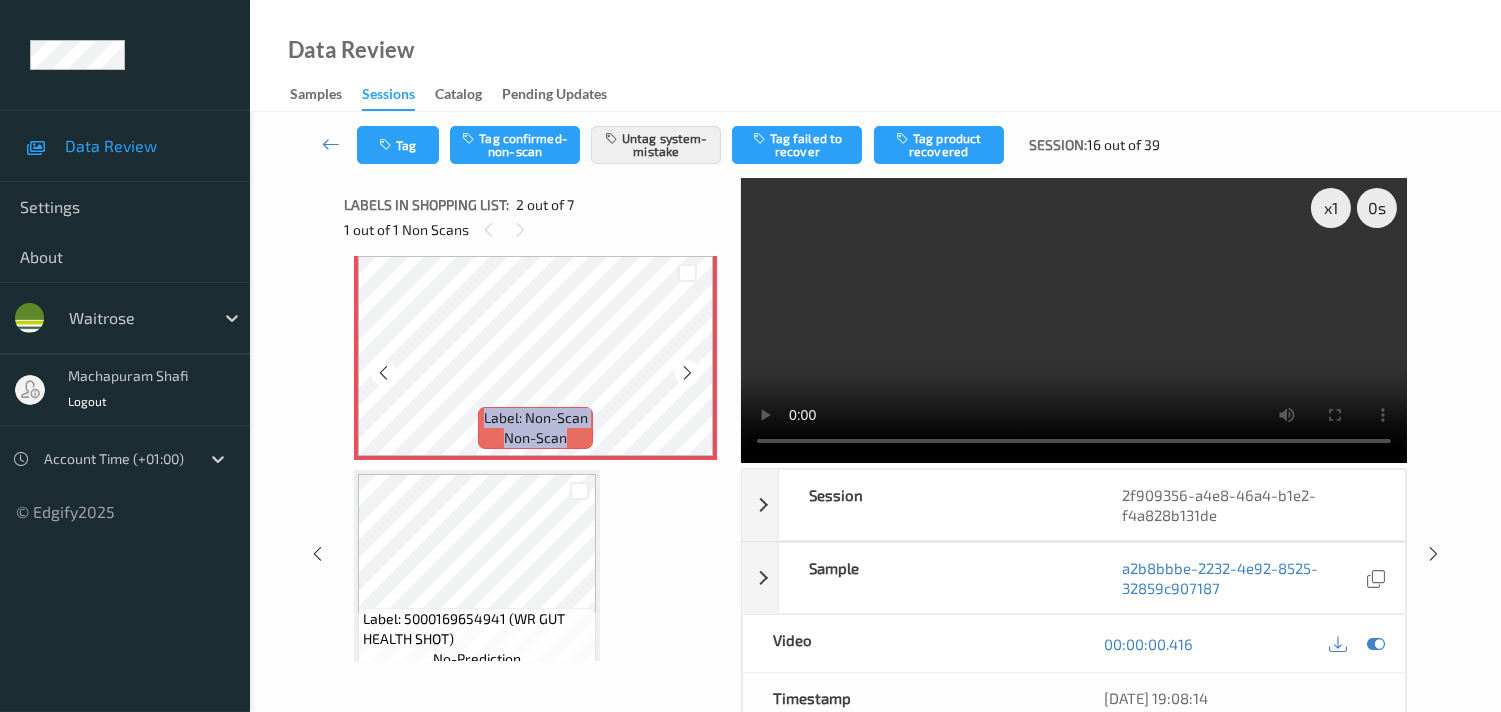 click at bounding box center [687, 373] 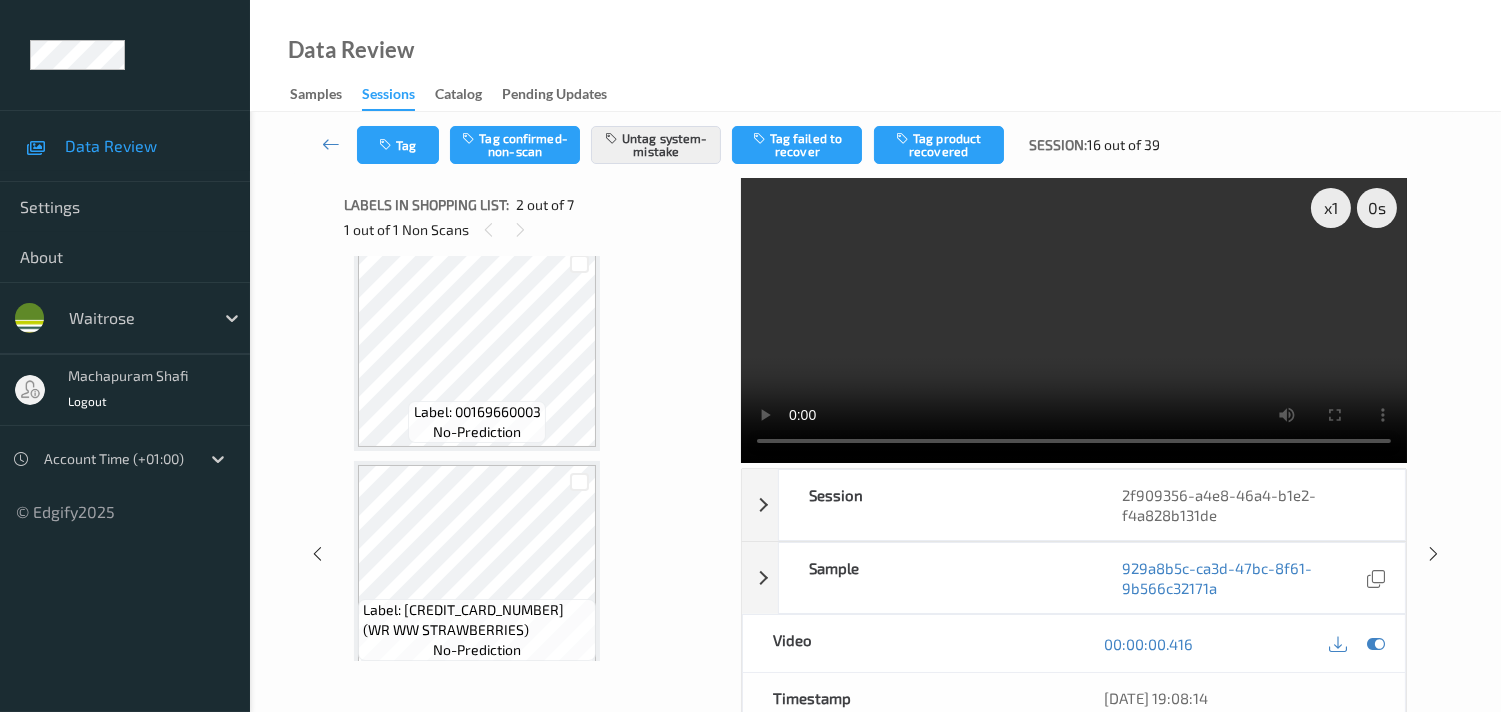 scroll, scrollTop: 1121, scrollLeft: 0, axis: vertical 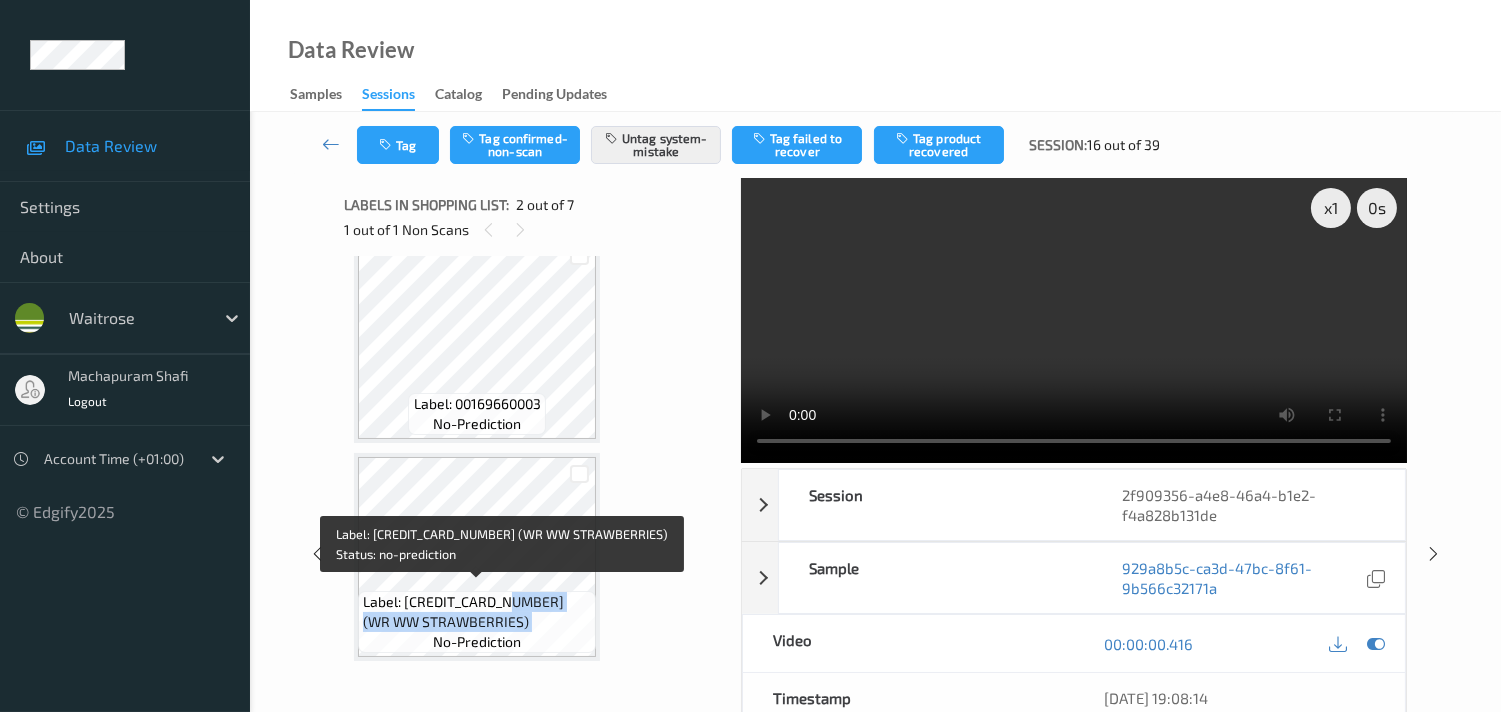 drag, startPoint x: 512, startPoint y: 596, endPoint x: 434, endPoint y: 624, distance: 82.8734 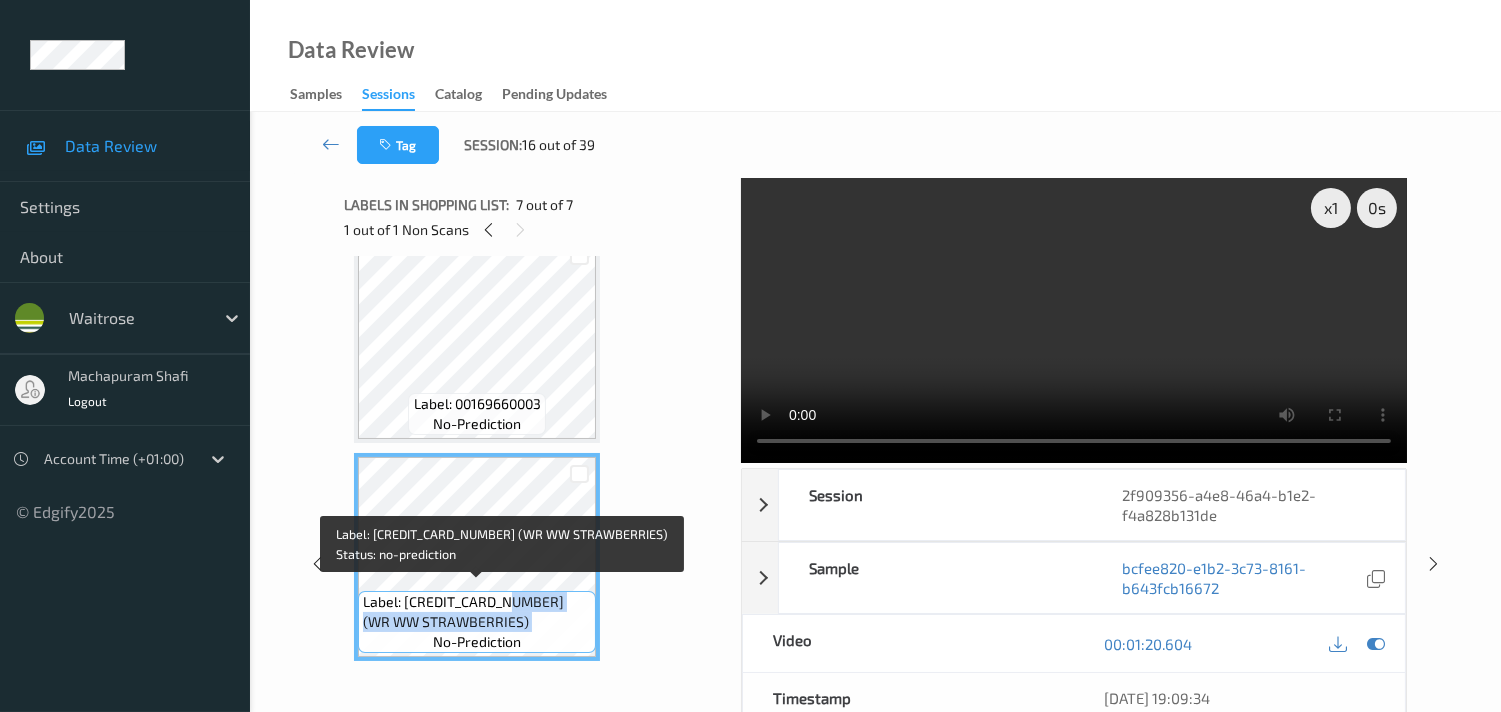 copy on "(WR WW STRAWBERRIES)" 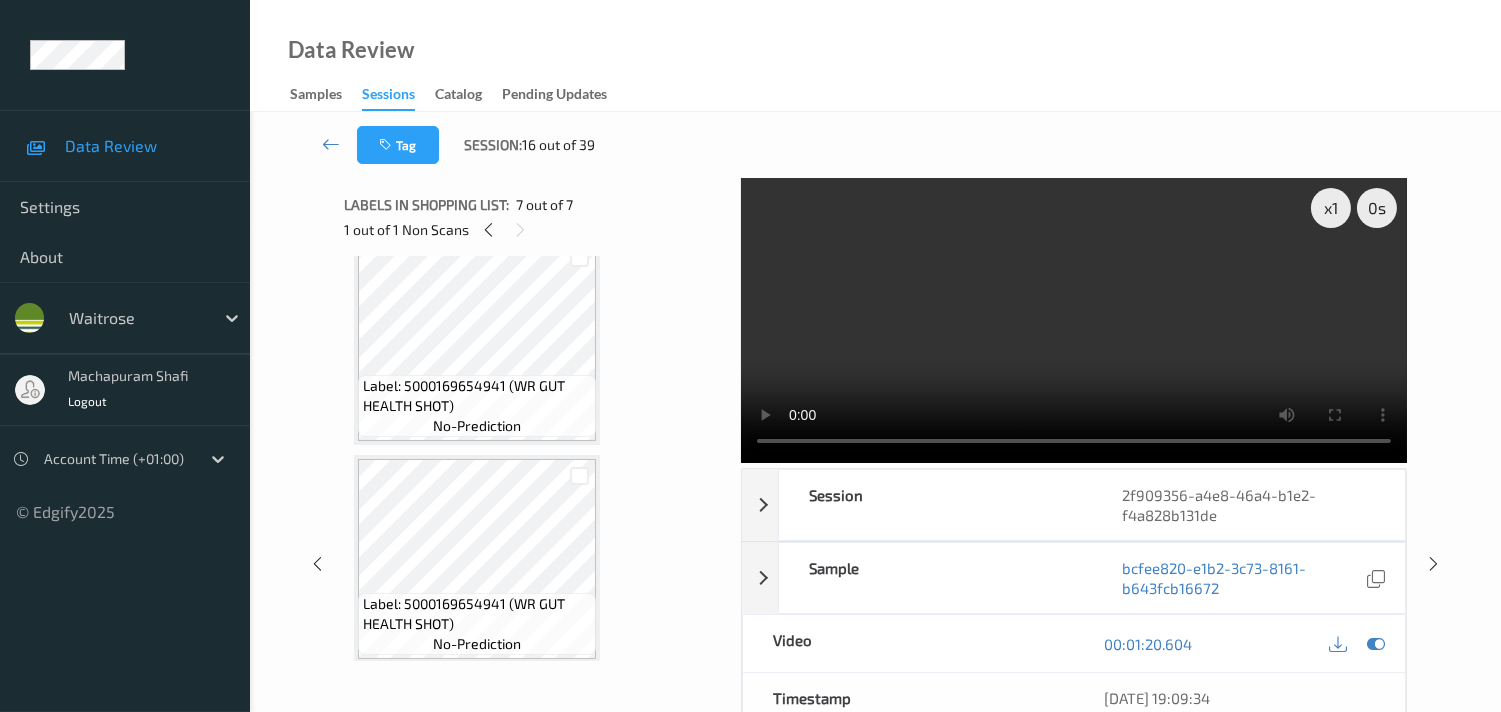 scroll, scrollTop: 454, scrollLeft: 0, axis: vertical 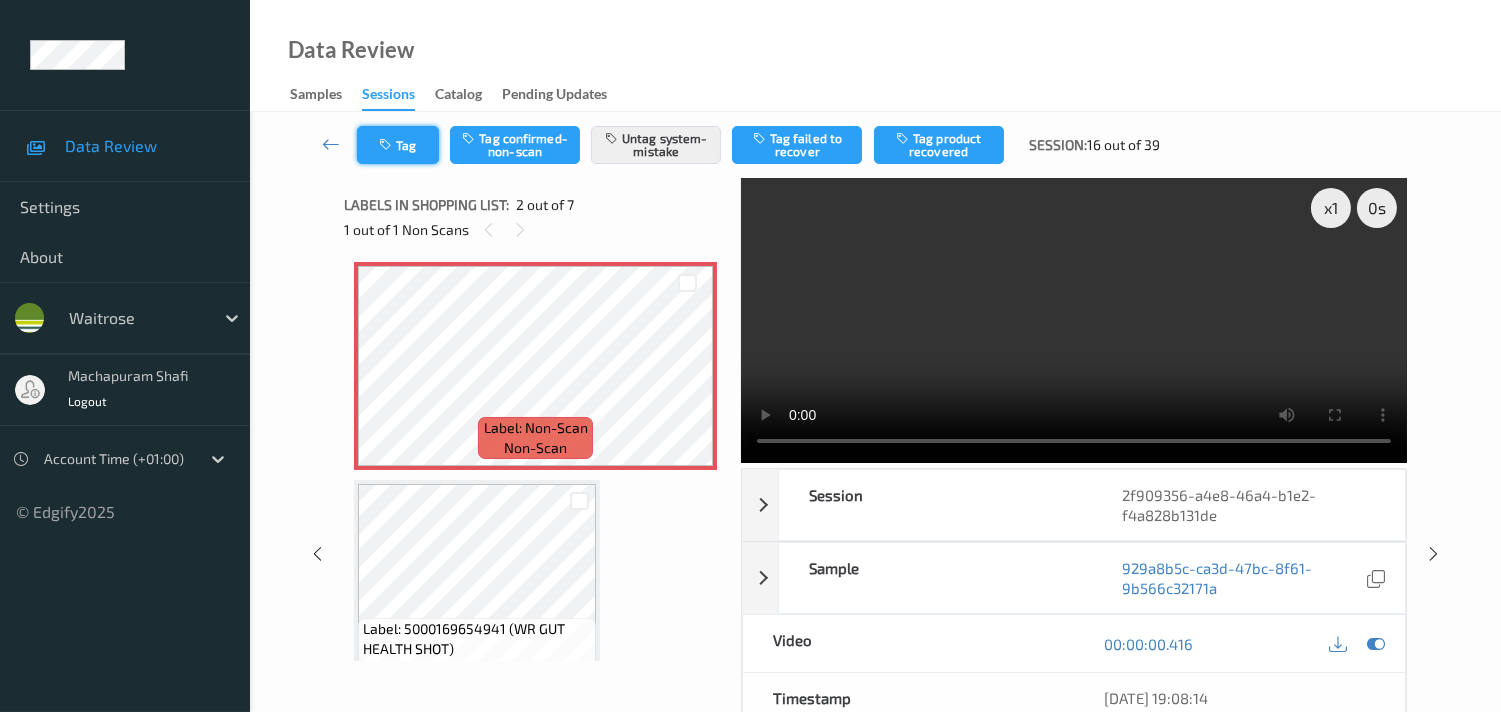 click at bounding box center (387, 145) 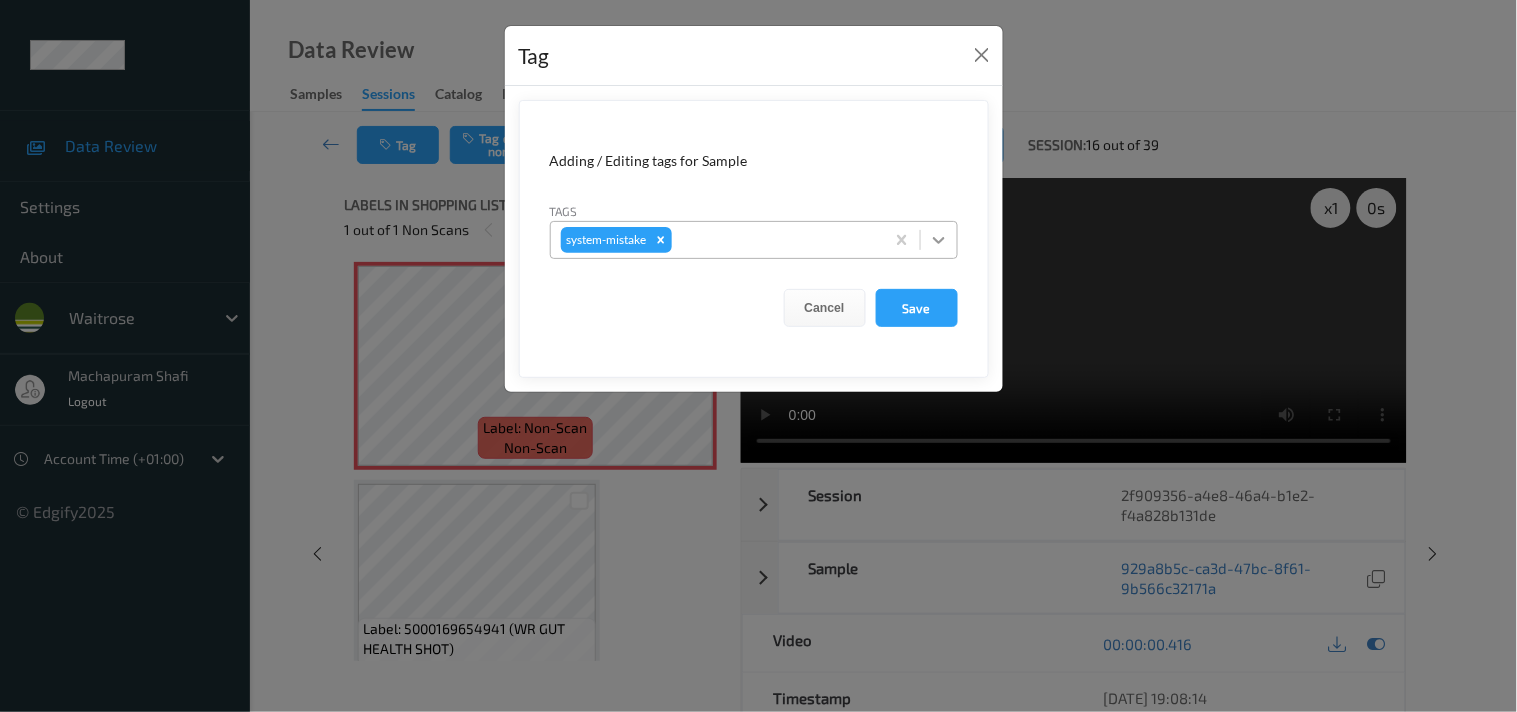 click 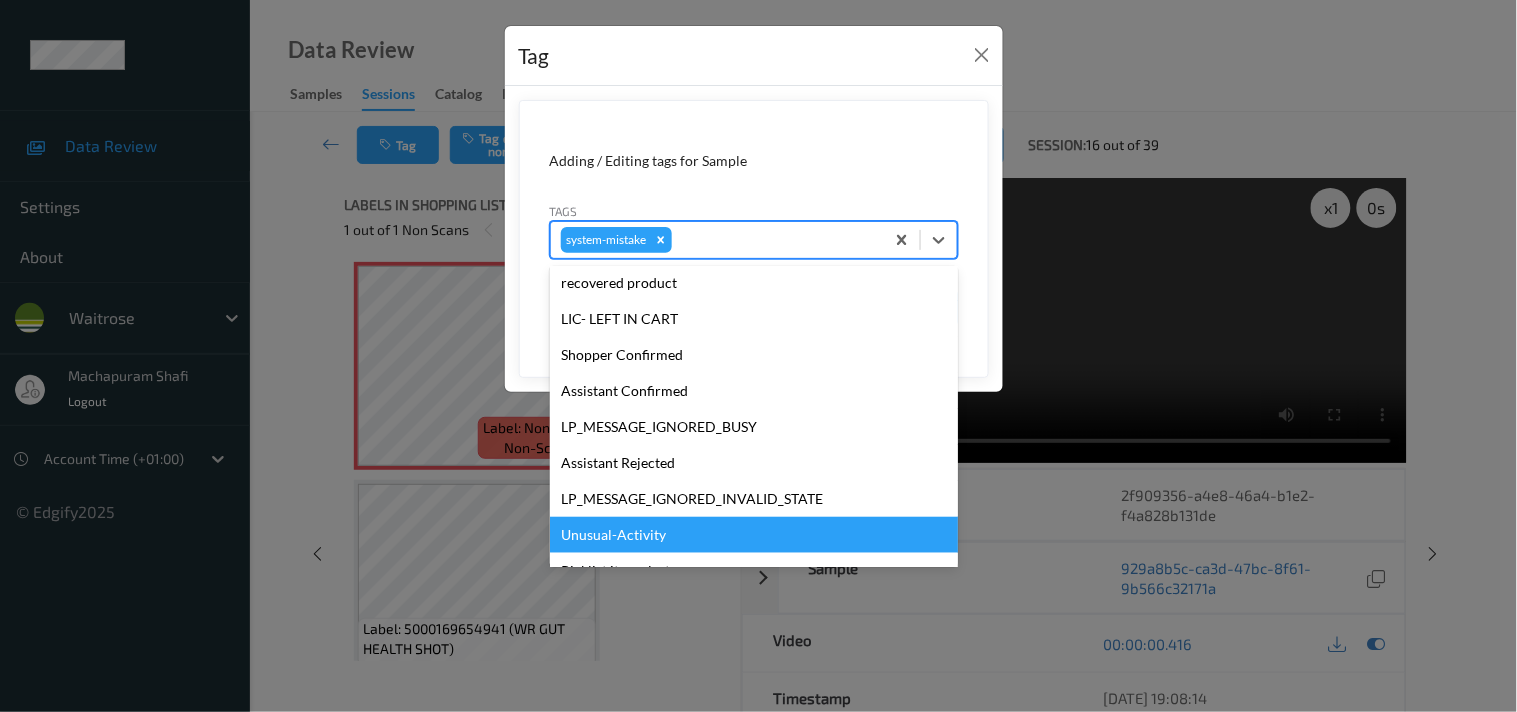 scroll, scrollTop: 355, scrollLeft: 0, axis: vertical 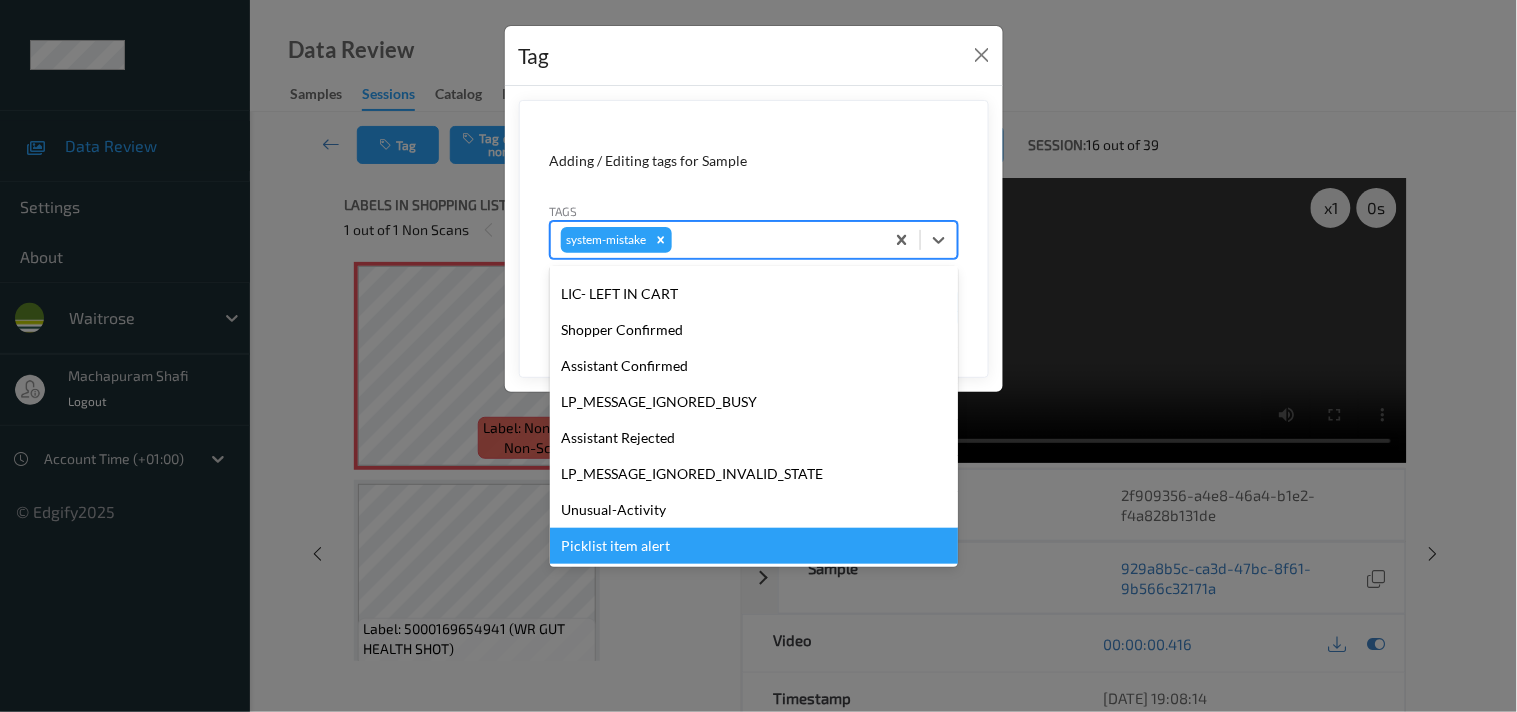 click on "Picklist item alert" at bounding box center [754, 546] 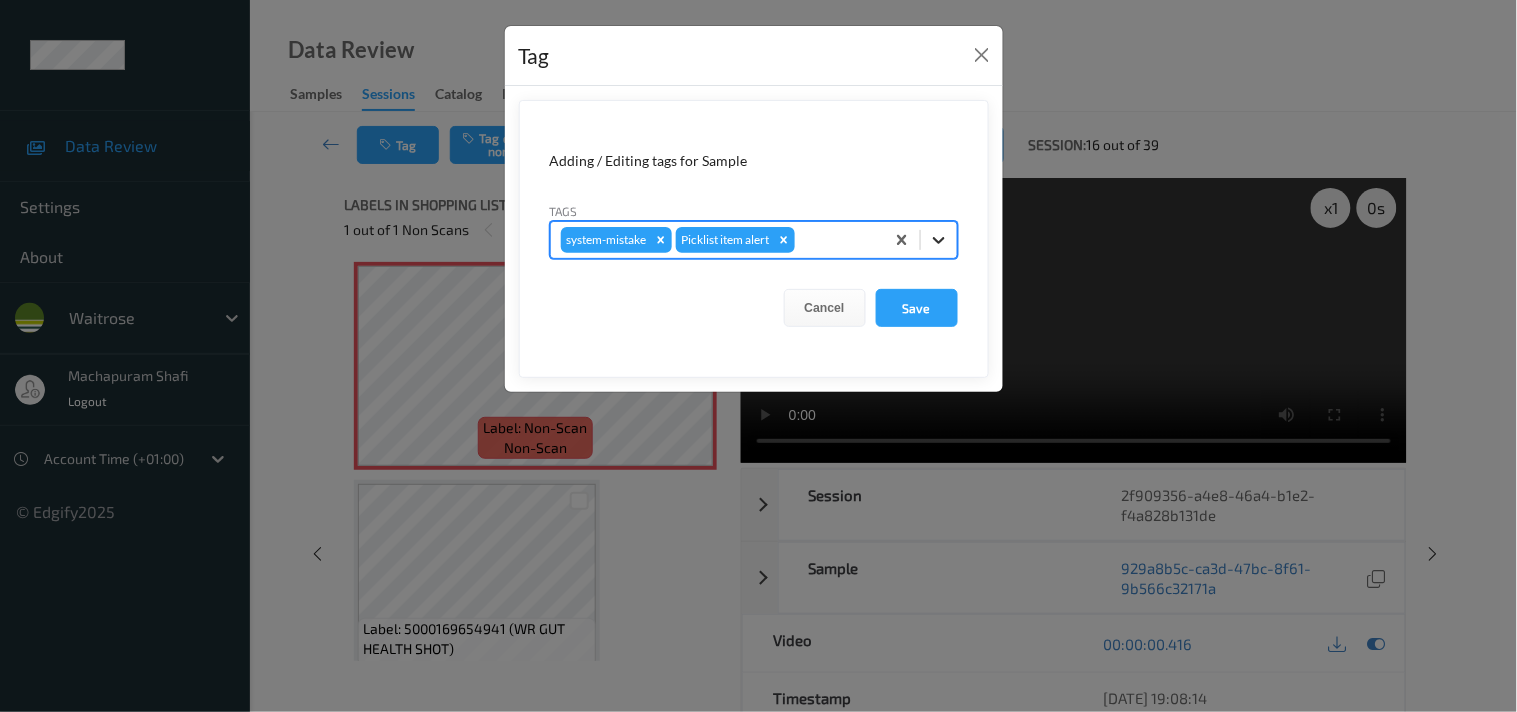 click 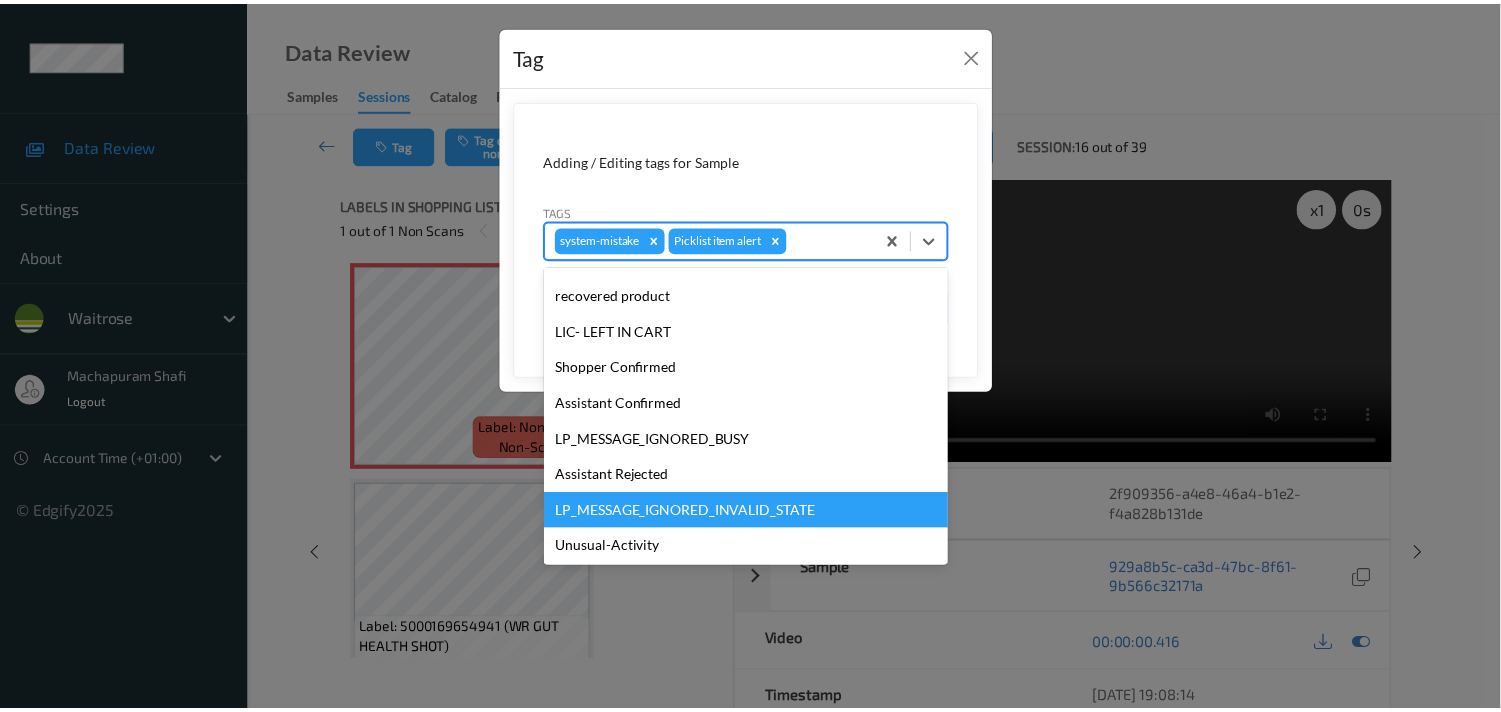 scroll, scrollTop: 320, scrollLeft: 0, axis: vertical 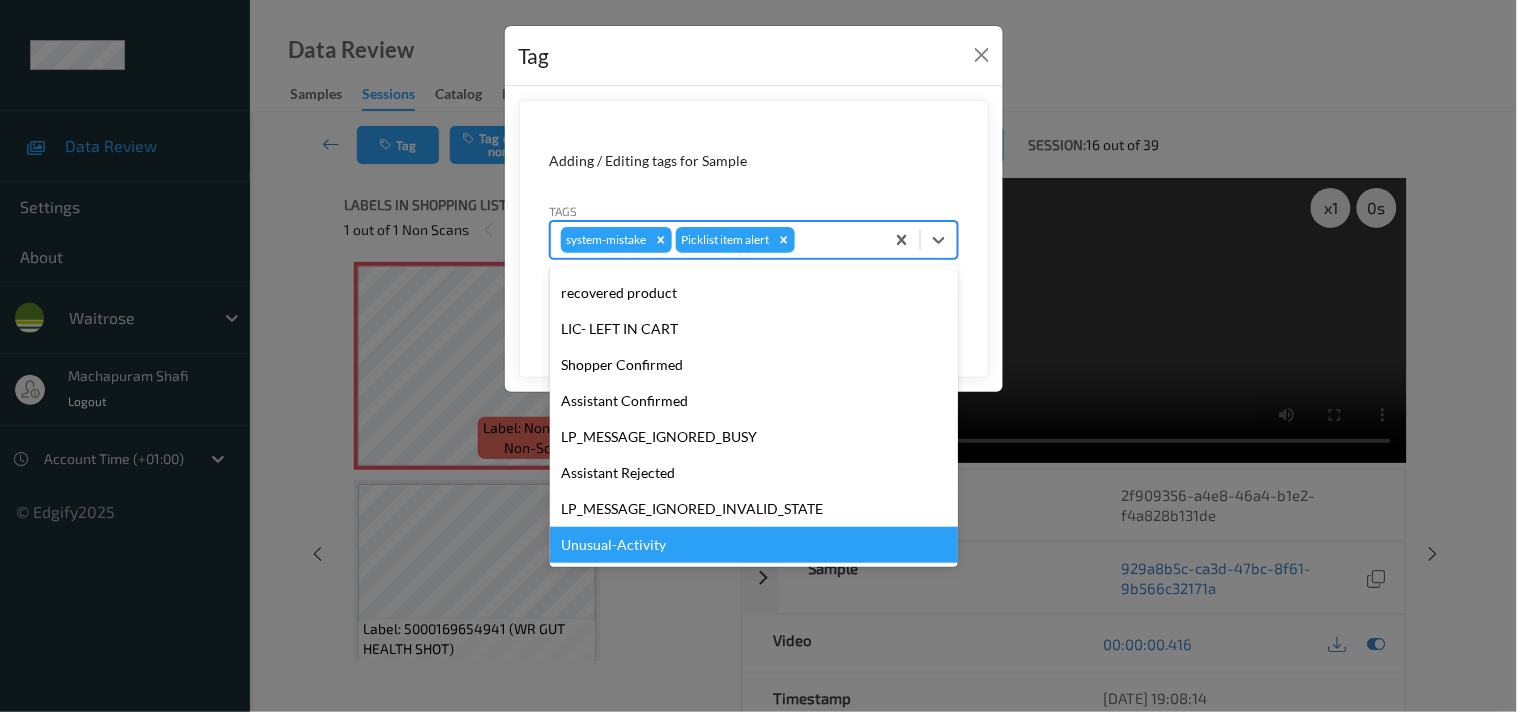 click on "Unusual-Activity" at bounding box center (754, 545) 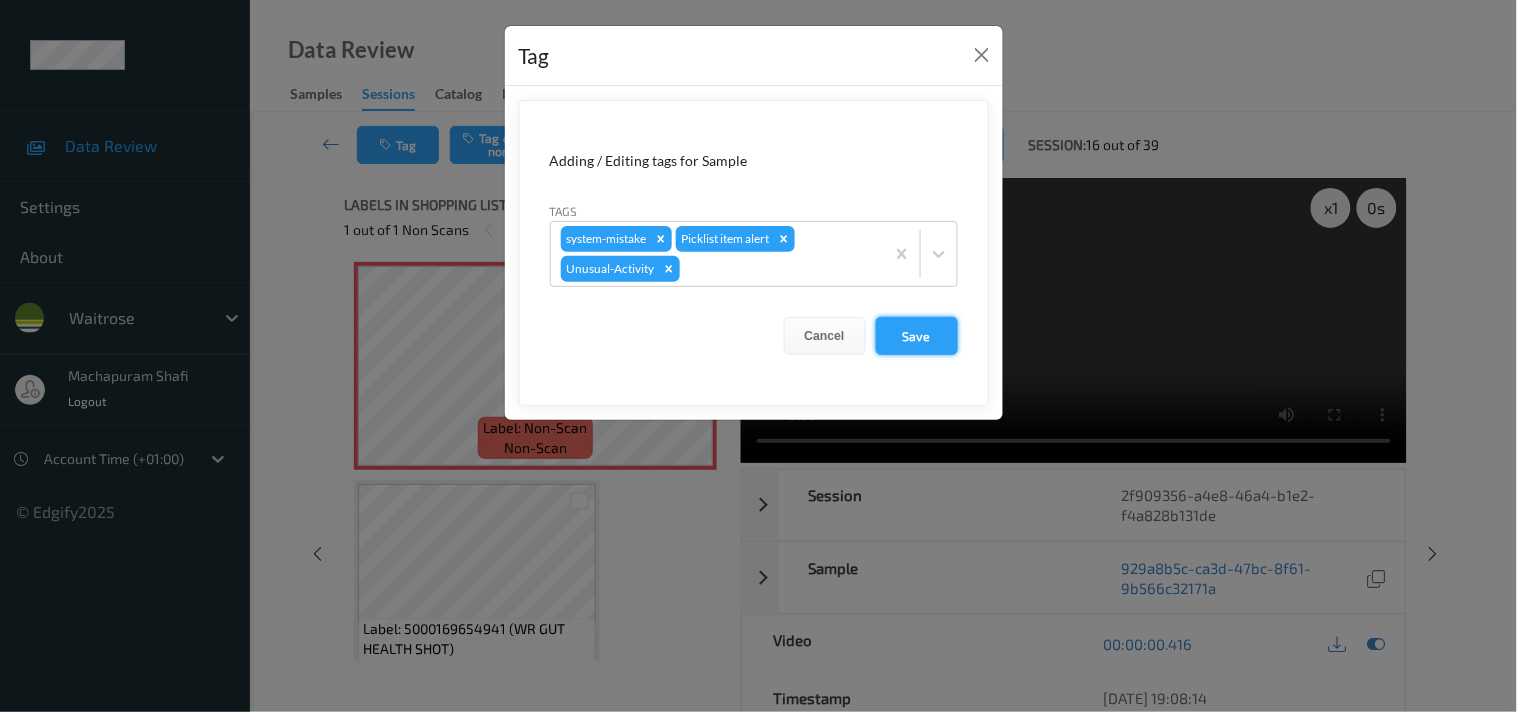 click on "Save" at bounding box center (917, 336) 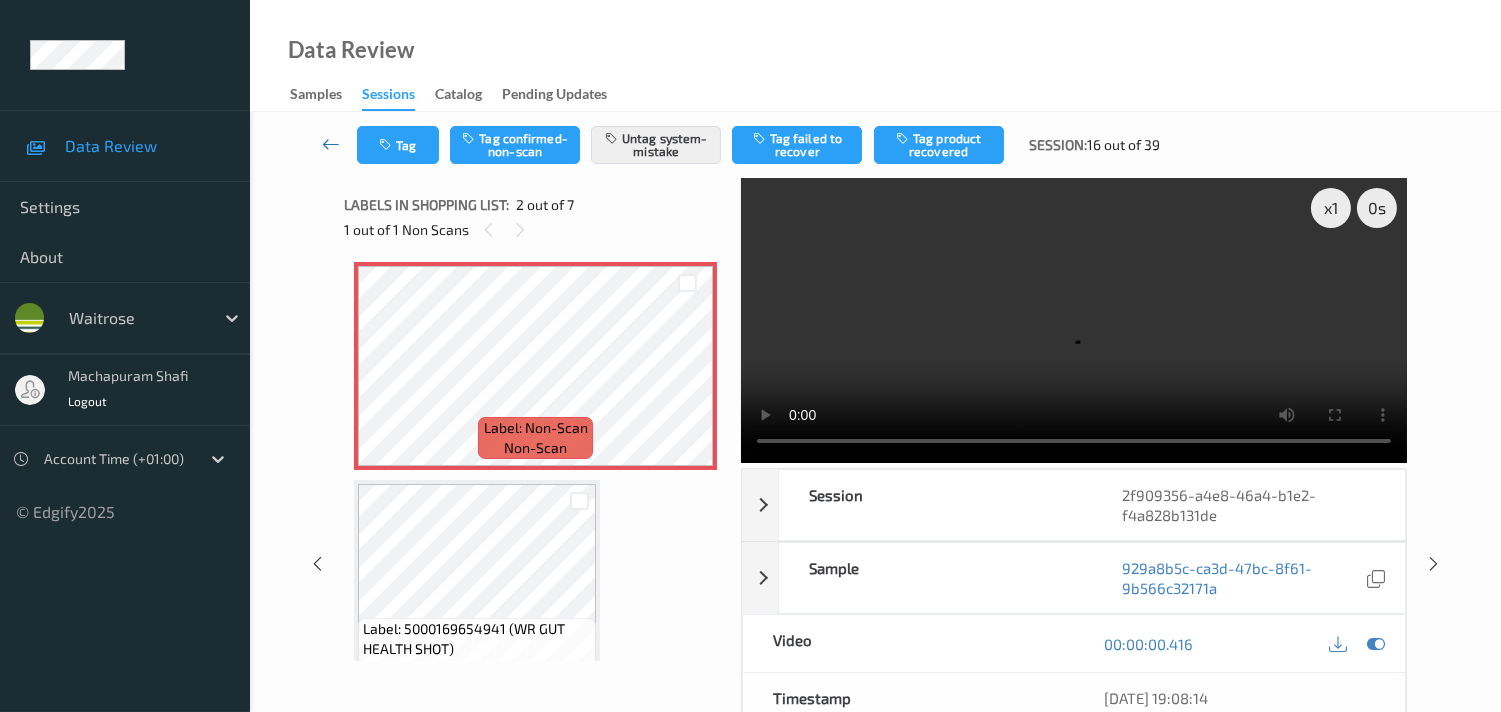 click at bounding box center (331, 145) 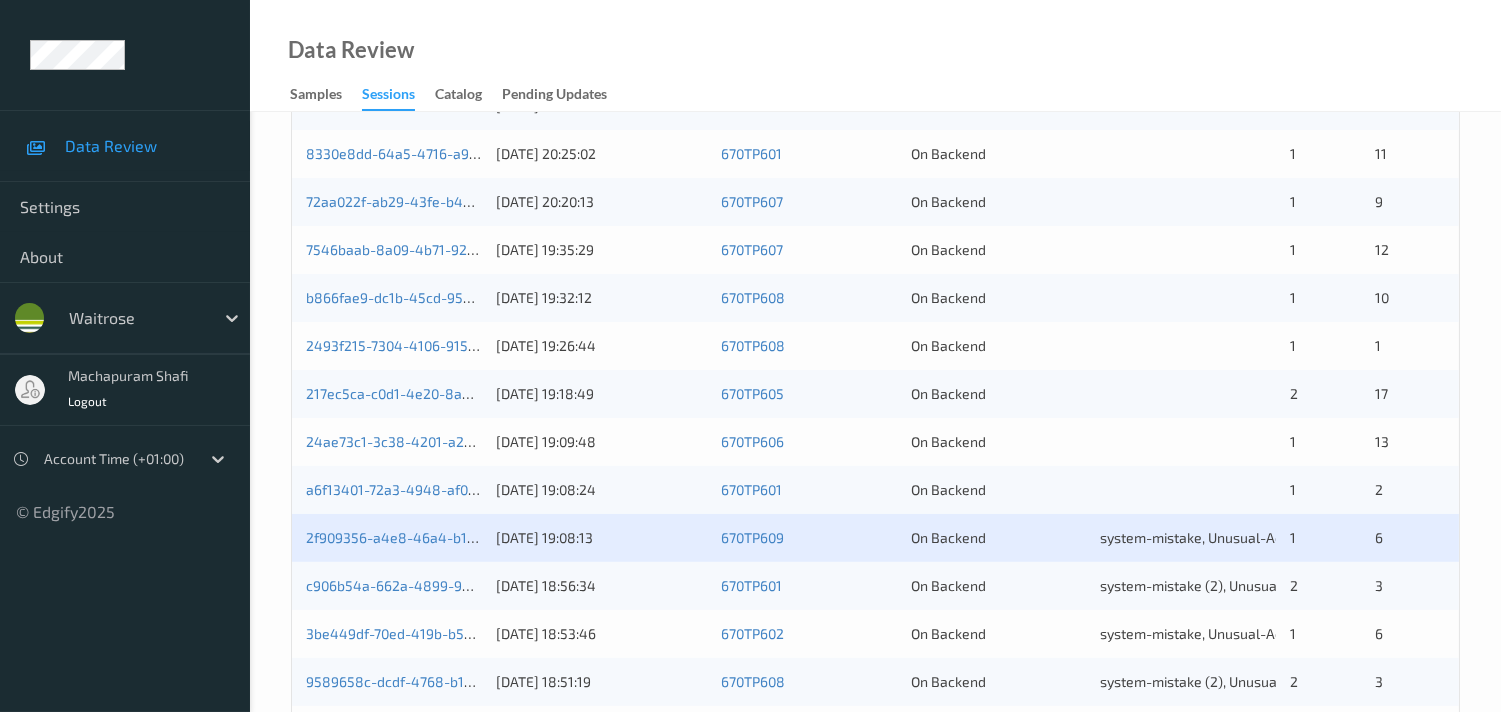 scroll, scrollTop: 951, scrollLeft: 0, axis: vertical 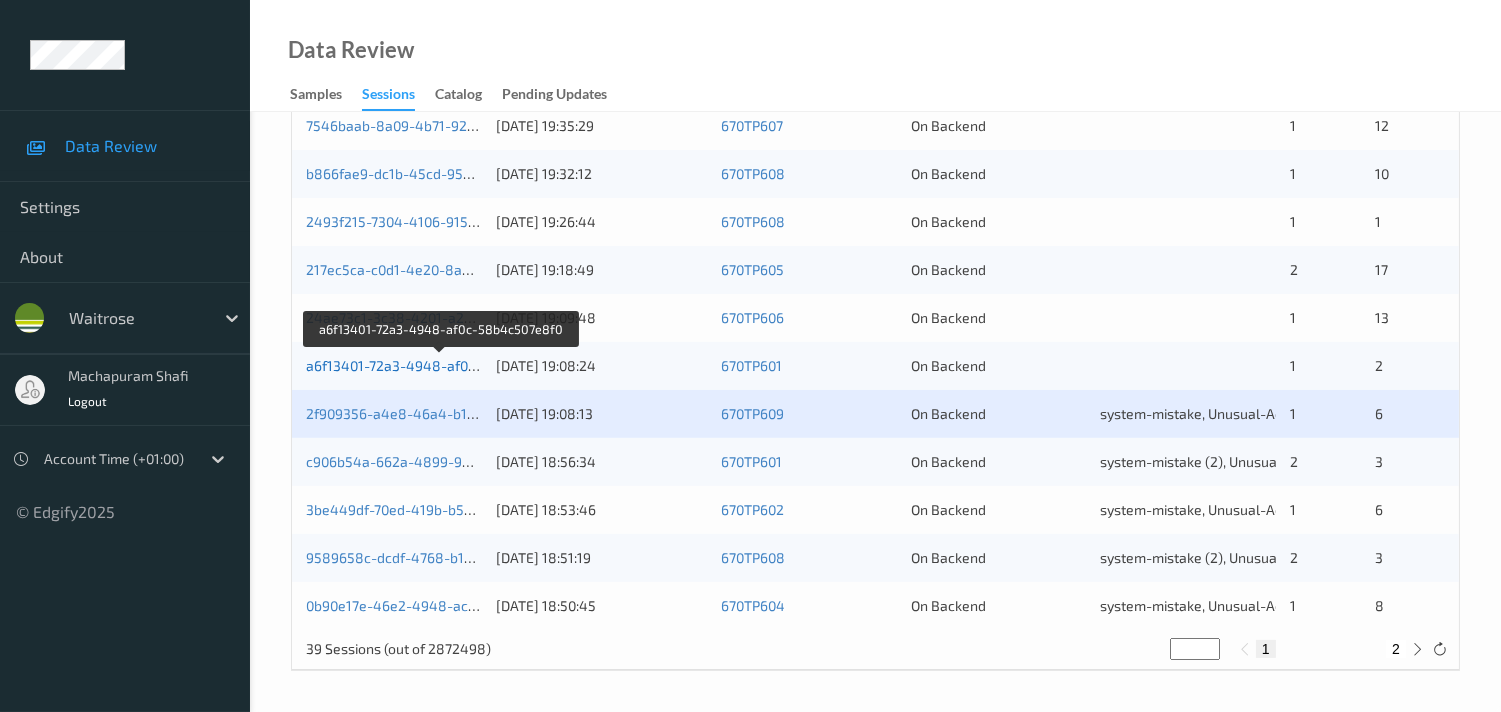 click on "a6f13401-72a3-4948-af0c-58b4c507e8f0" at bounding box center (440, 365) 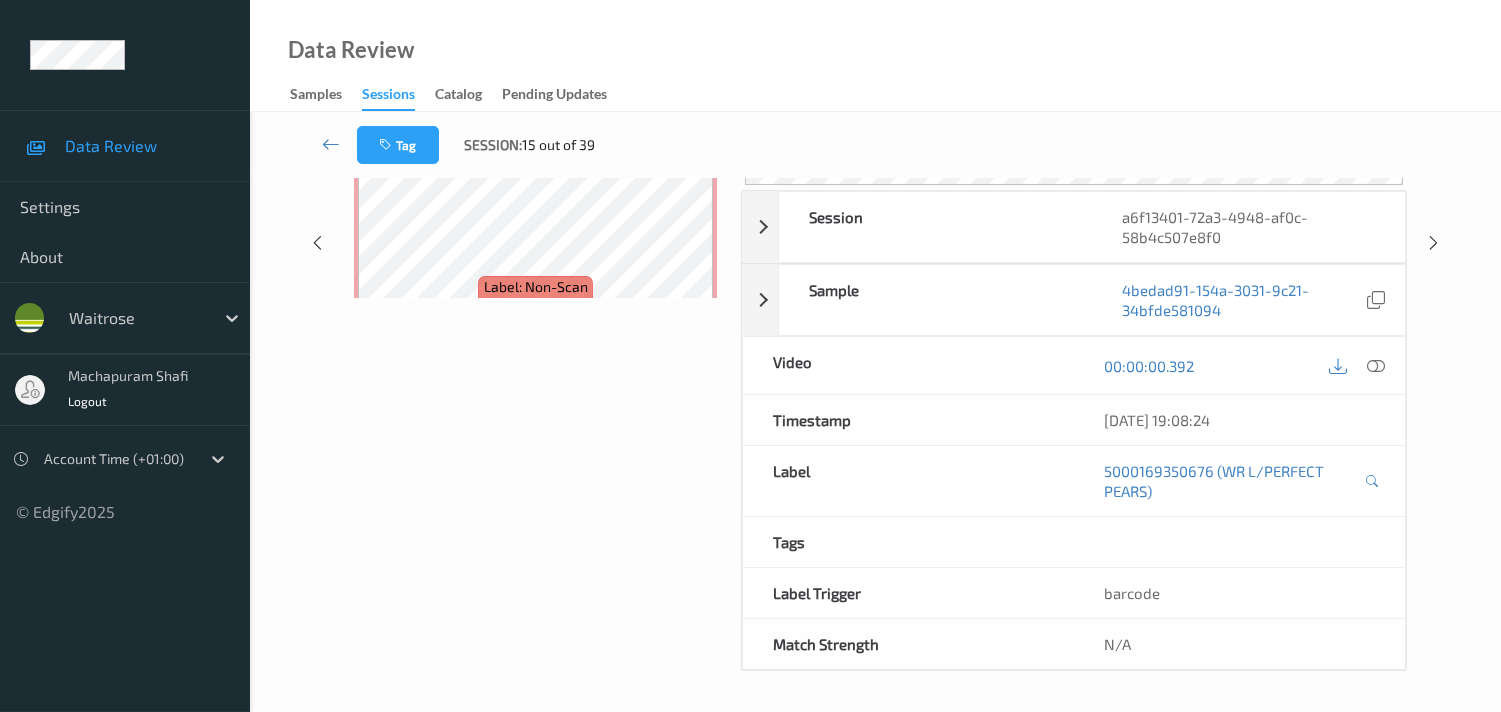 scroll, scrollTop: 280, scrollLeft: 0, axis: vertical 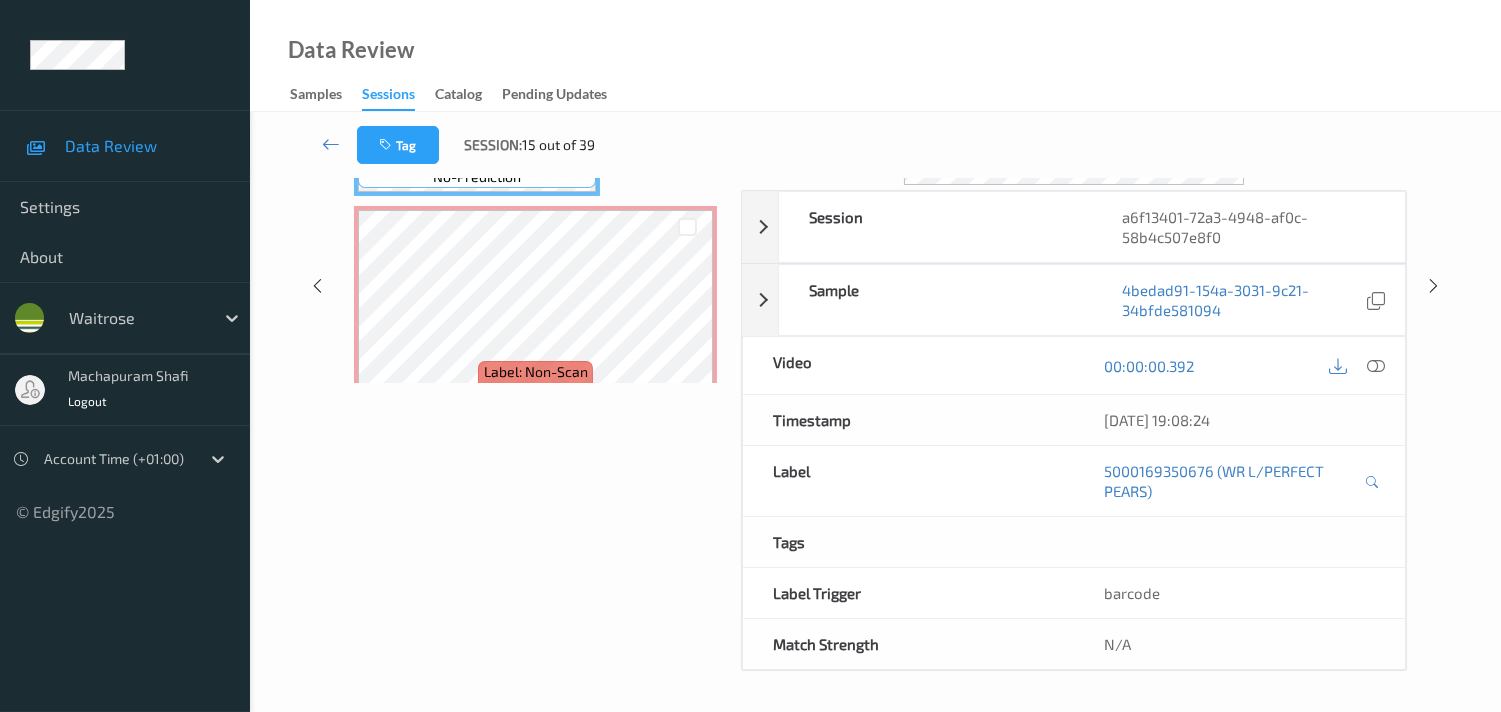 click on "Data Review Samples Sessions Catalog Pending Updates" at bounding box center [875, 56] 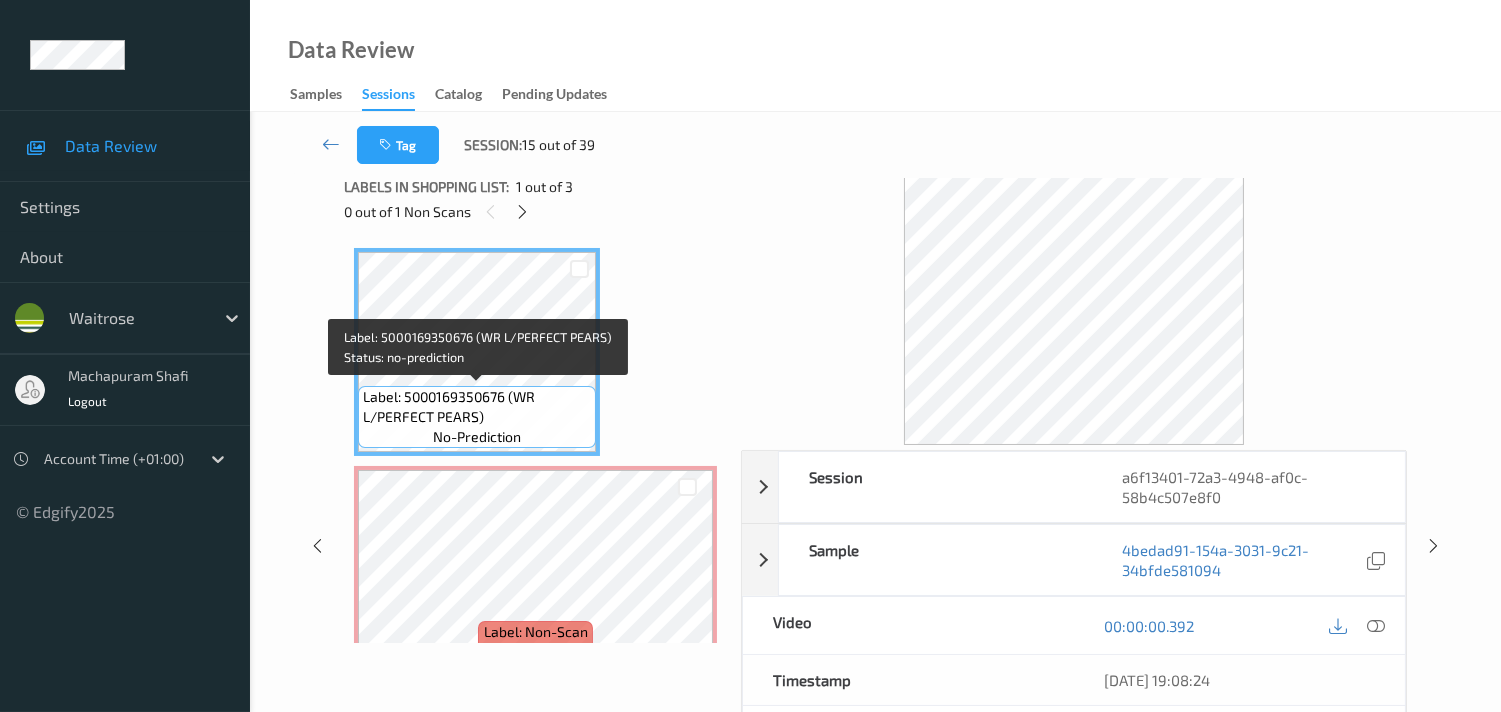 scroll, scrollTop: 0, scrollLeft: 0, axis: both 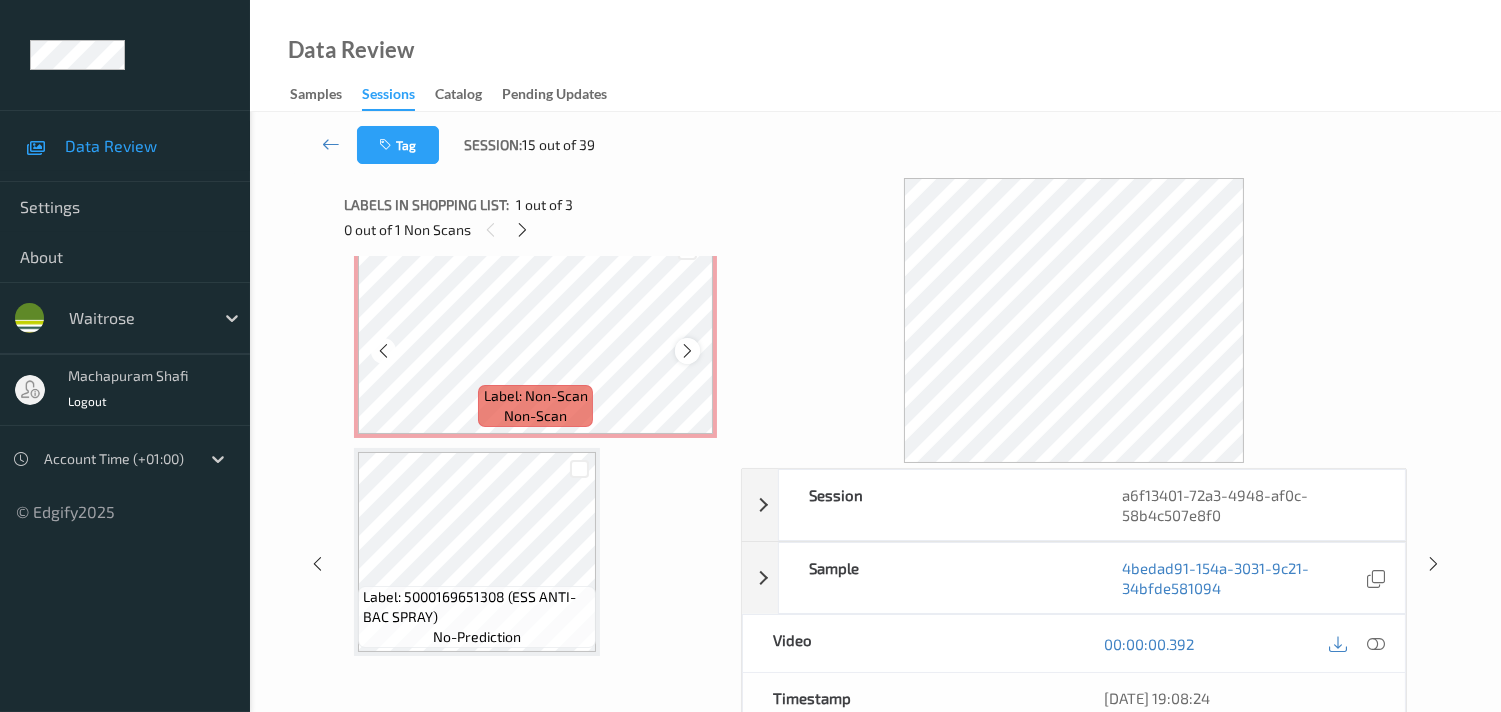 click at bounding box center [687, 351] 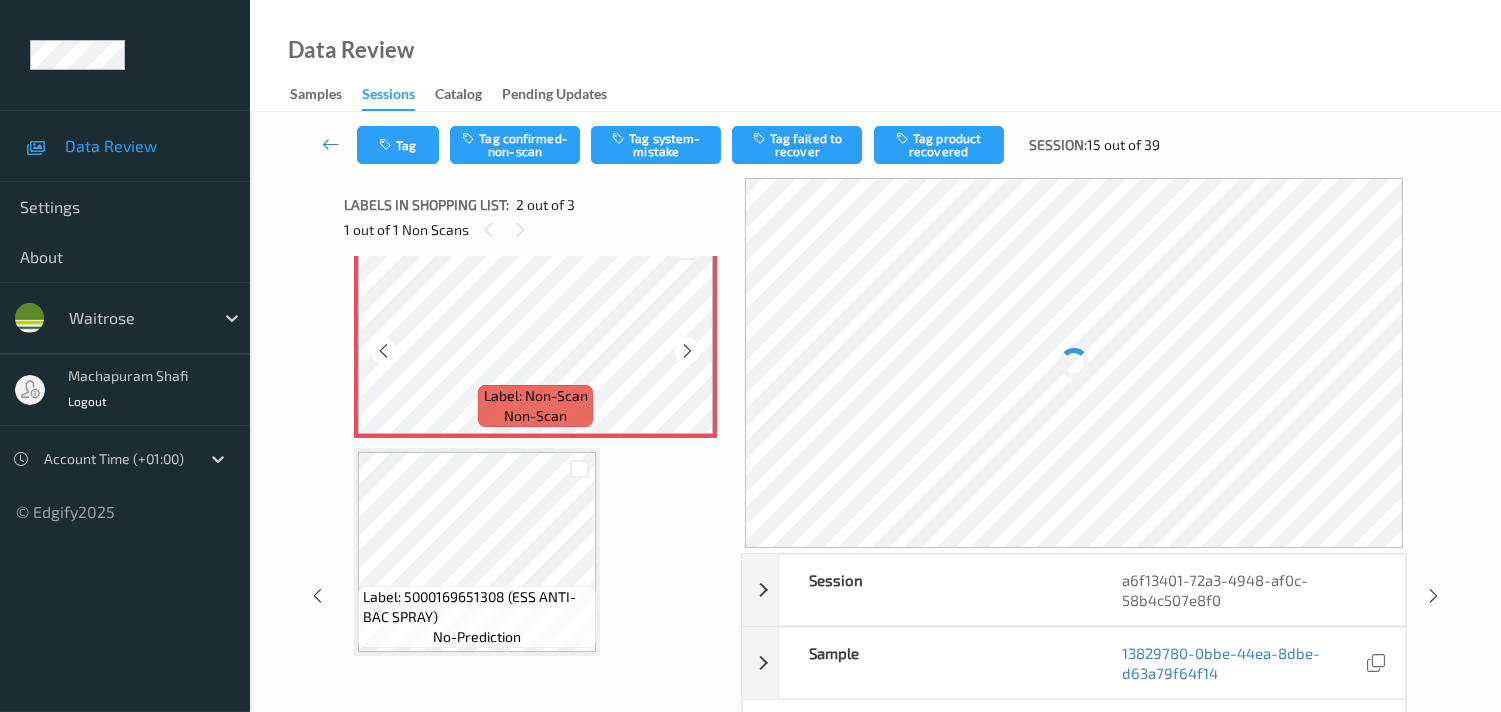 click at bounding box center [687, 351] 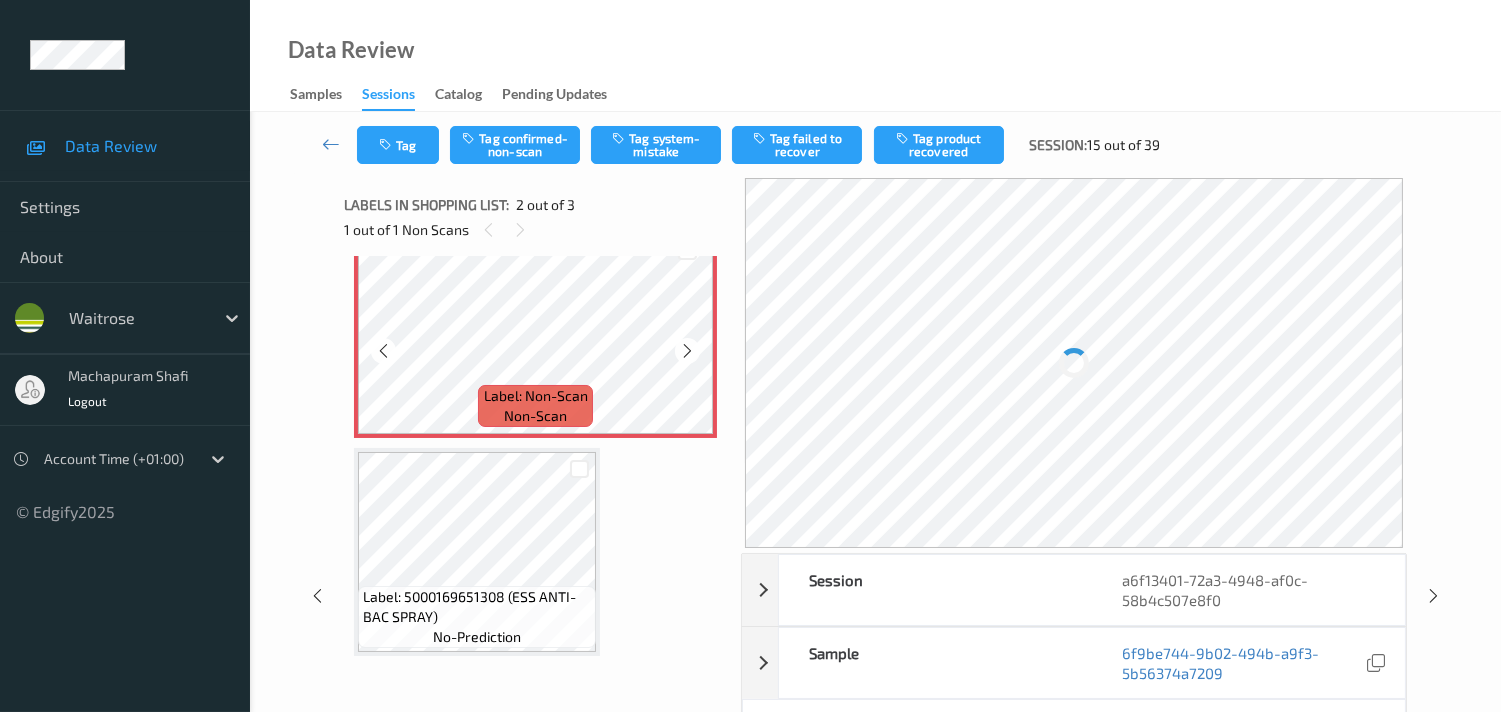 click at bounding box center [687, 351] 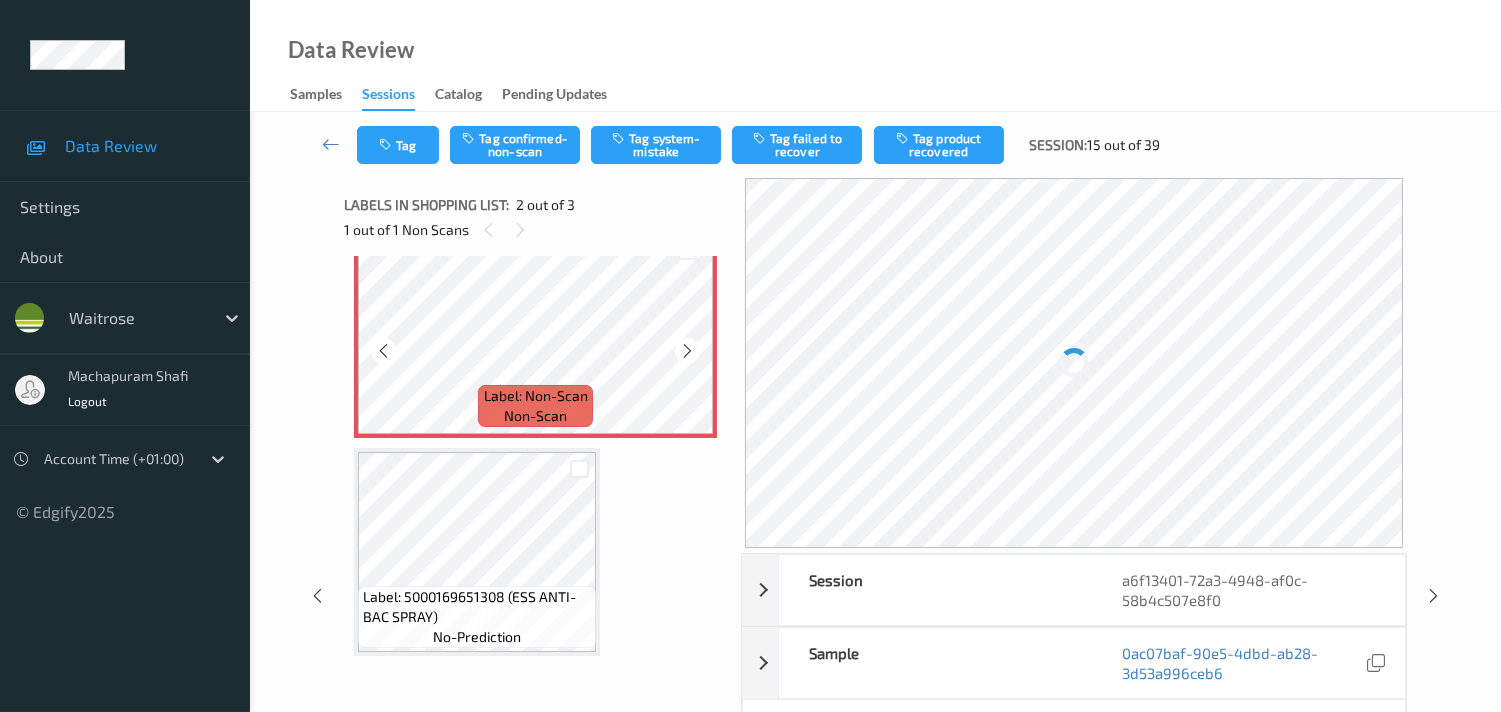 click at bounding box center [687, 351] 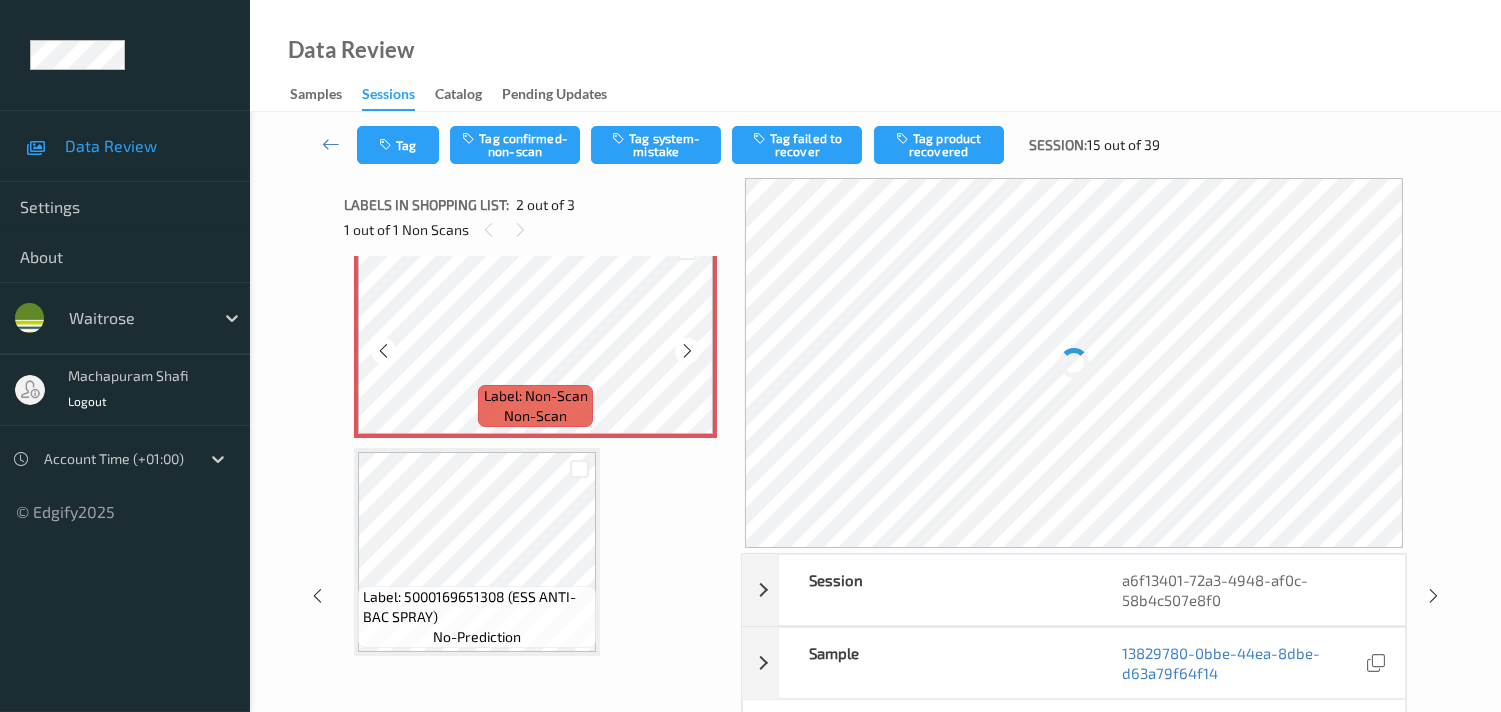 click at bounding box center [687, 351] 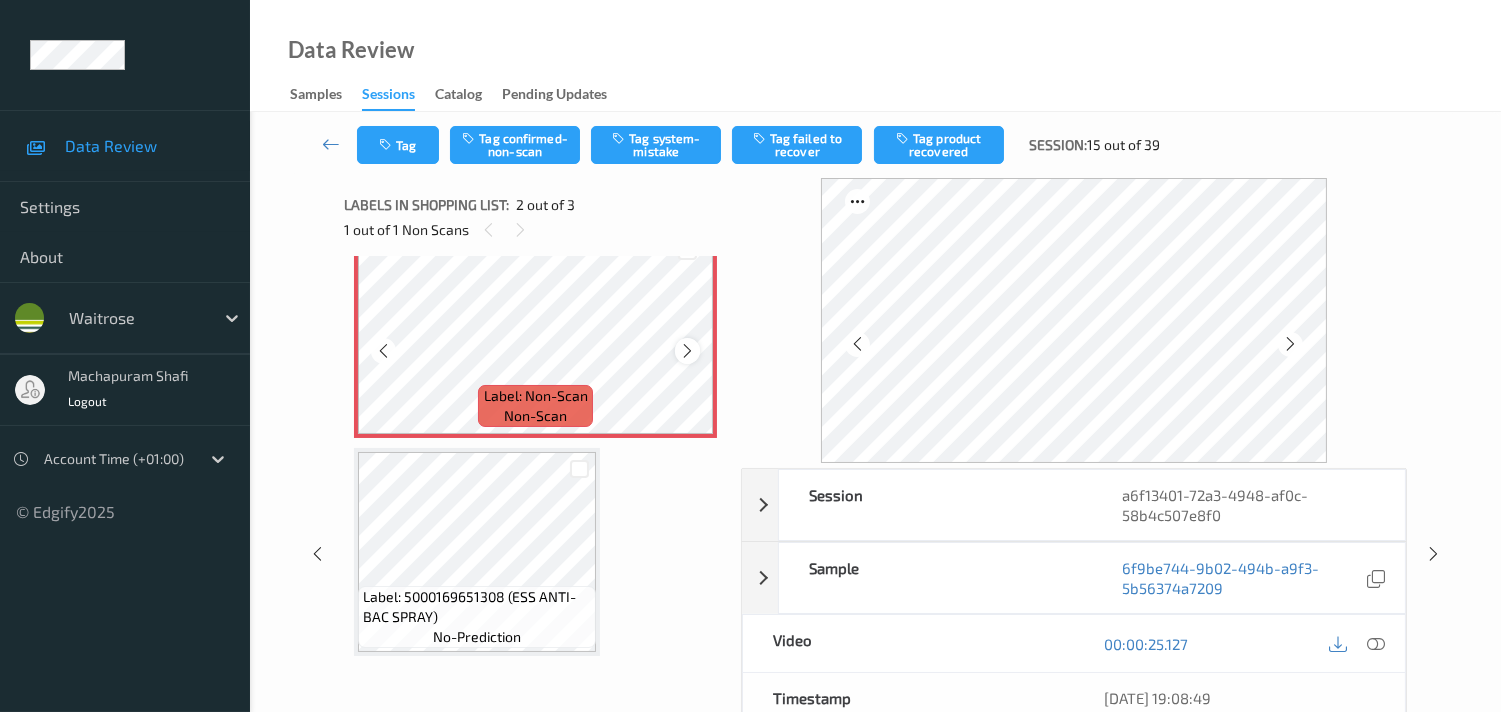 click at bounding box center (687, 351) 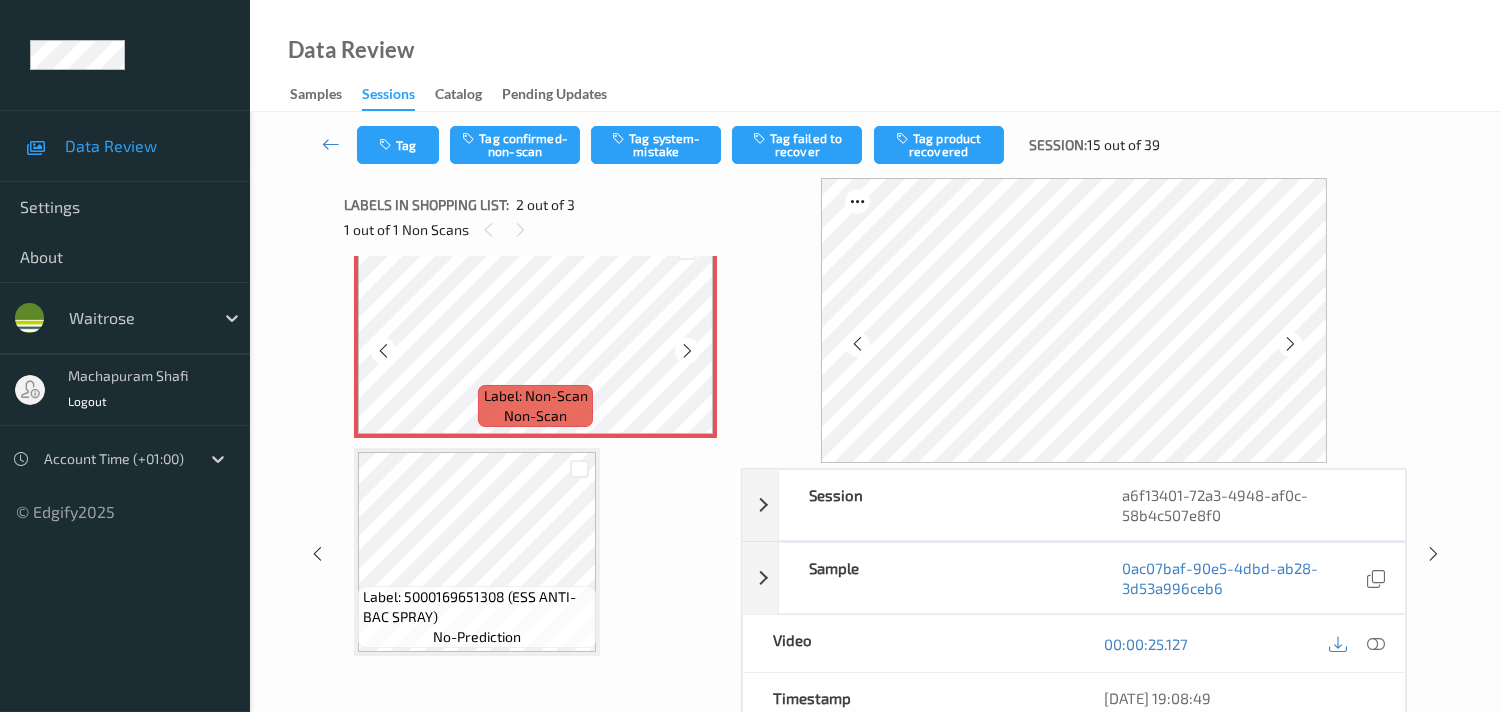 click at bounding box center (687, 351) 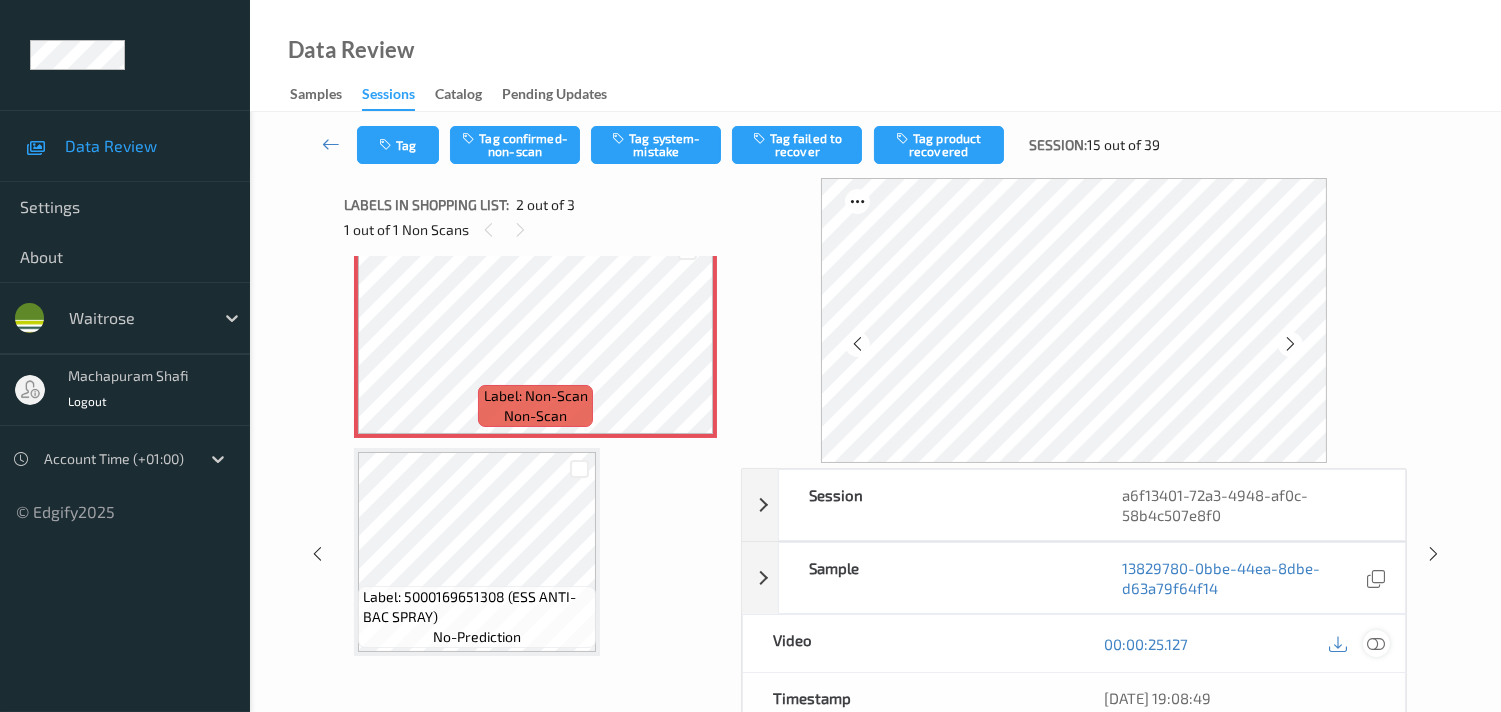 click at bounding box center [1376, 644] 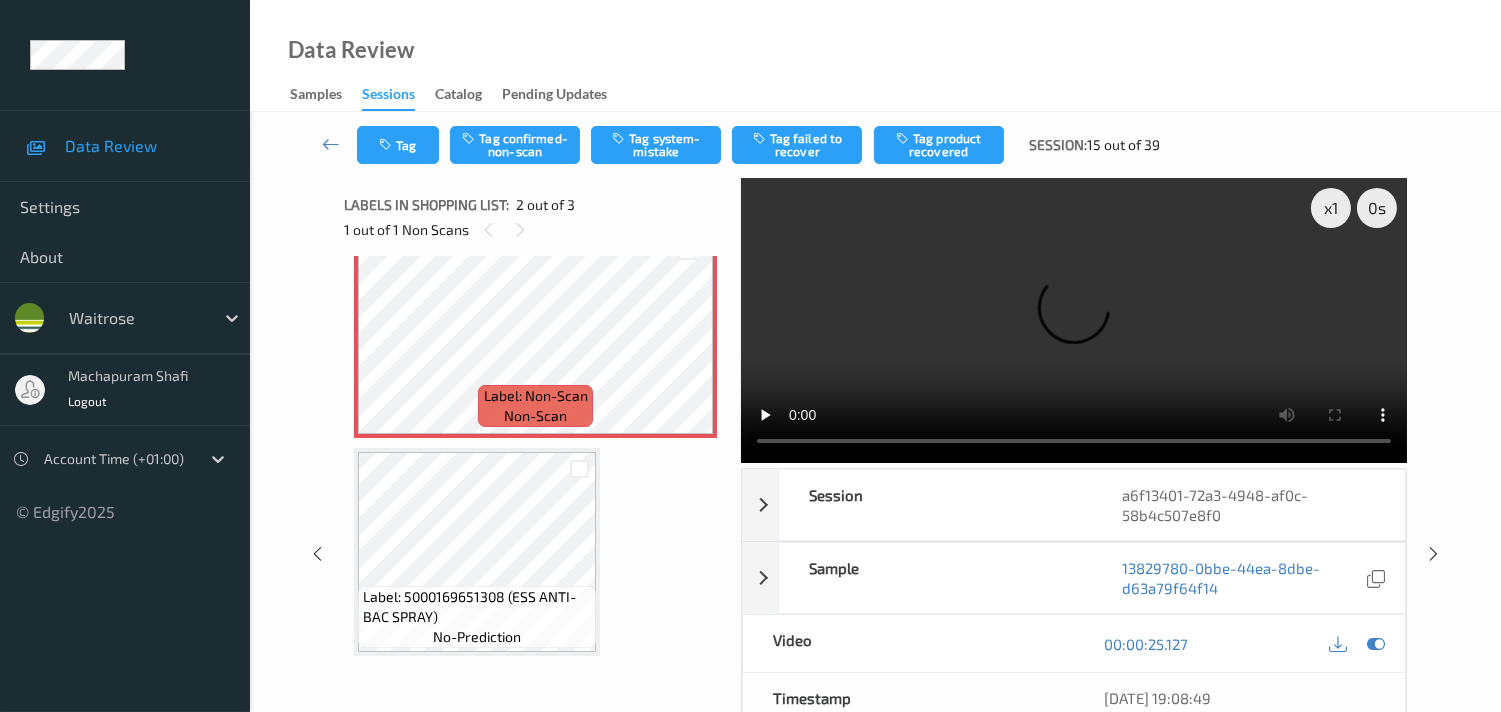 scroll, scrollTop: 113, scrollLeft: 0, axis: vertical 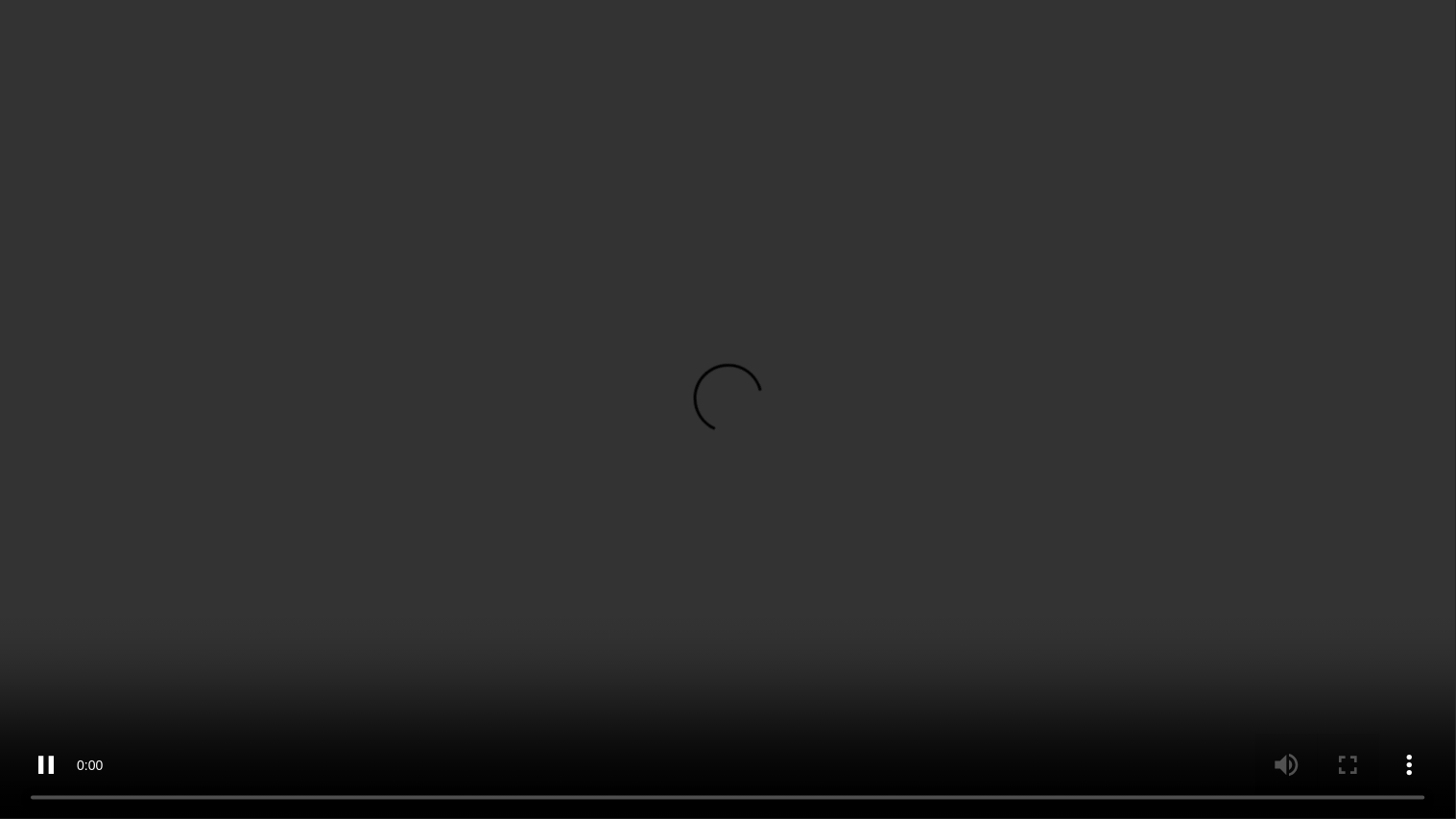 type 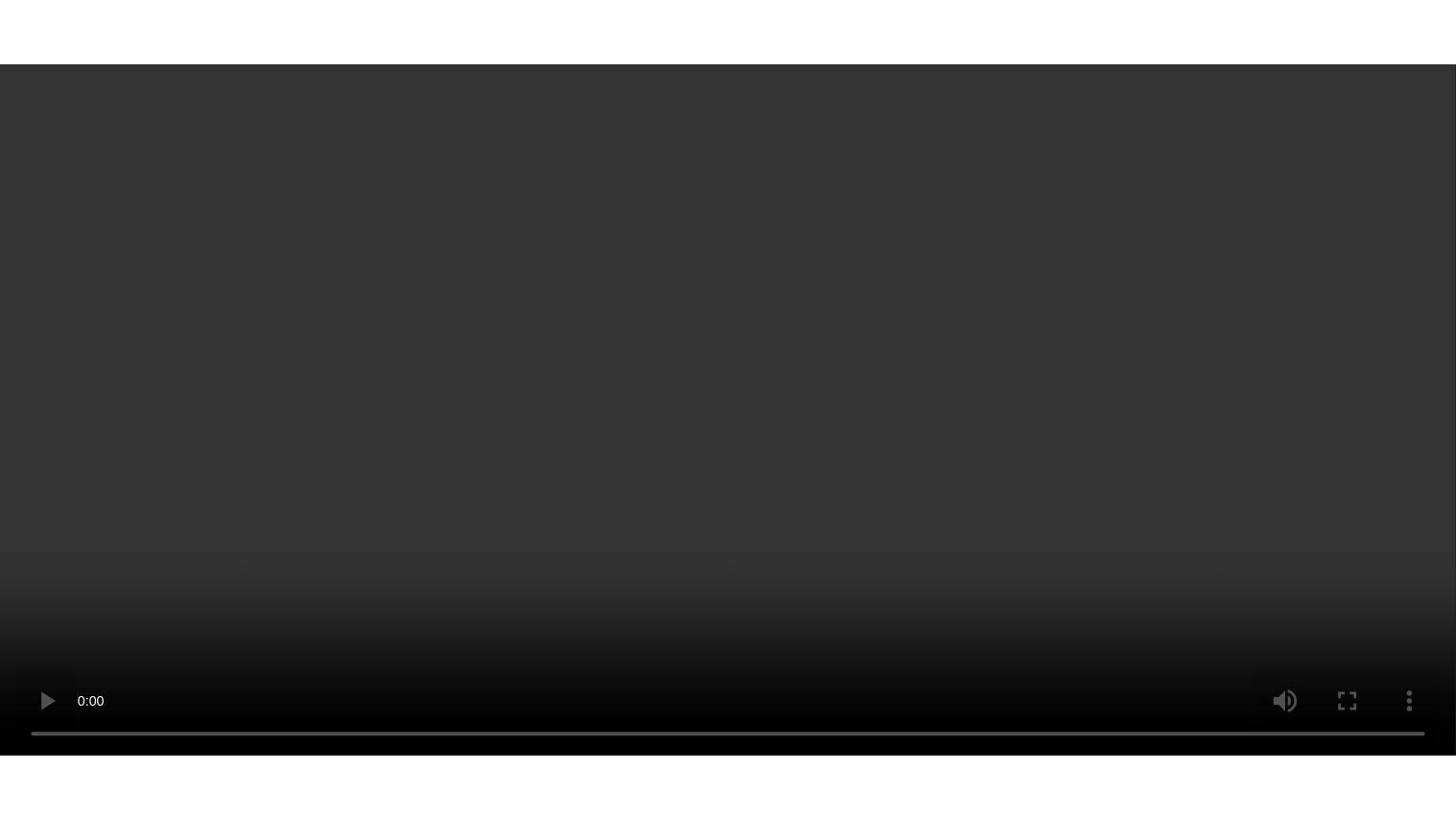 scroll, scrollTop: 244, scrollLeft: 0, axis: vertical 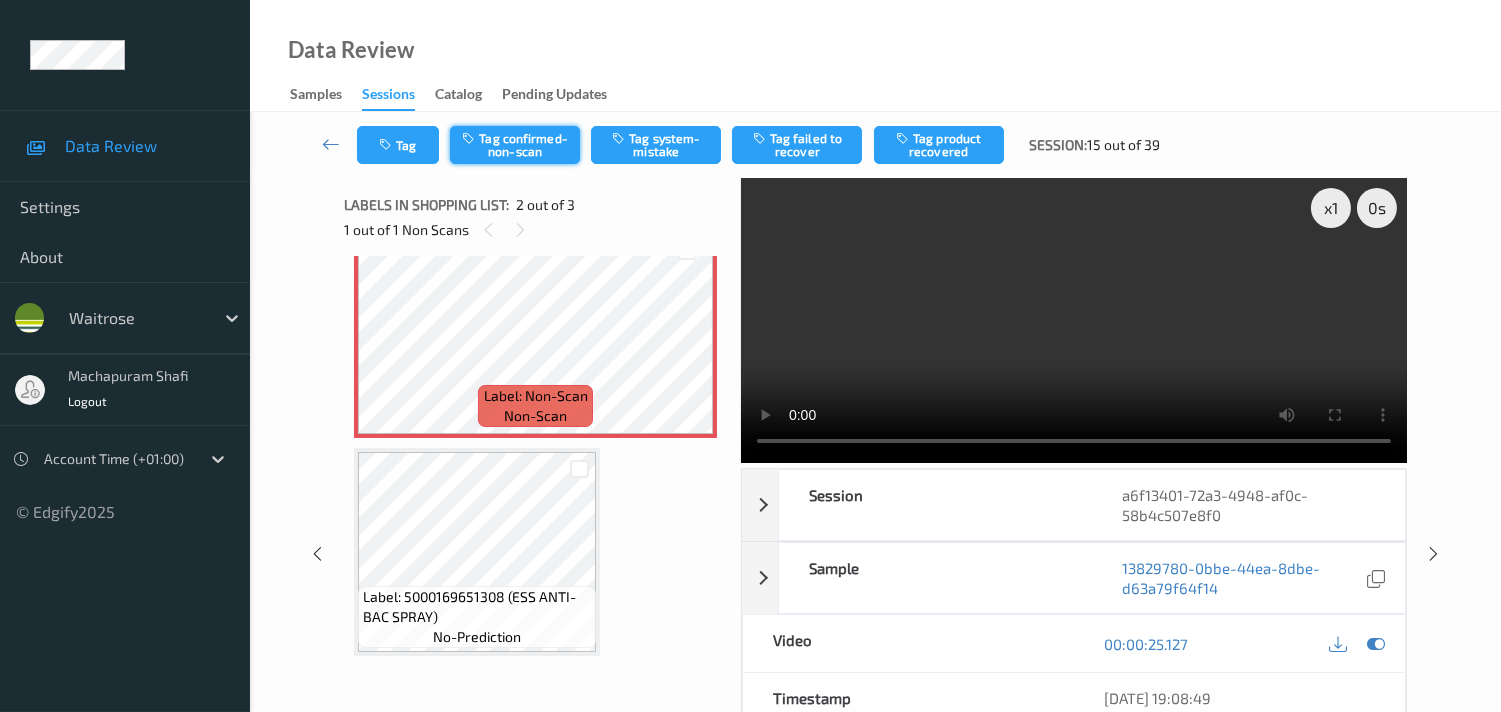 click on "Tag   confirmed-non-scan" at bounding box center [515, 145] 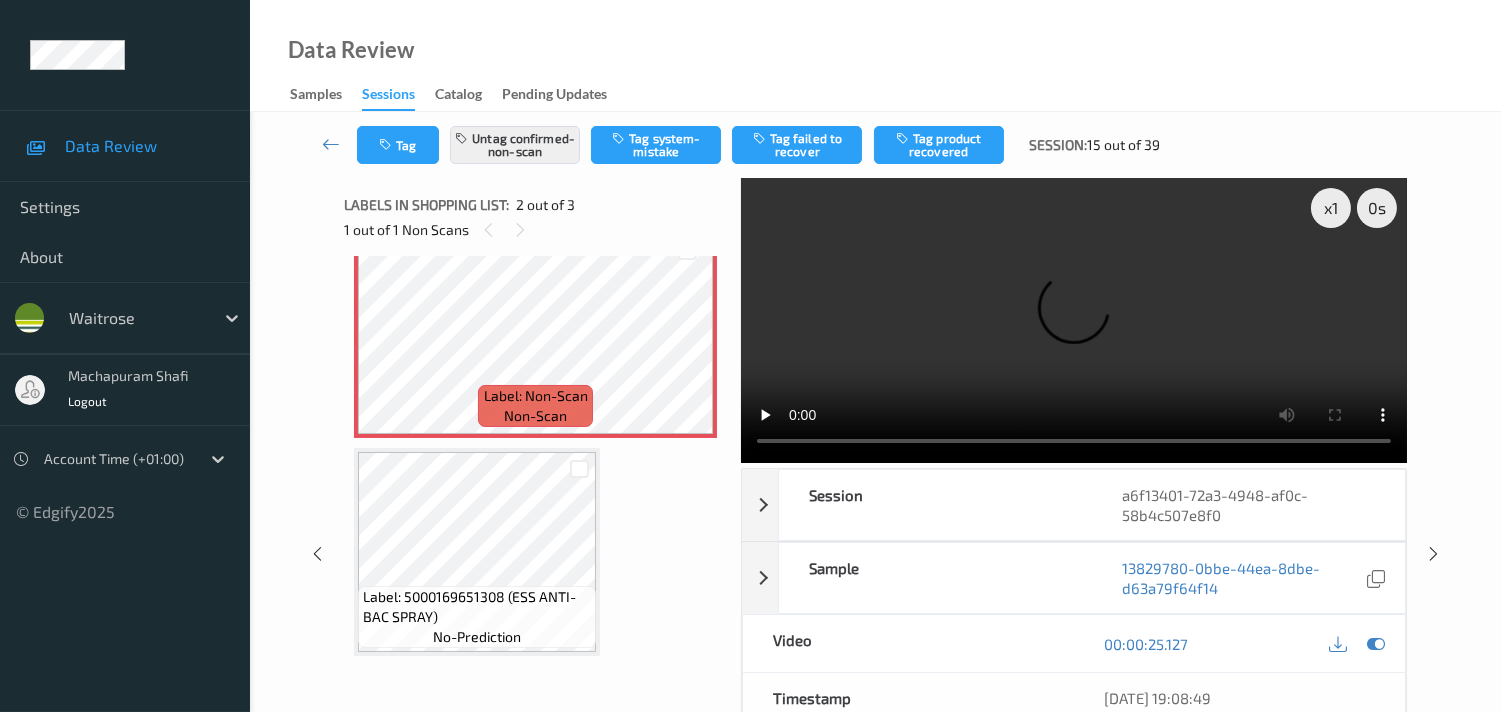 scroll, scrollTop: 113, scrollLeft: 0, axis: vertical 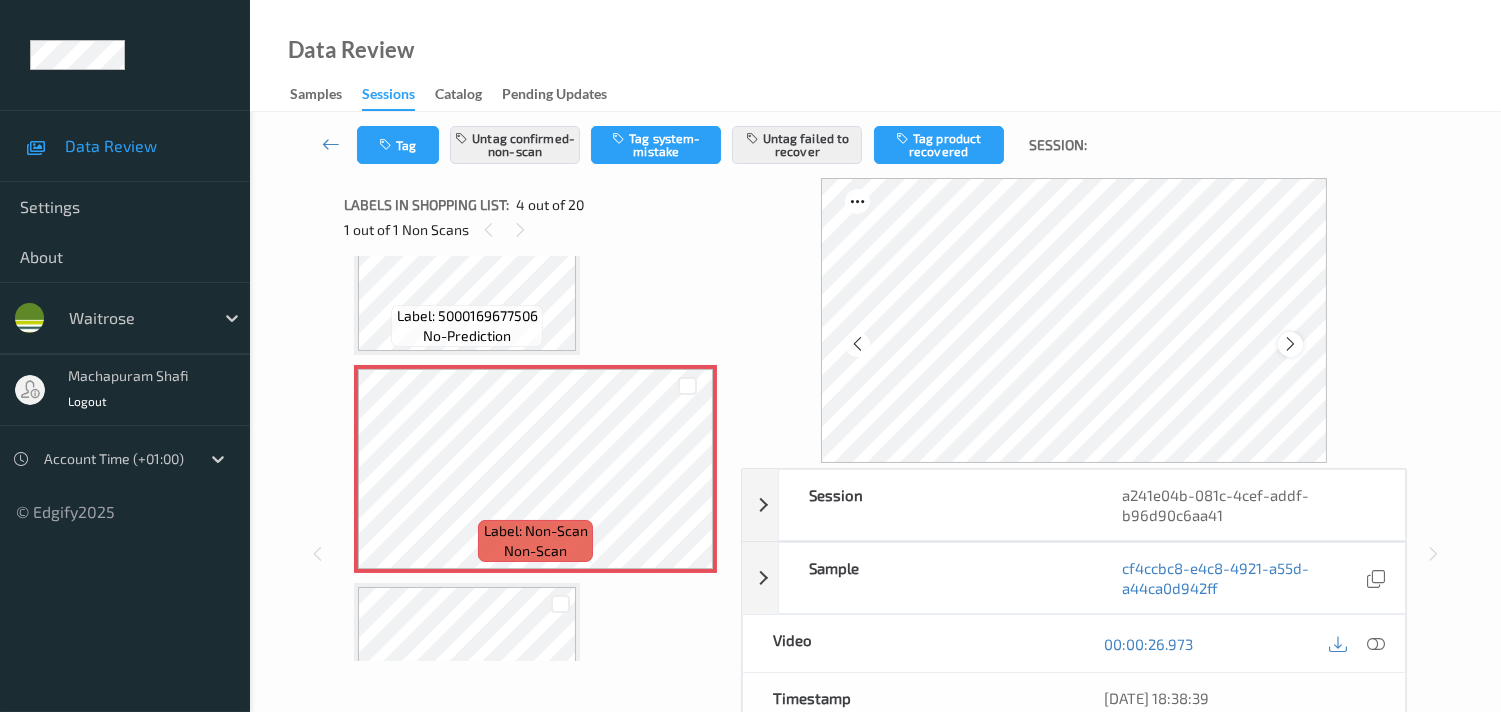 click at bounding box center [1290, 344] 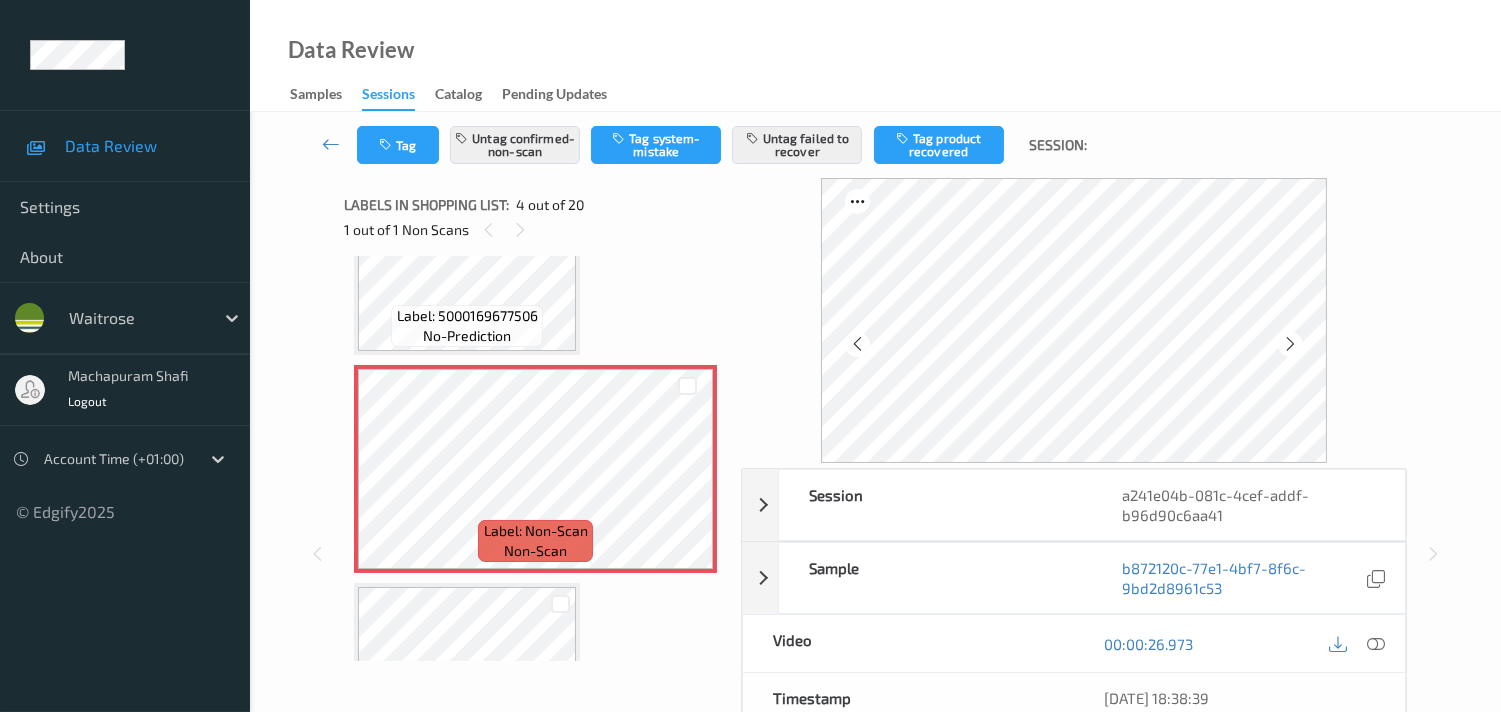 click at bounding box center [1290, 344] 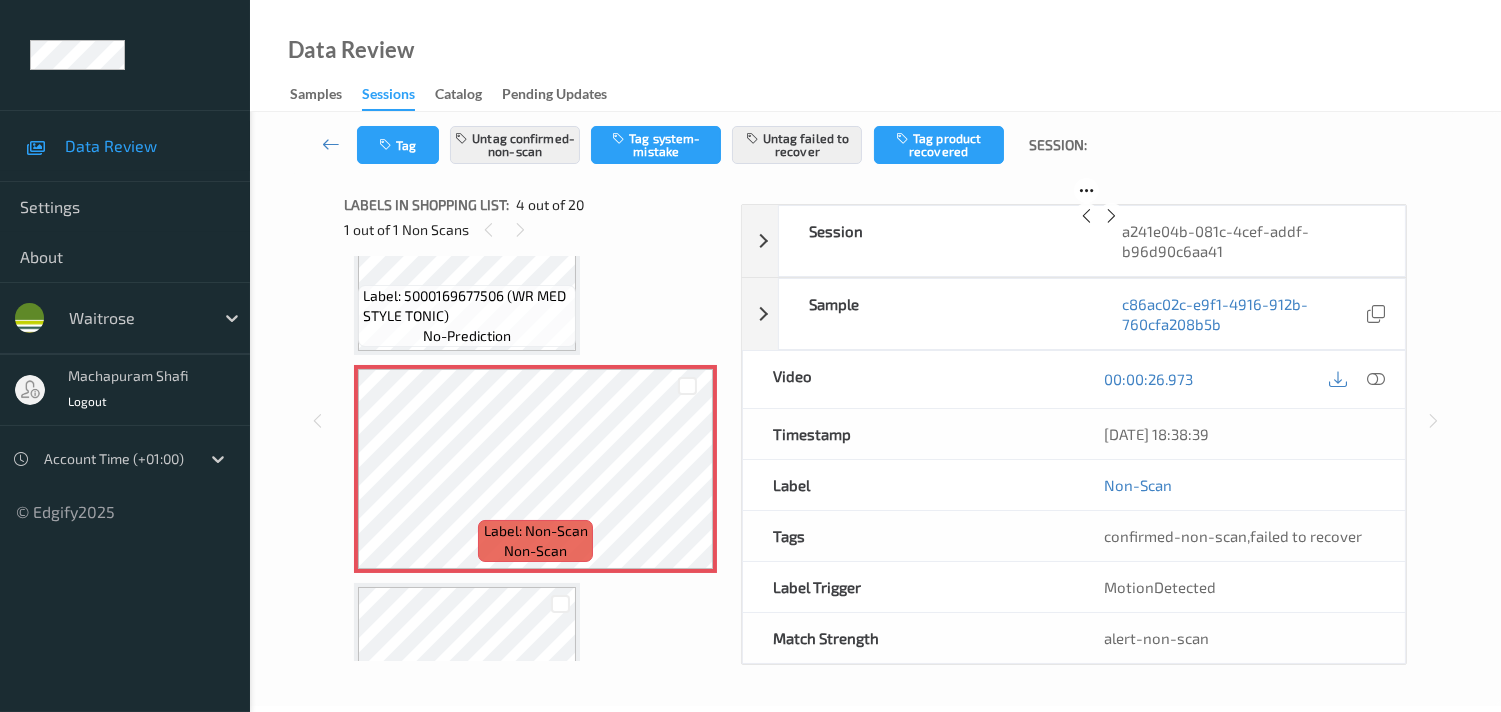 scroll, scrollTop: 535, scrollLeft: 0, axis: vertical 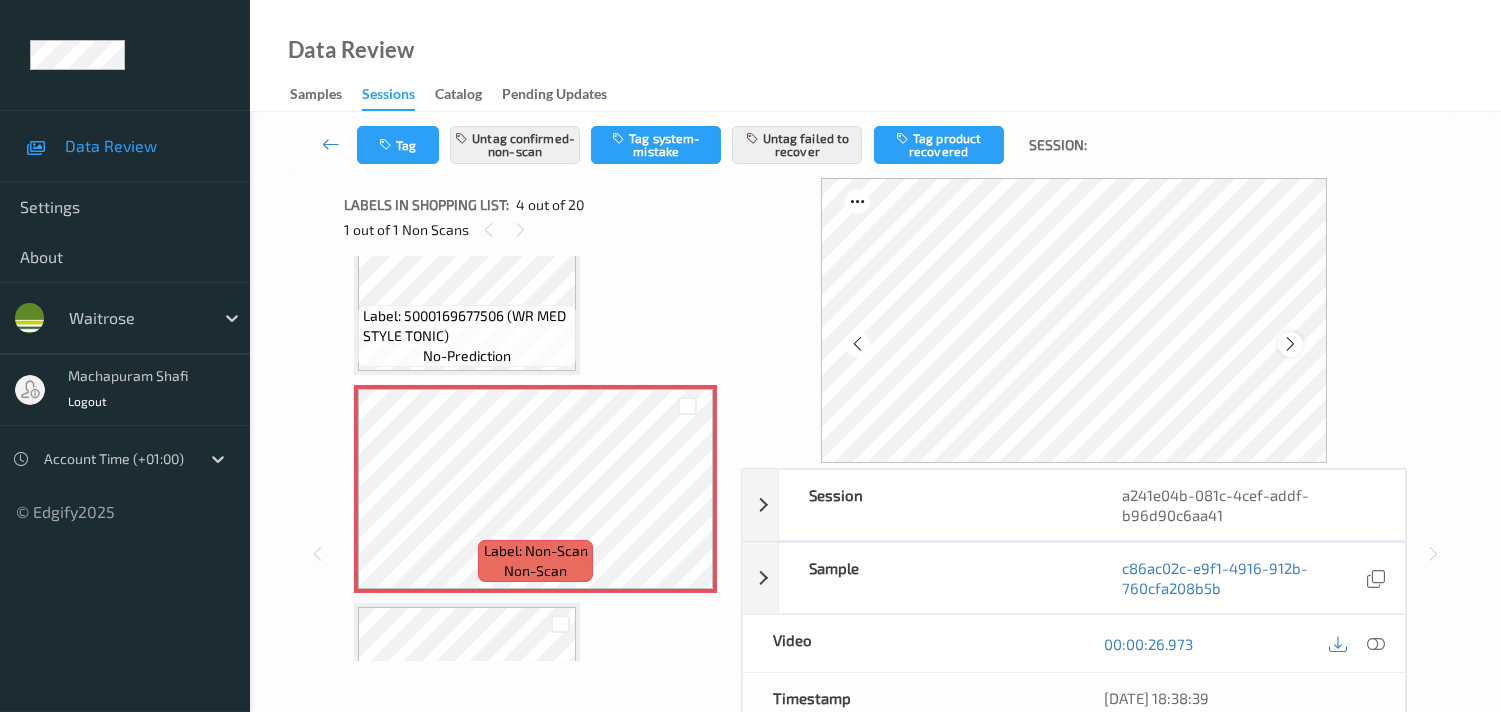 click at bounding box center (1290, 344) 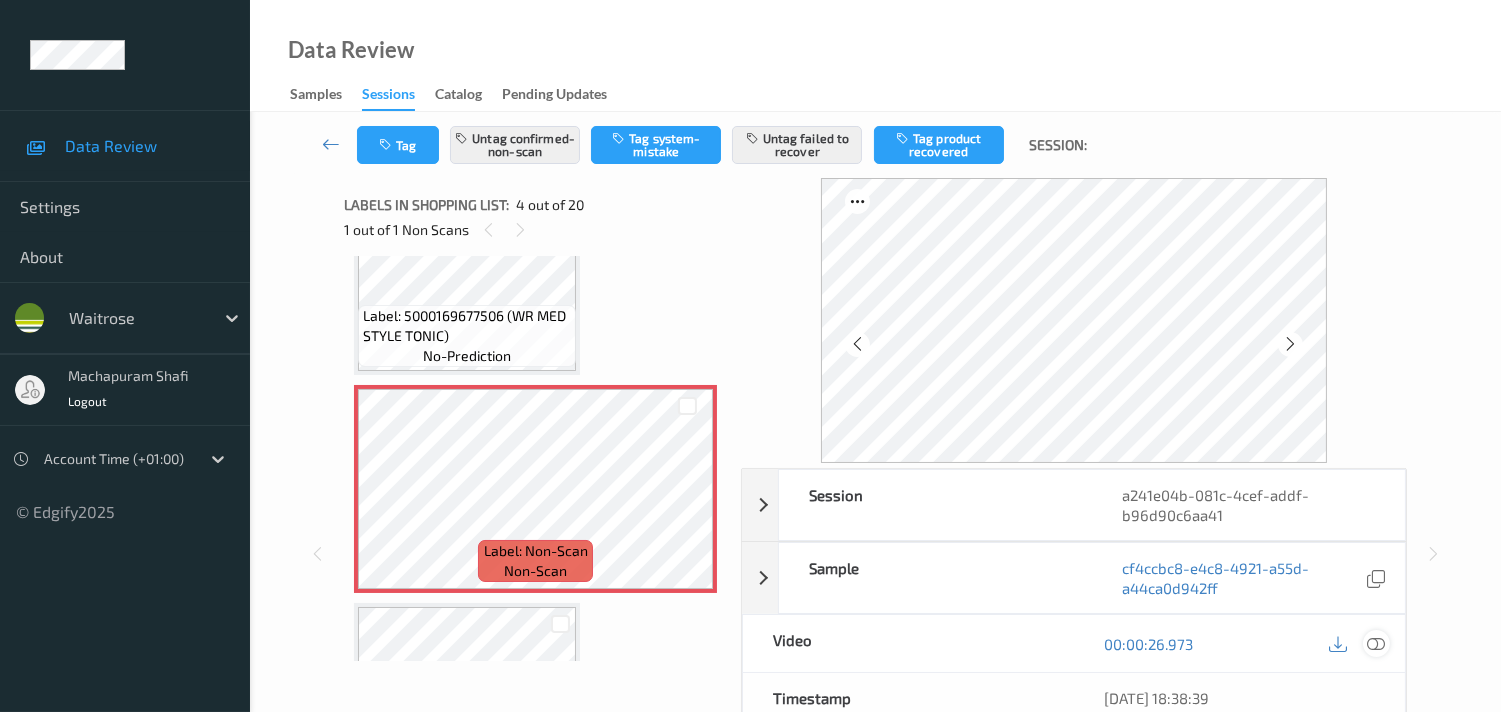 click at bounding box center [1376, 644] 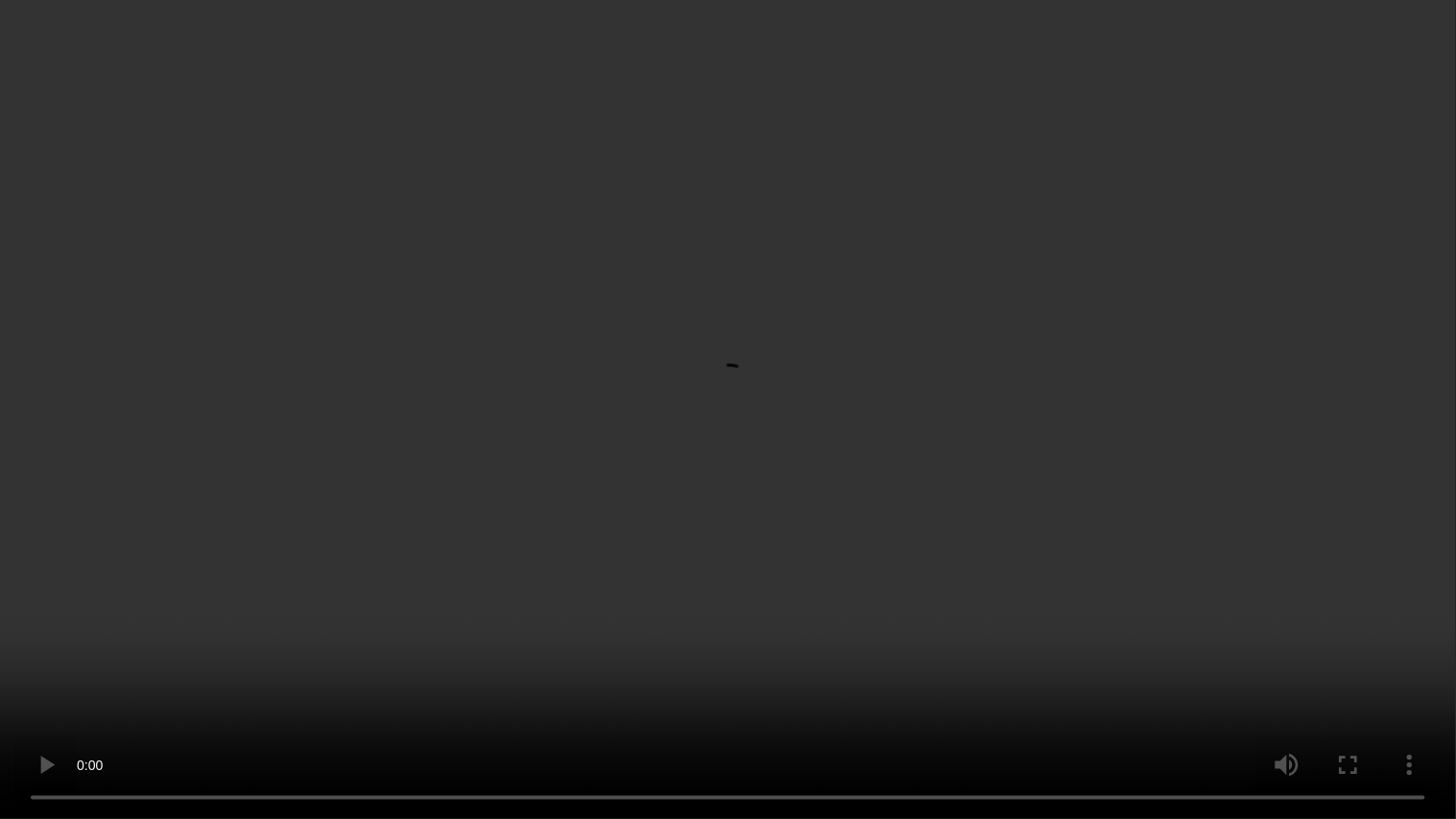 click at bounding box center [728, 409] 